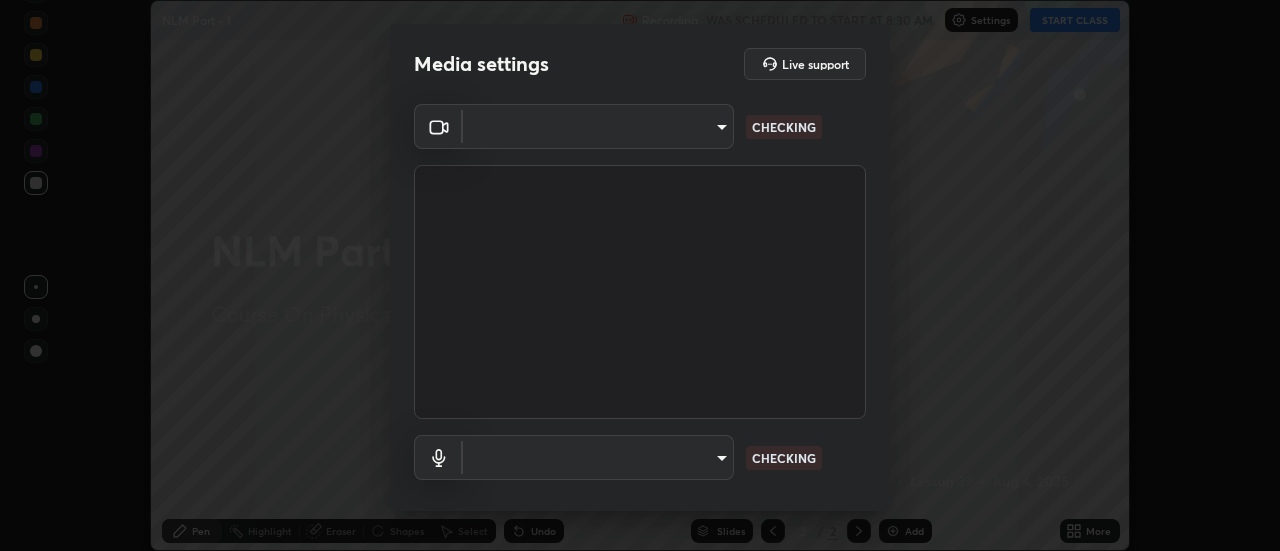 scroll, scrollTop: 0, scrollLeft: 0, axis: both 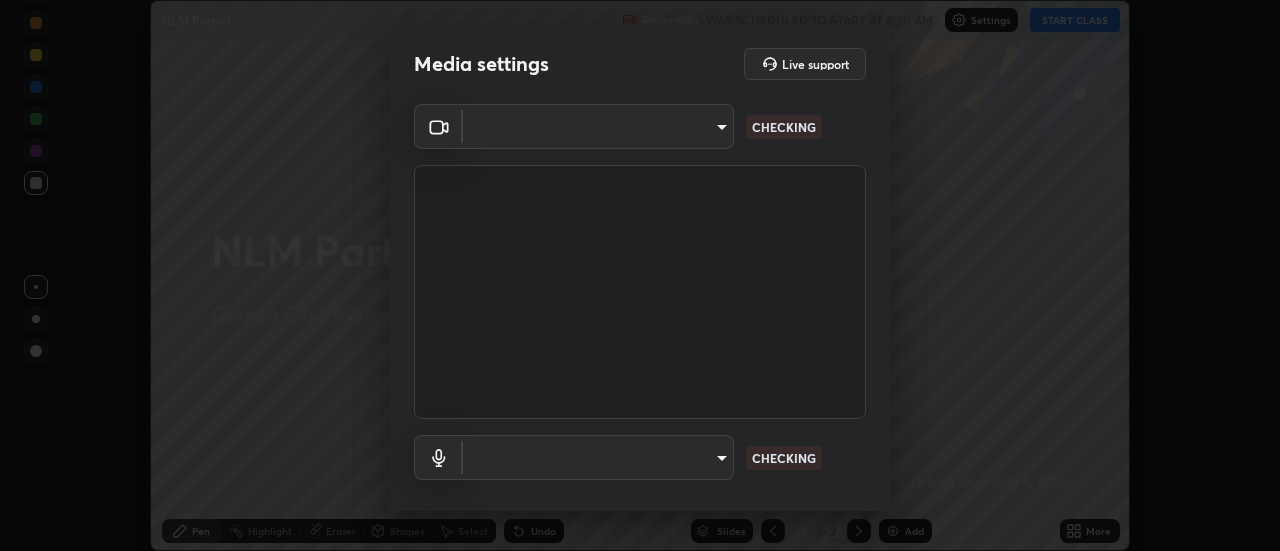 type on "de4d584312b4434b91bb48b0c0e382846541704910f56accdd629dbaa70238e6" 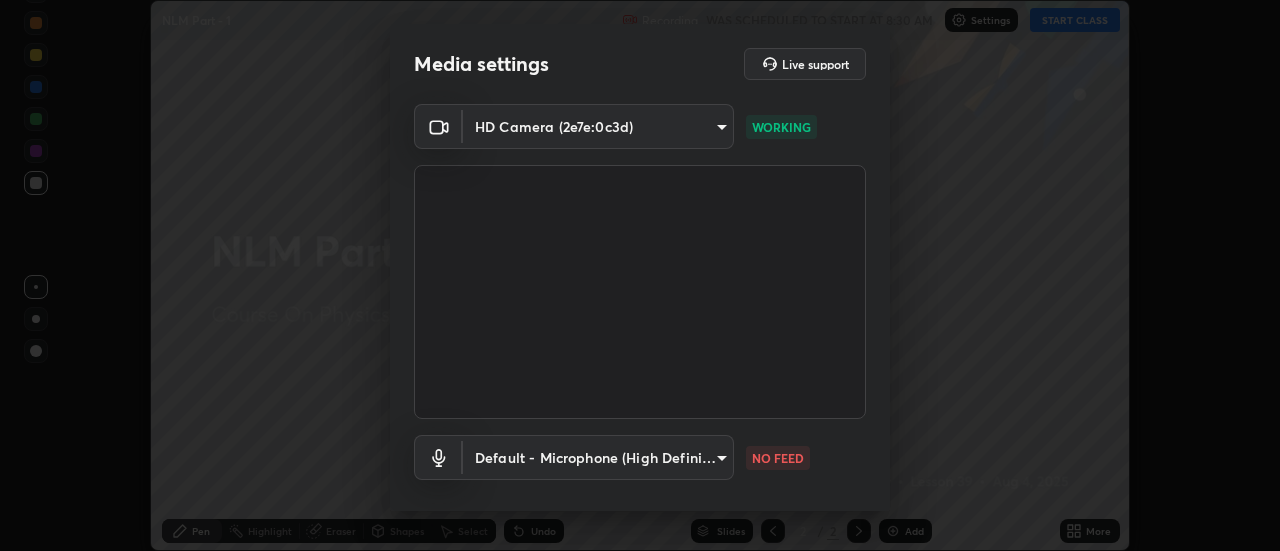 click on "Erase all NLM Part - 1 Recording WAS SCHEDULED TO START AT  8:30 AM Settings START CLASS Setting up your live class NLM Part - 1 • L39 of Course On Physics for JEE Growth 2 2027 [FIRST] [LAST] Pen Highlight Eraser Shapes Select Undo Slides 2 / 2 Add More No doubts shared Encourage your learners to ask a doubt for better clarity Report an issue Reason for reporting Buffering Chat not working Audio - Video sync issue Educator video quality low ​ Attach an image Report Media settings Live support HD Camera (2e7e:0c3d) de4d584312b4434b91bb48b0c0e382846541704910f56accdd629dbaa70238e6 WORKING Default - Microphone (High Definition Audio Device) default NO FEED 1 / 5 Next" at bounding box center (640, 275) 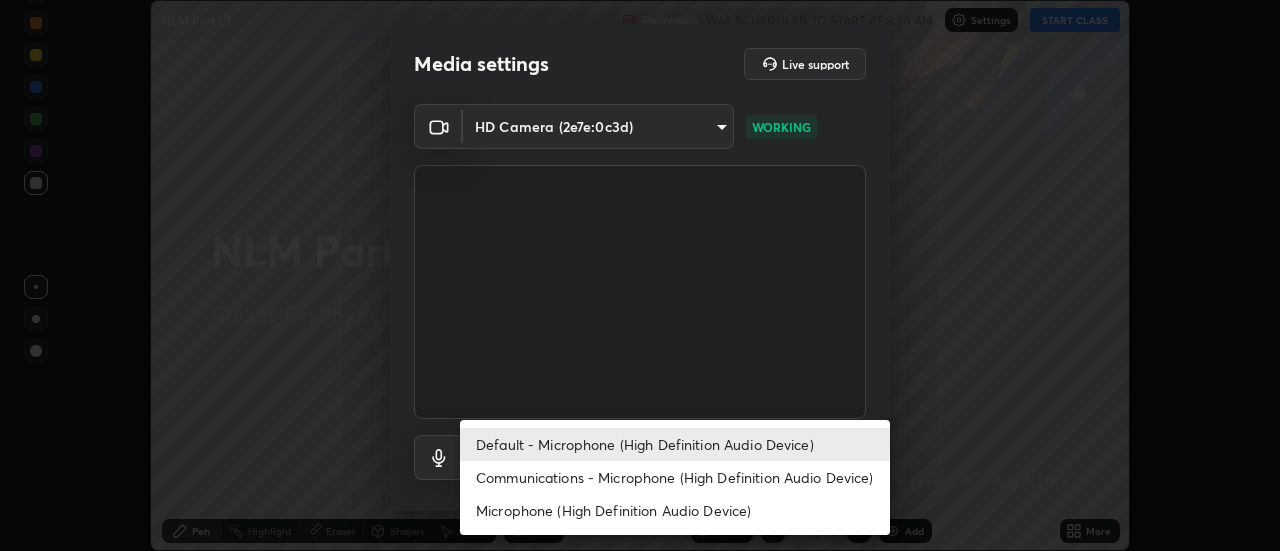 click on "Communications - Microphone (High Definition Audio Device)" at bounding box center (675, 477) 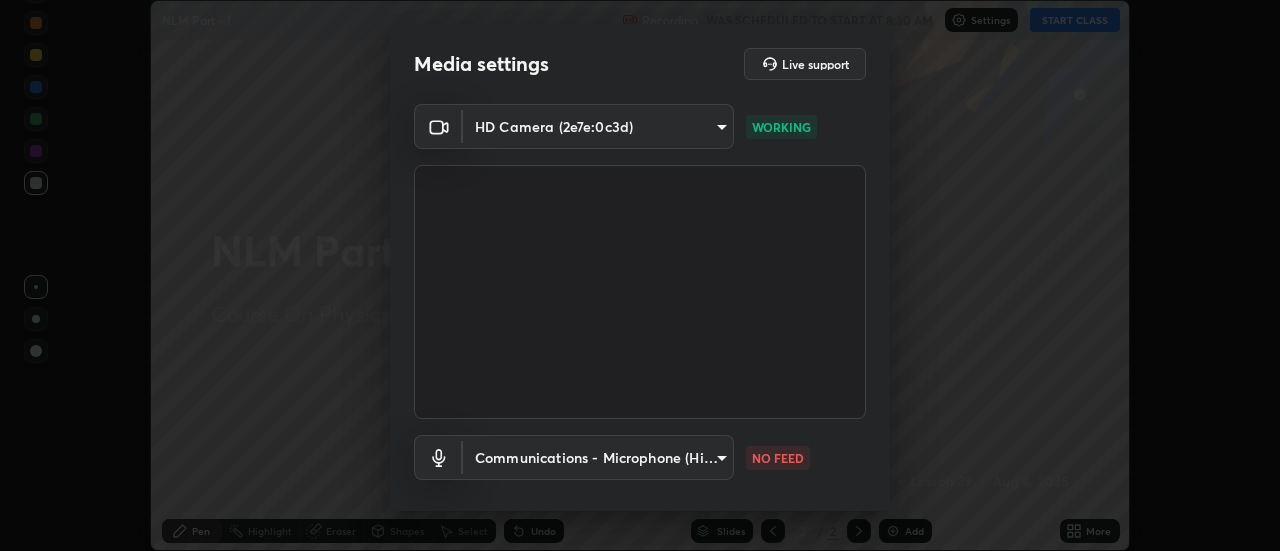 click on "Erase all NLM Part - 1 Recording WAS SCHEDULED TO START AT  8:30 AM Settings START CLASS Setting up your live class NLM Part - 1 • L39 of Course On Physics for JEE Growth 2 2027 [FIRST] [LAST] Pen Highlight Eraser Shapes Select Undo Slides 2 / 2 Add More No doubts shared Encourage your learners to ask a doubt for better clarity Report an issue Reason for reporting Buffering Chat not working Audio - Video sync issue Educator video quality low ​ Attach an image Report Media settings Live support HD Camera (2e7e:0c3d) de4d584312b4434b91bb48b0c0e382846541704910f56accdd629dbaa70238e6 WORKING Communications - Microphone (High Definition Audio Device) communications NO FEED 1 / 5 Next Default - Microphone (High Definition Audio Device) Communications - Microphone (High Definition Audio Device) Microphone (High Definition Audio Device)" at bounding box center [640, 275] 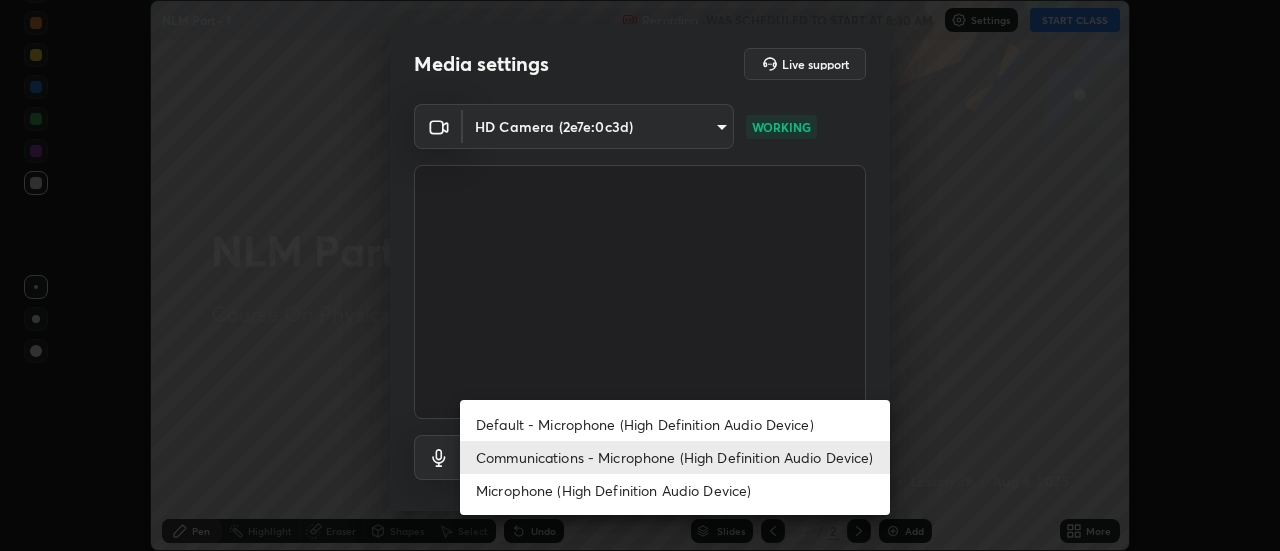 click on "Default - Microphone (High Definition Audio Device)" at bounding box center (675, 424) 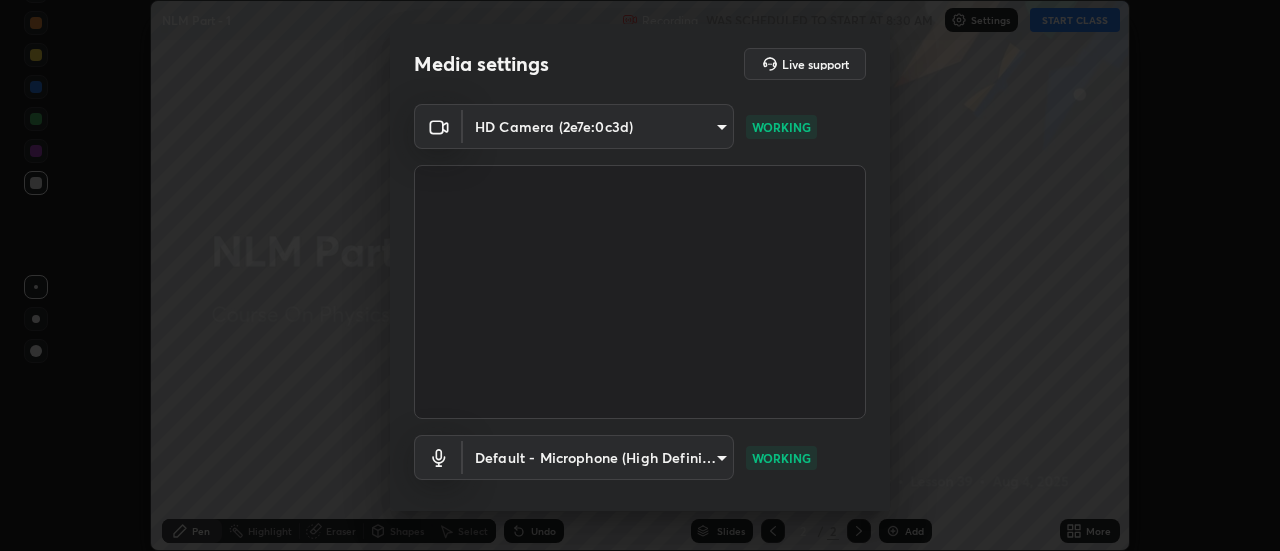 scroll, scrollTop: 105, scrollLeft: 0, axis: vertical 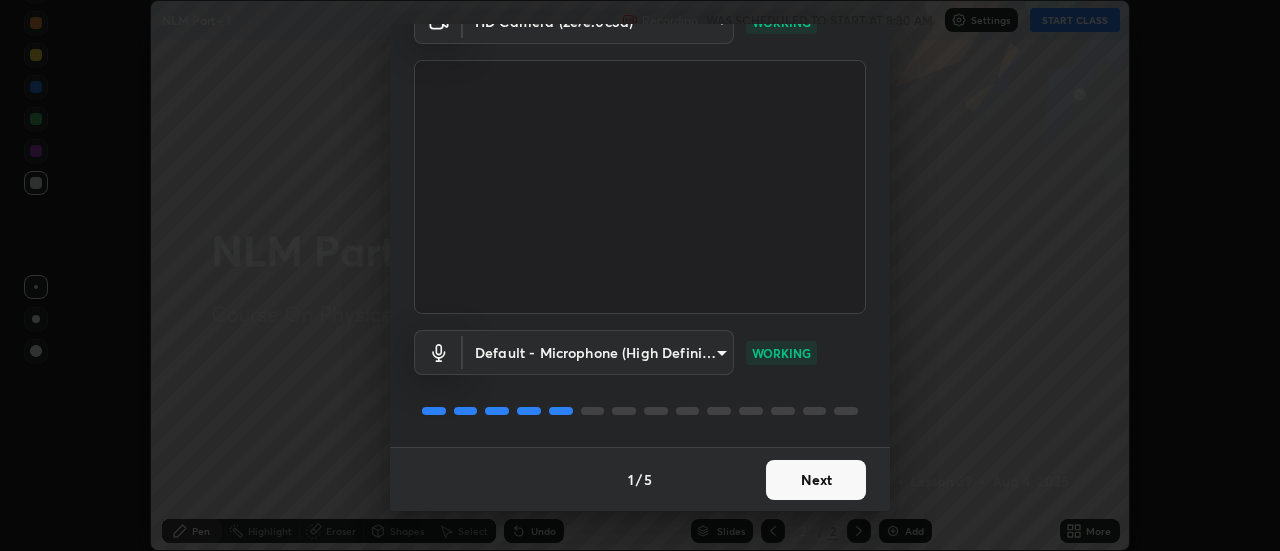 click on "Next" at bounding box center [816, 480] 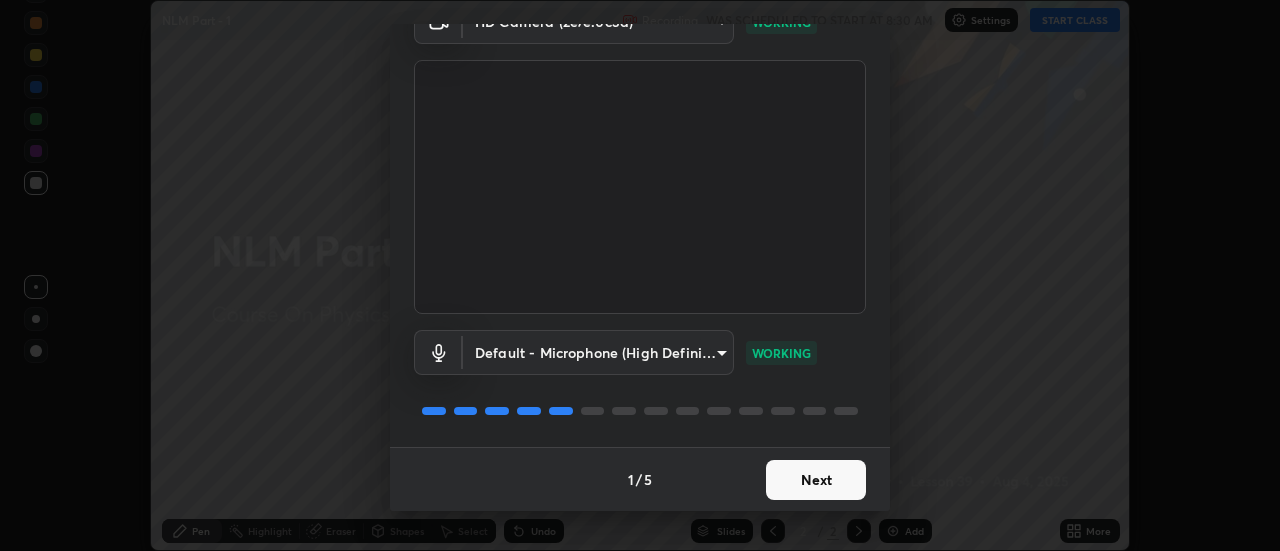 scroll, scrollTop: 0, scrollLeft: 0, axis: both 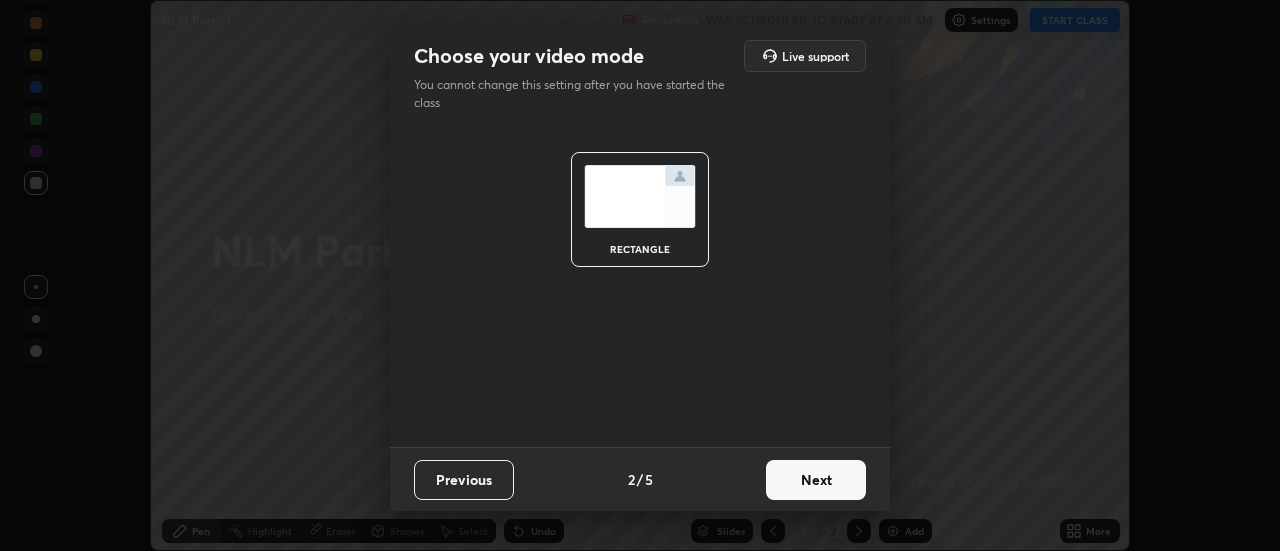 click on "Next" at bounding box center (816, 480) 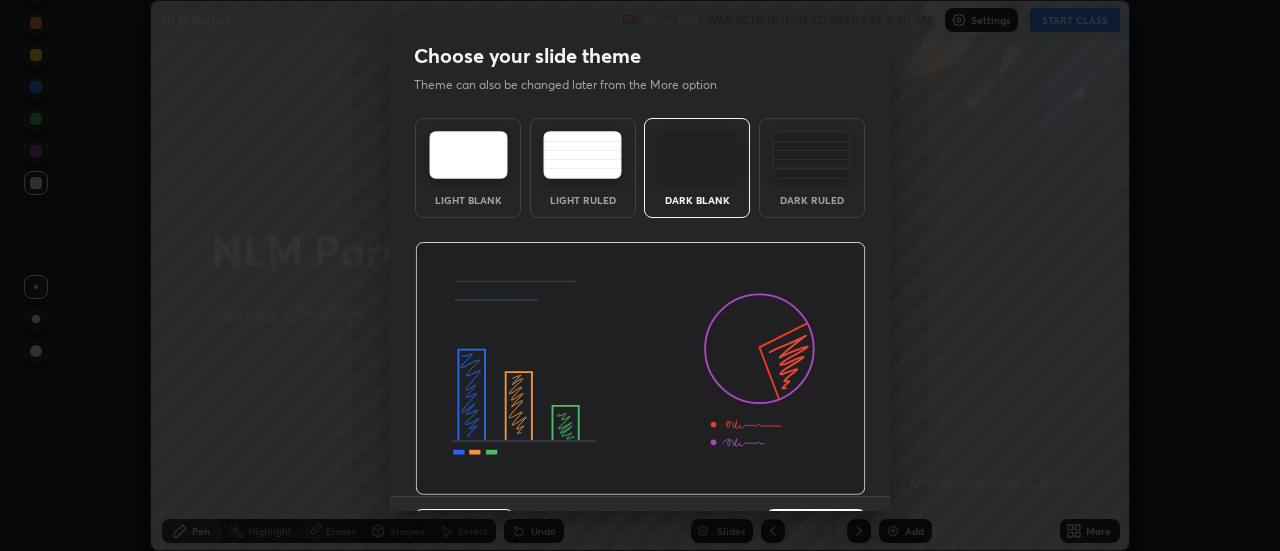 scroll, scrollTop: 49, scrollLeft: 0, axis: vertical 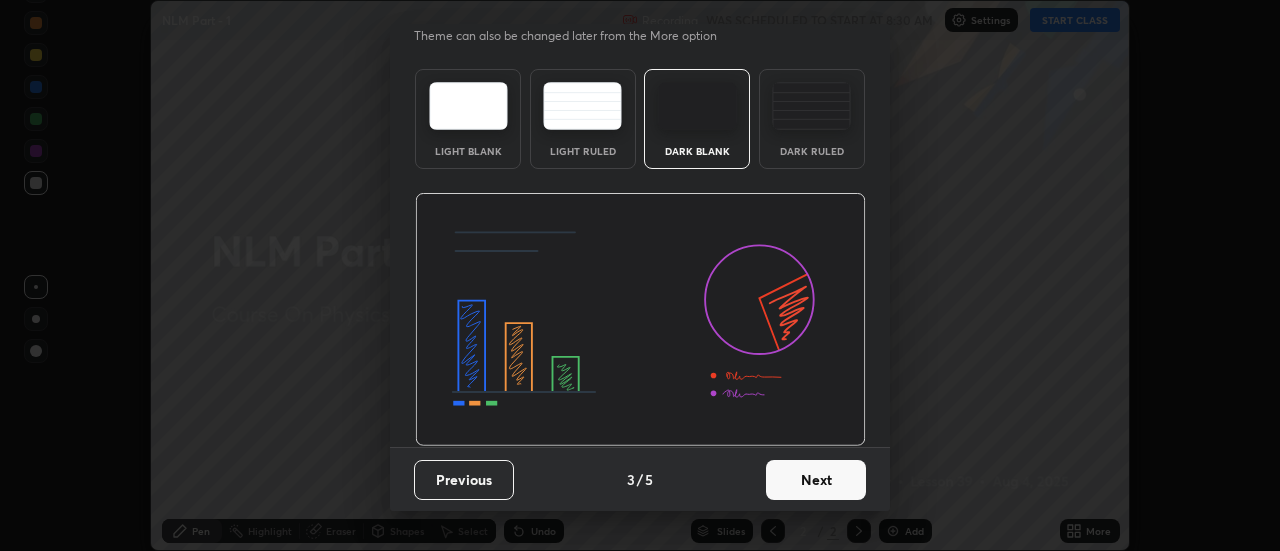 click on "Next" at bounding box center (816, 480) 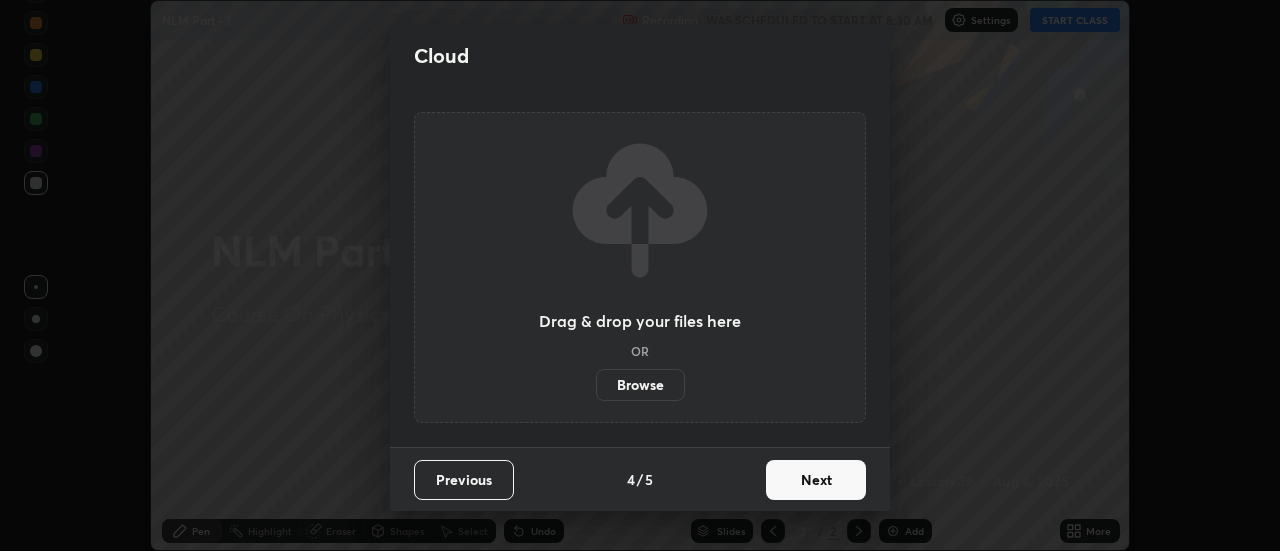 scroll, scrollTop: 0, scrollLeft: 0, axis: both 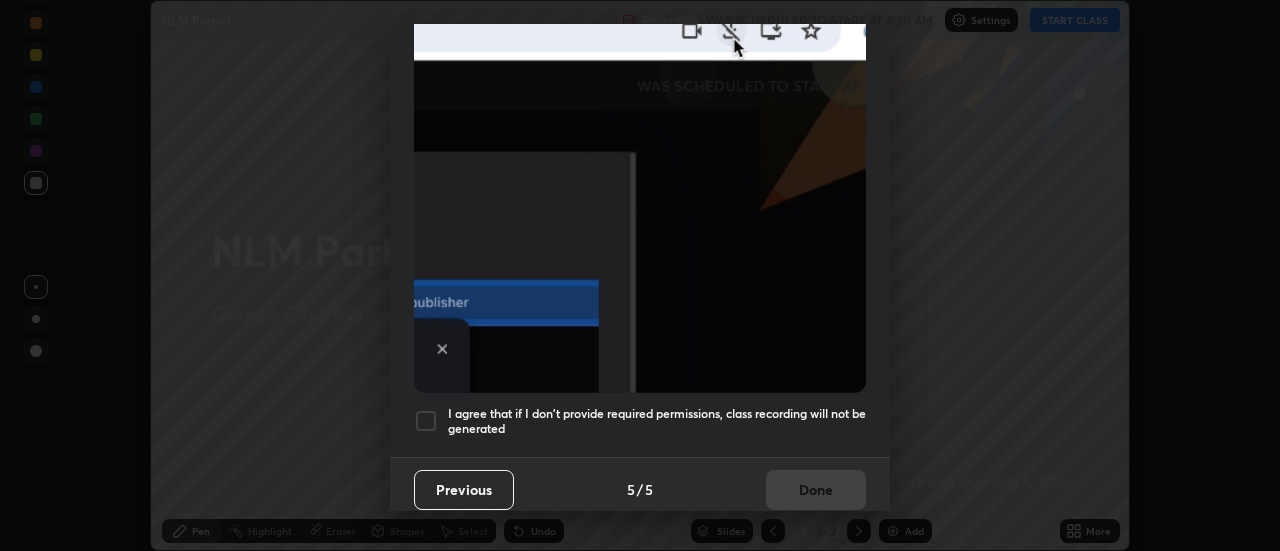 click on "I agree that if I don't provide required permissions, class recording will not be generated" at bounding box center [657, 421] 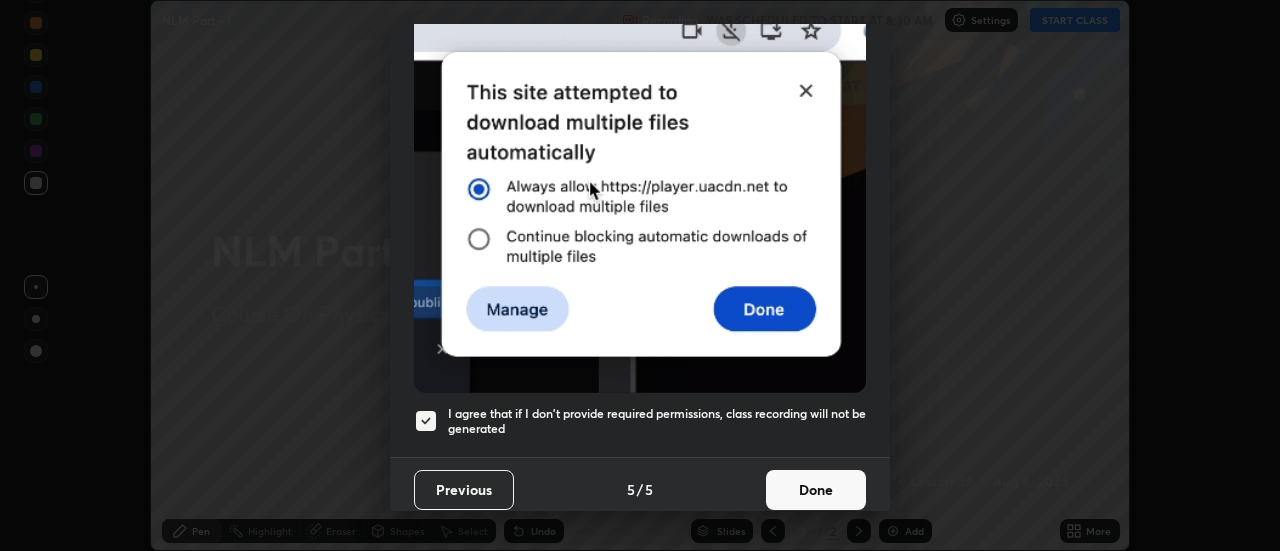 click on "Done" at bounding box center [816, 490] 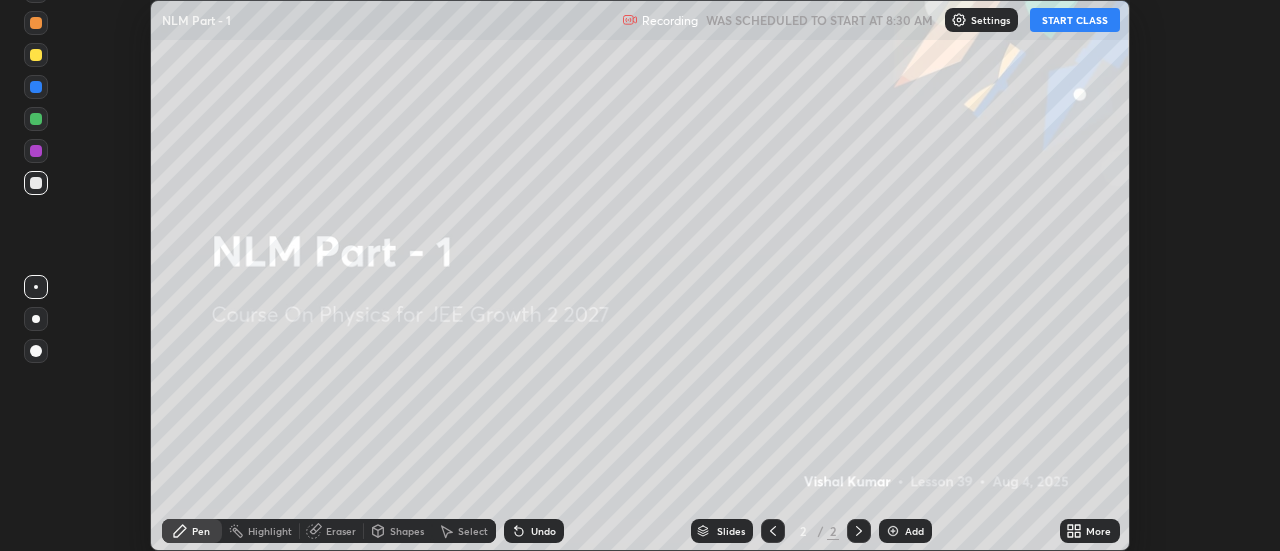 click on "More" at bounding box center (1098, 531) 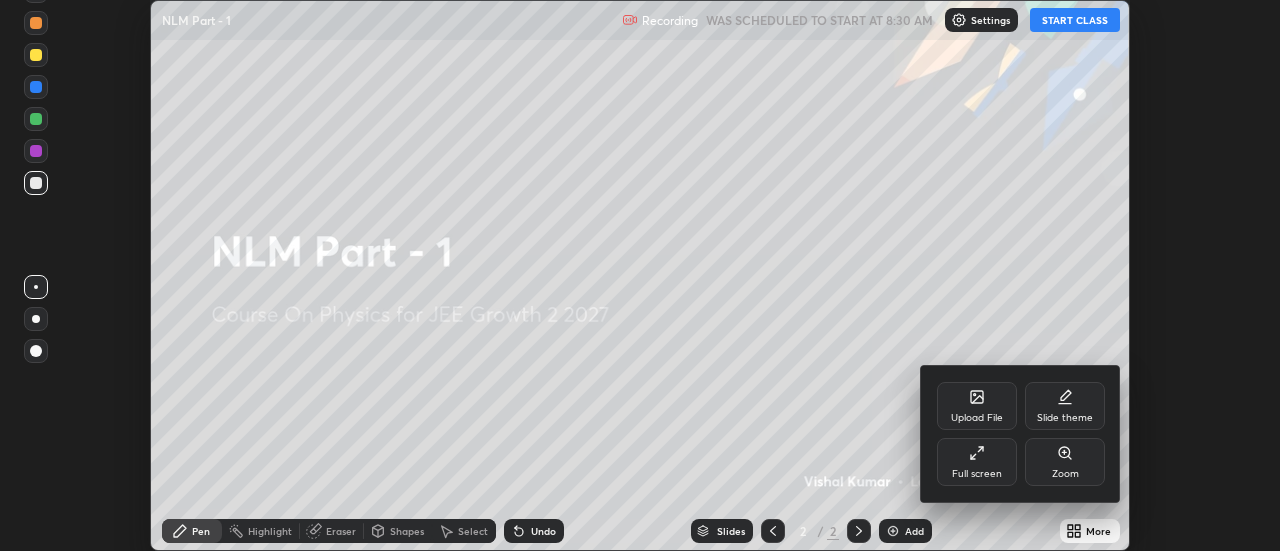 click on "Full screen" at bounding box center [977, 474] 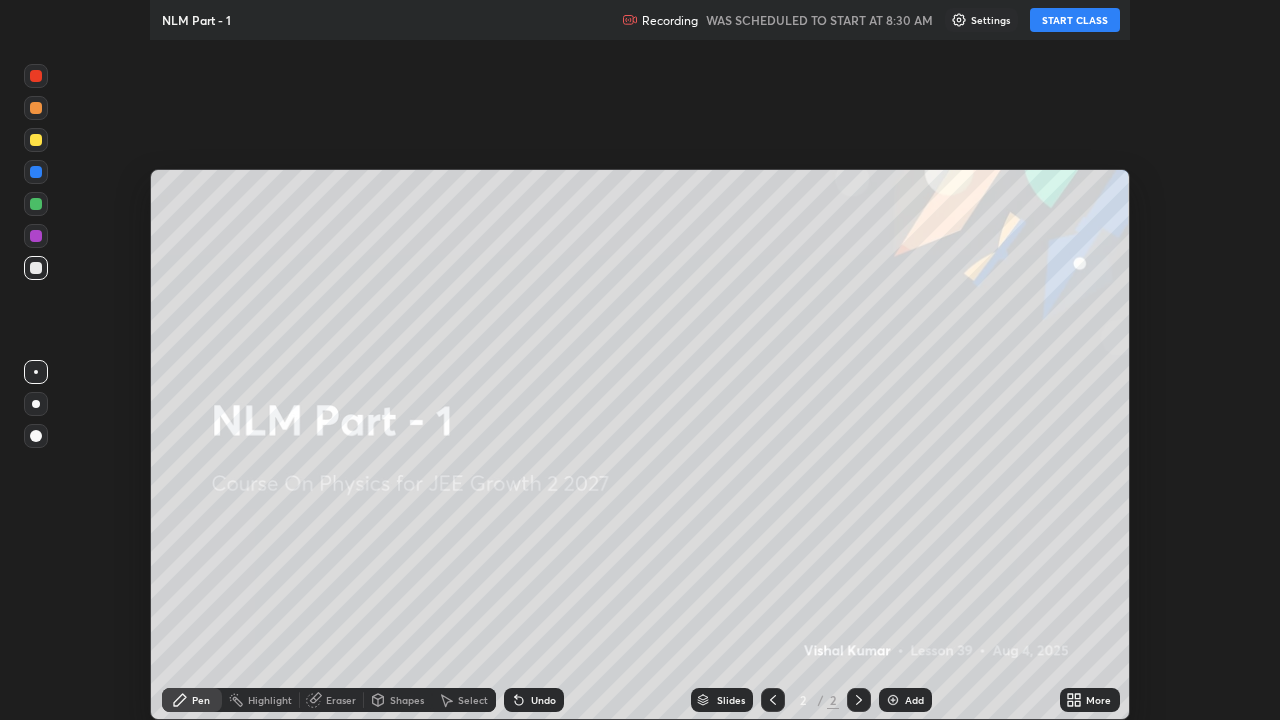 scroll, scrollTop: 99280, scrollLeft: 98720, axis: both 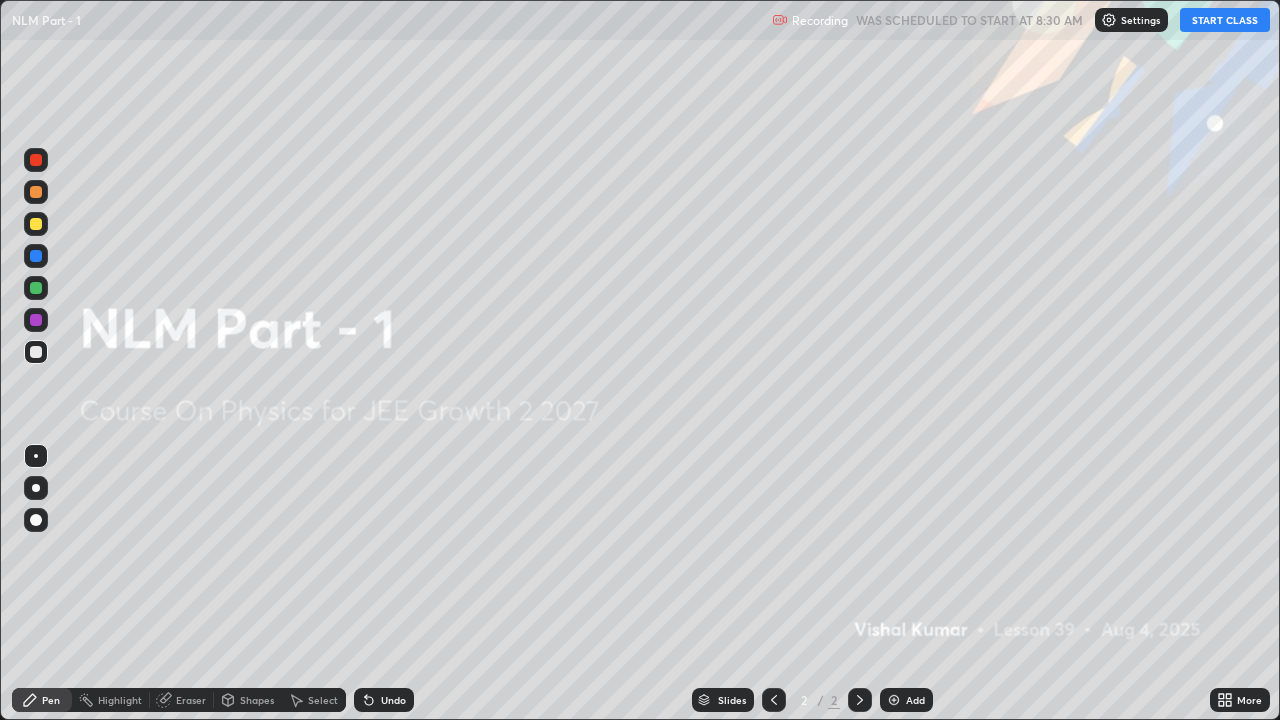 click on "START CLASS" at bounding box center (1225, 20) 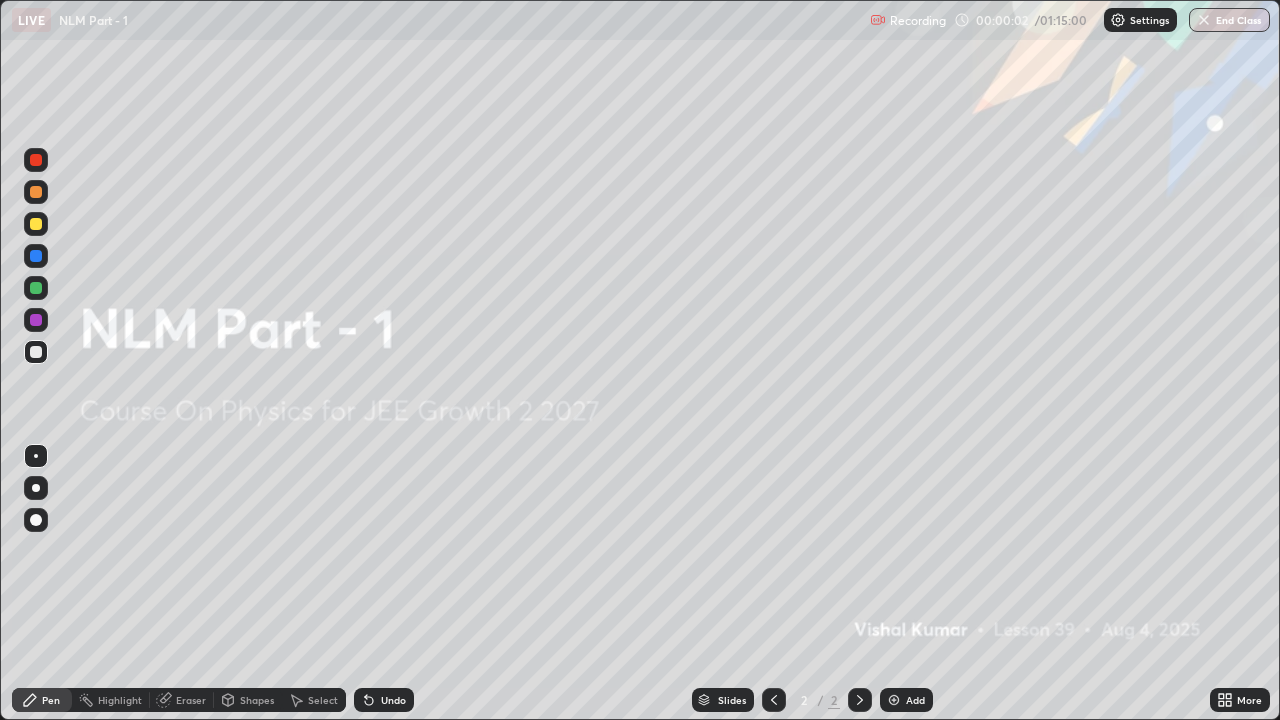 click on "Add" at bounding box center [915, 700] 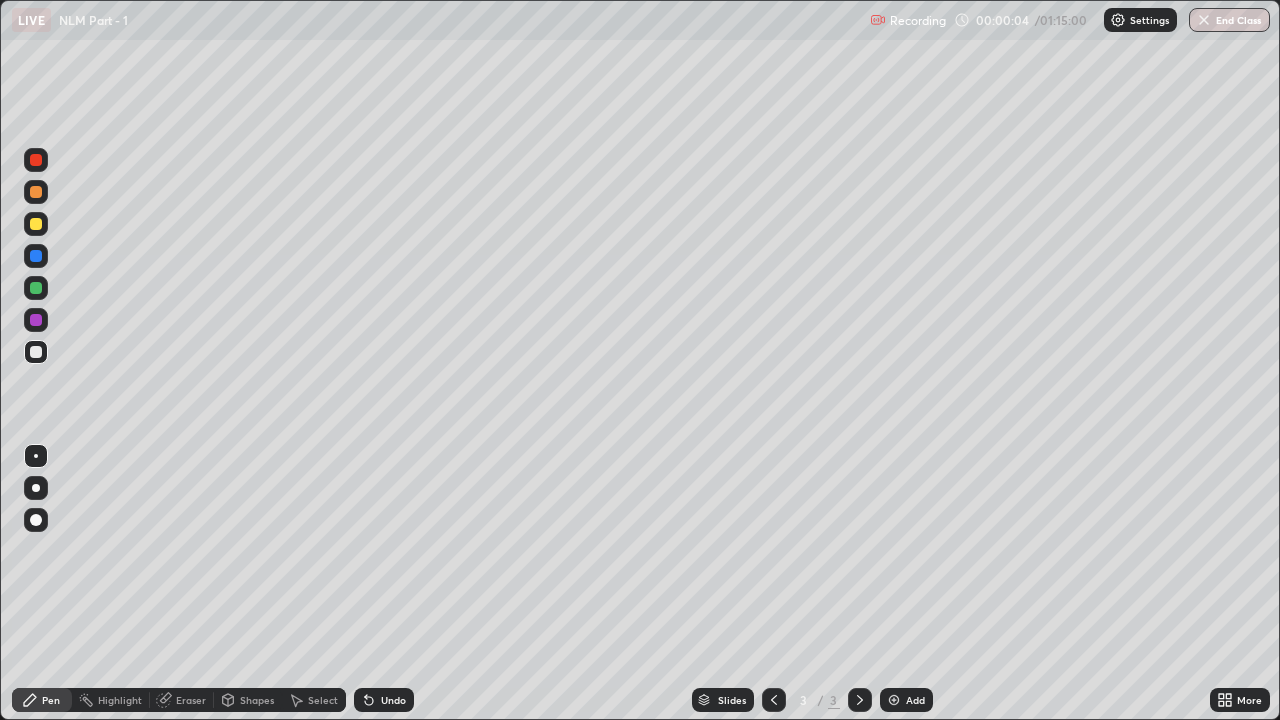 click at bounding box center (36, 488) 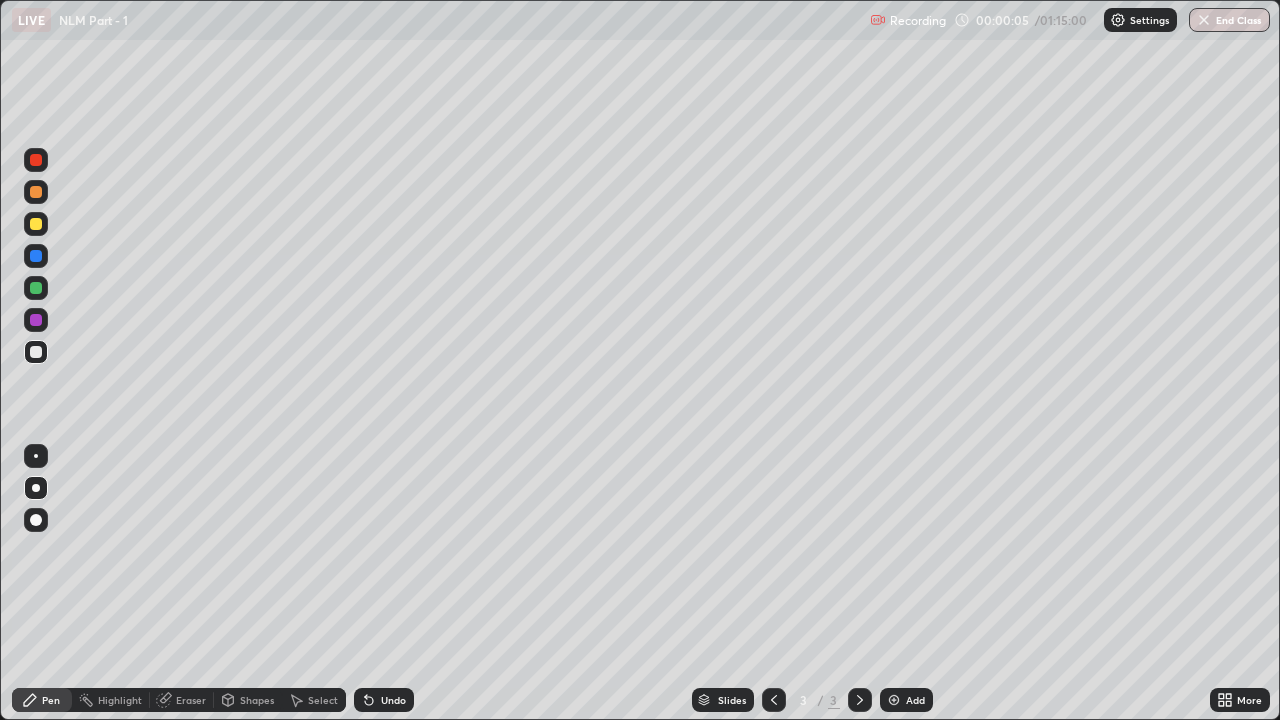 click at bounding box center [36, 224] 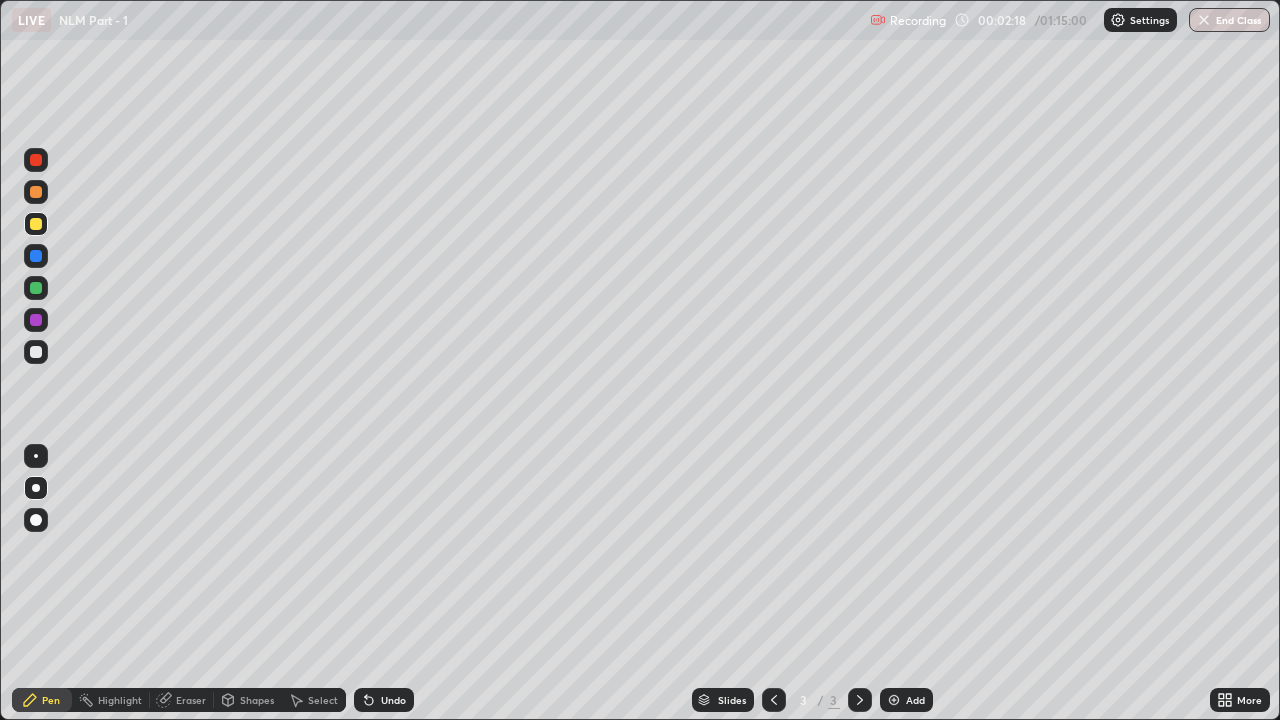 click at bounding box center (36, 352) 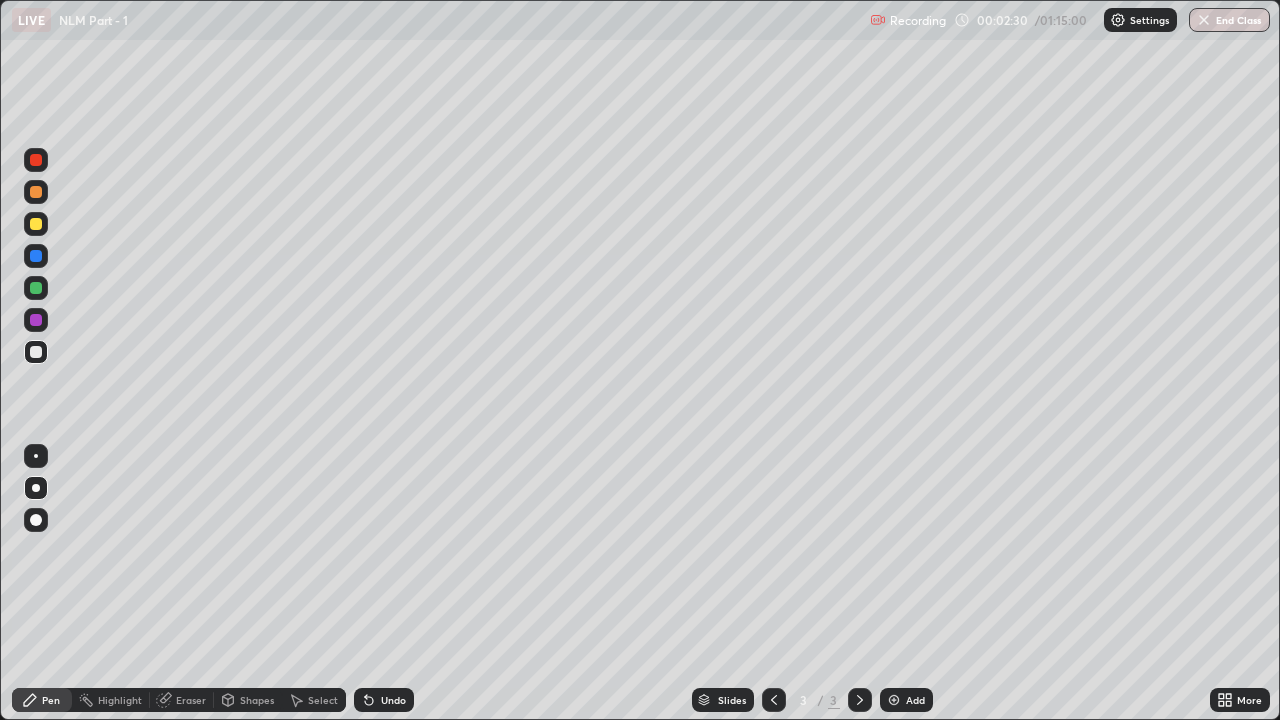 click 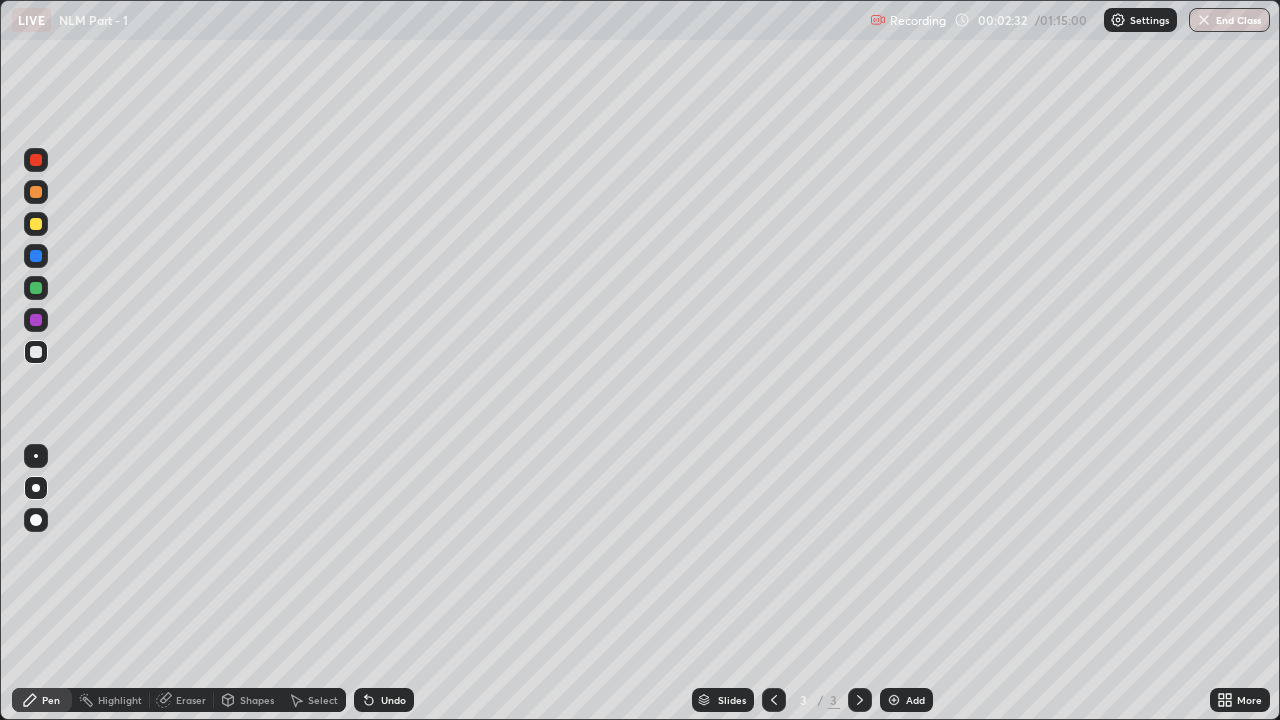 click on "Undo" at bounding box center [384, 700] 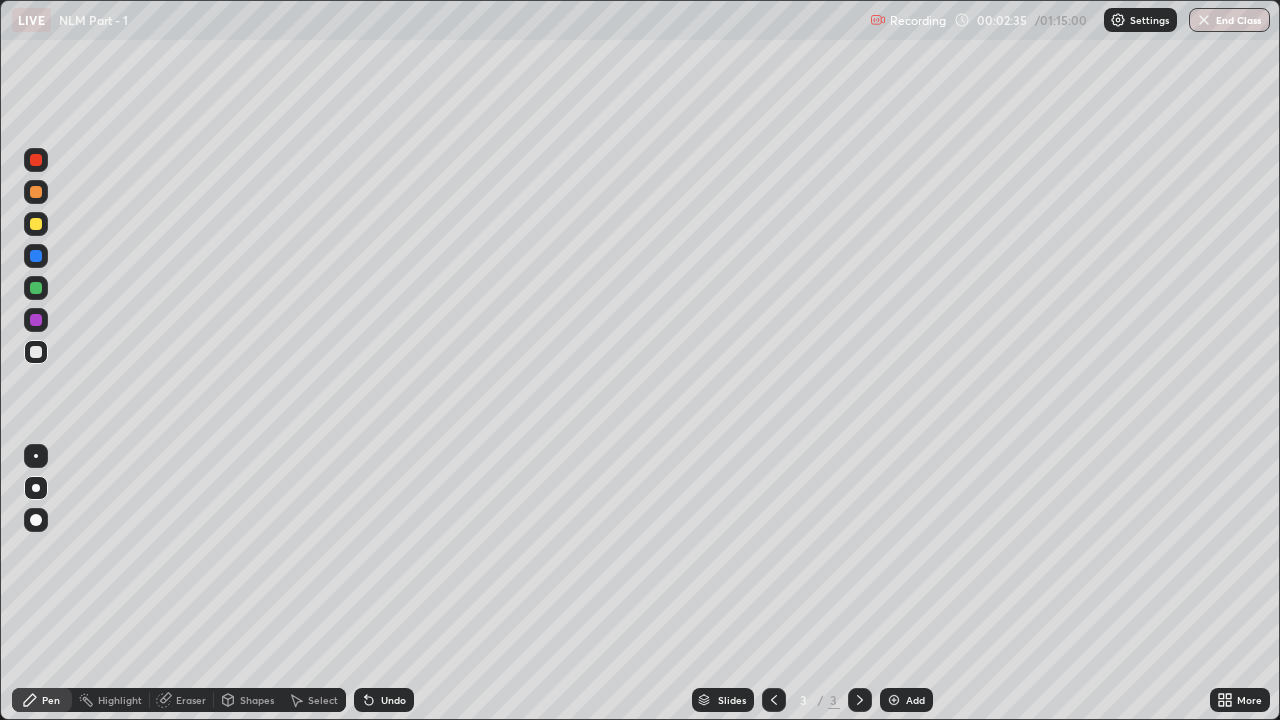 click on "Undo" at bounding box center [393, 700] 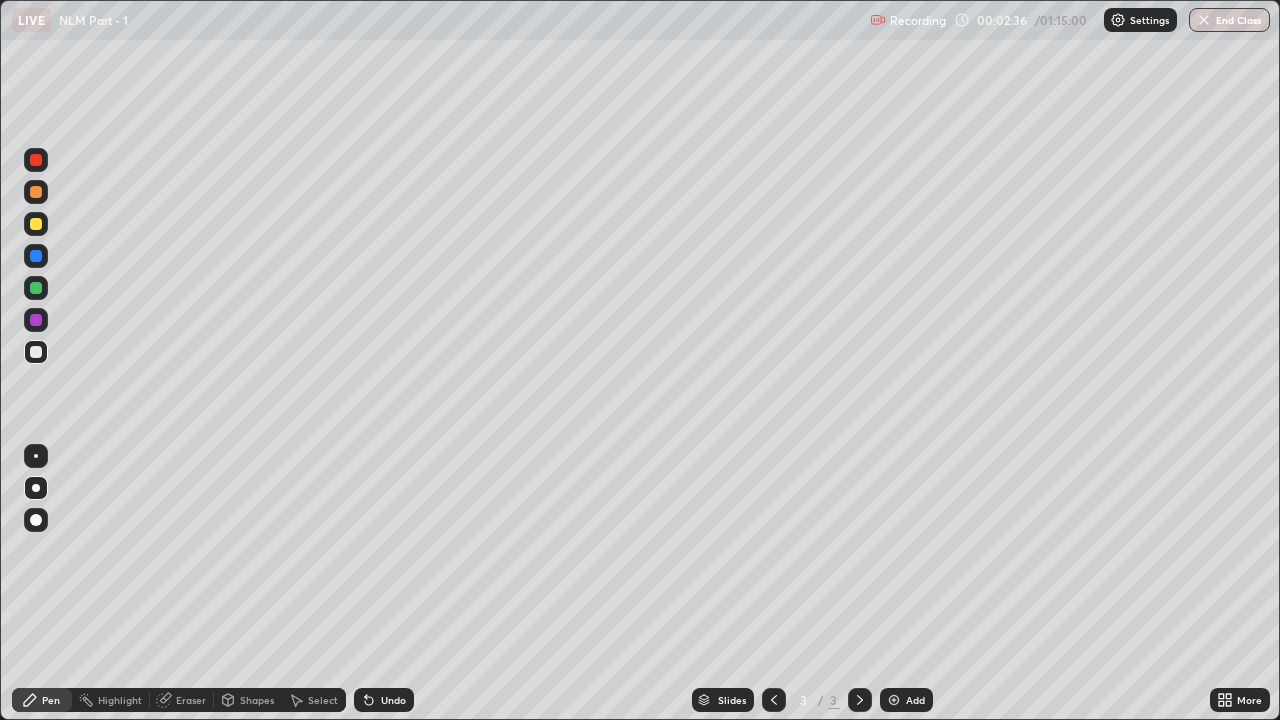 click on "Undo" at bounding box center (393, 700) 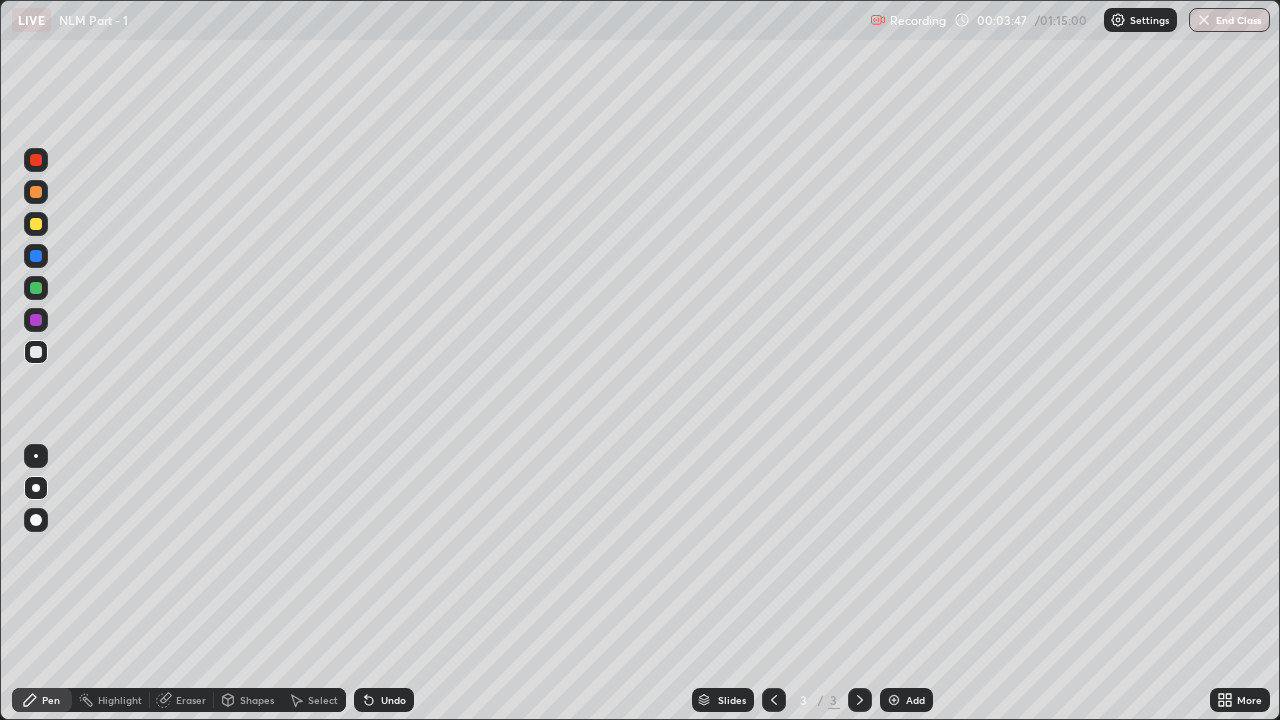 click at bounding box center [36, 288] 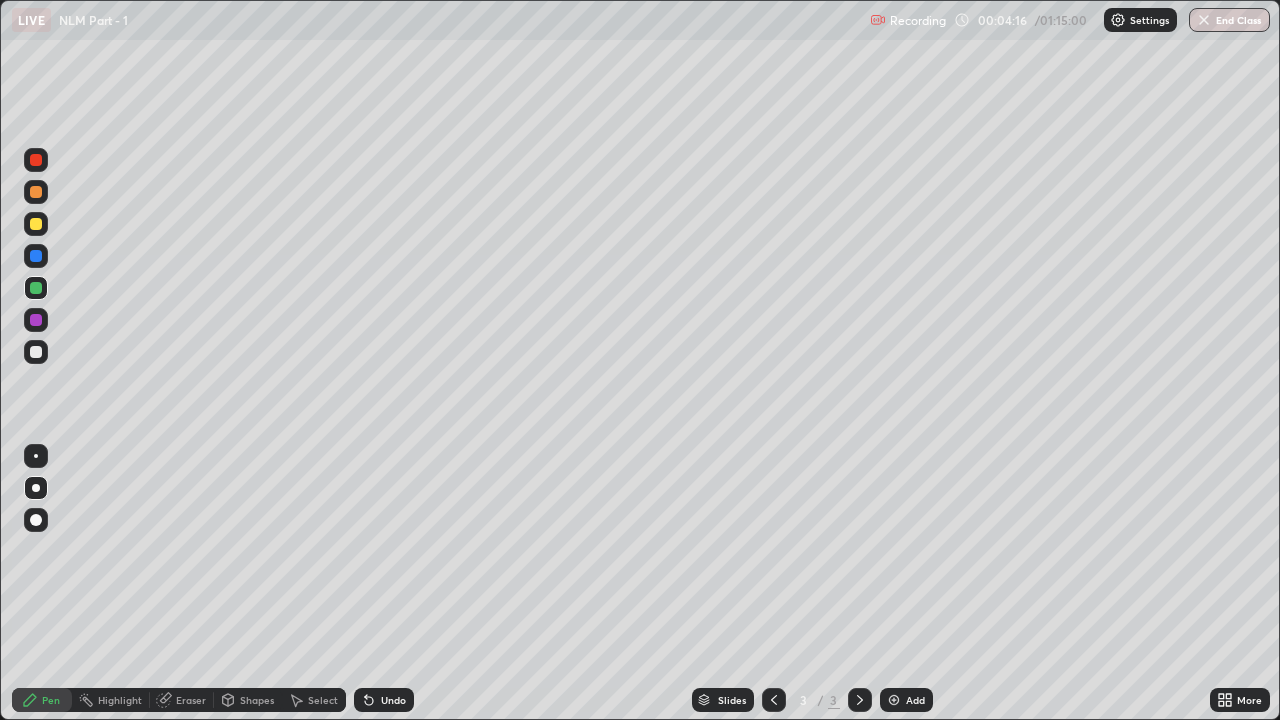click at bounding box center [36, 224] 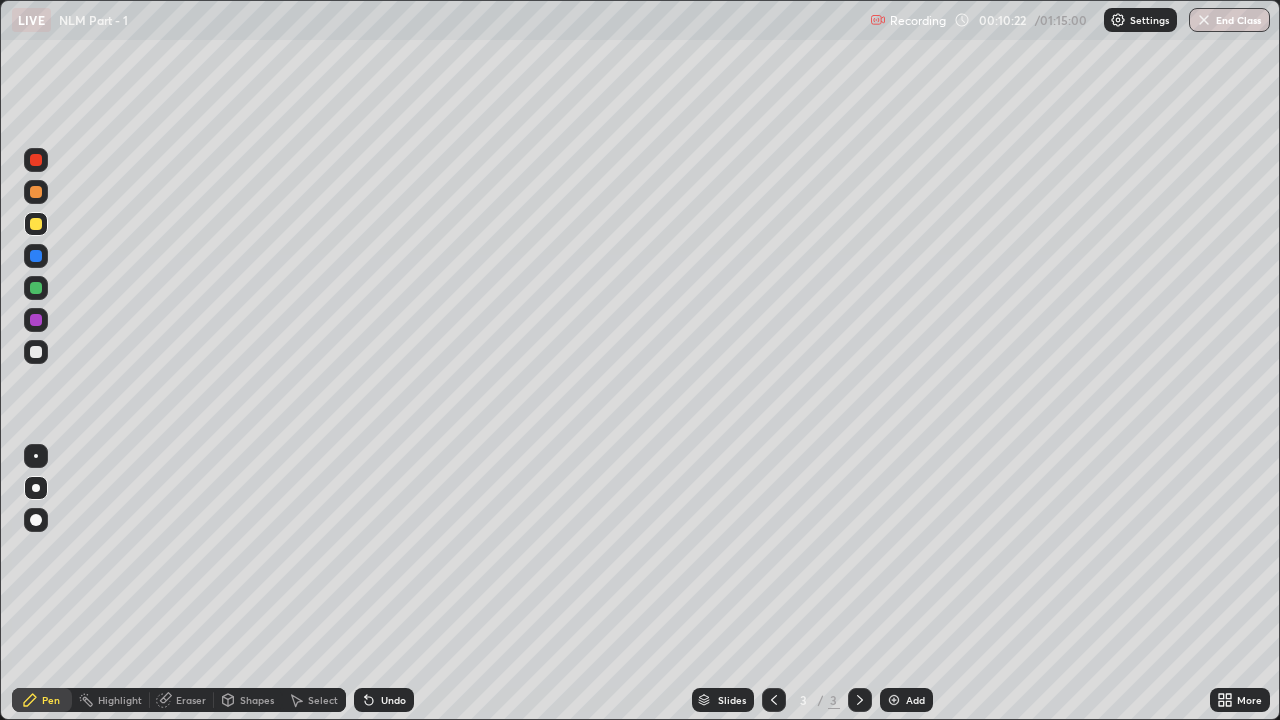 click at bounding box center [36, 192] 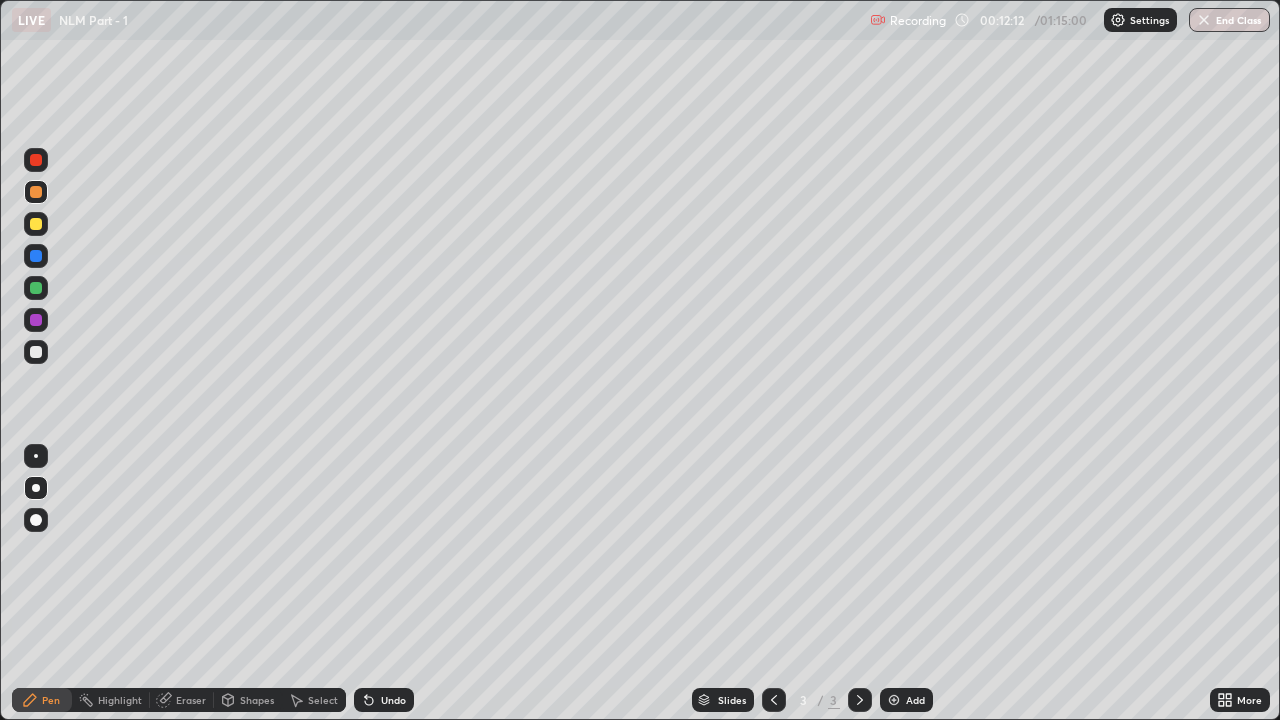 click on "Add" at bounding box center (915, 700) 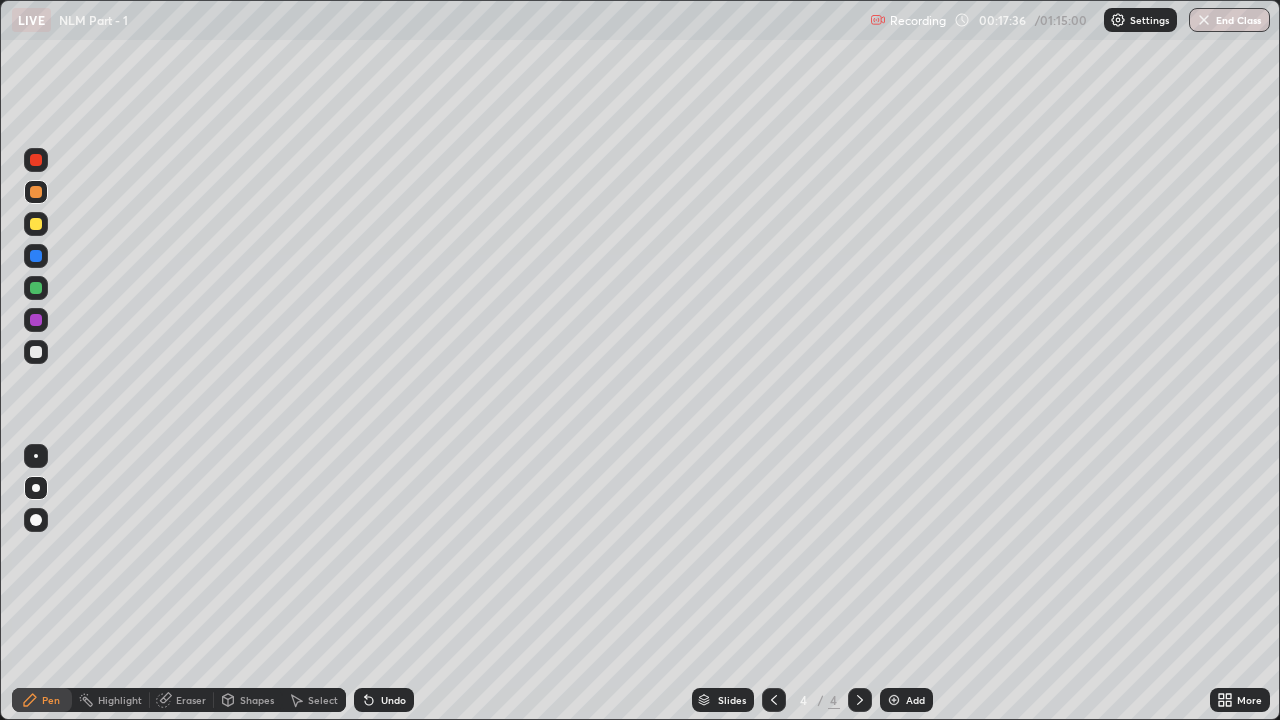 click at bounding box center [774, 700] 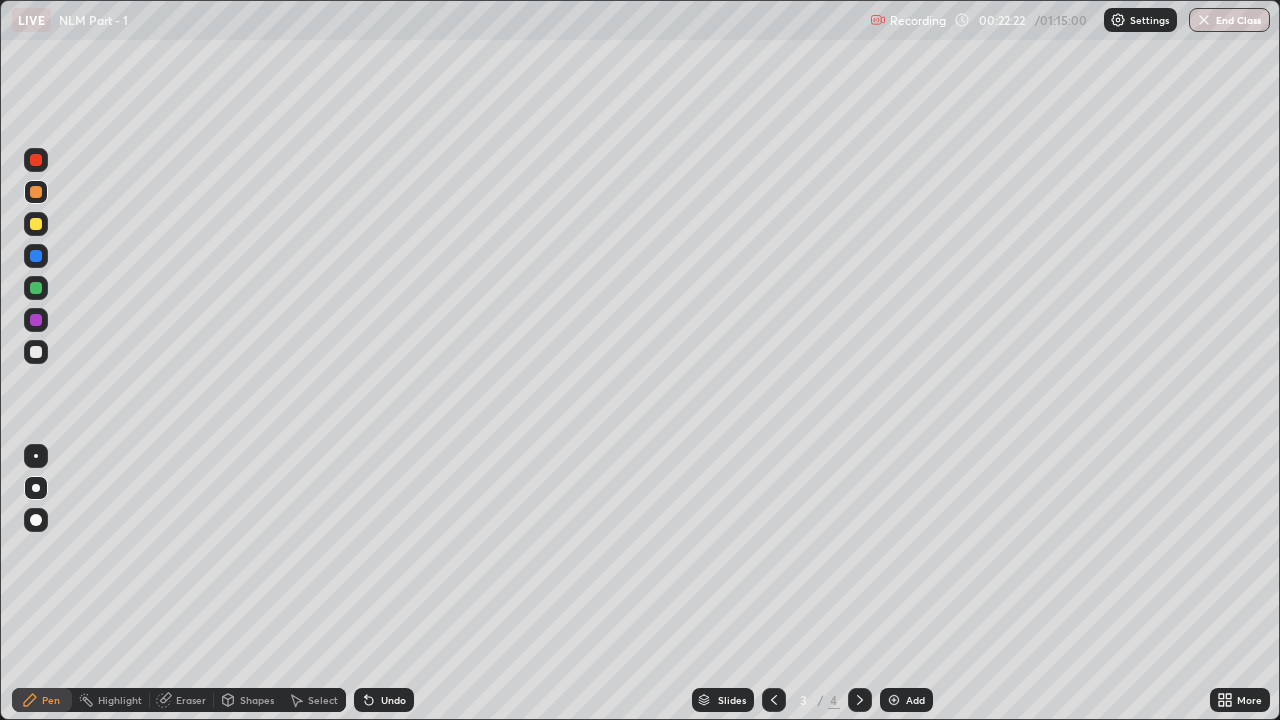 click at bounding box center (860, 700) 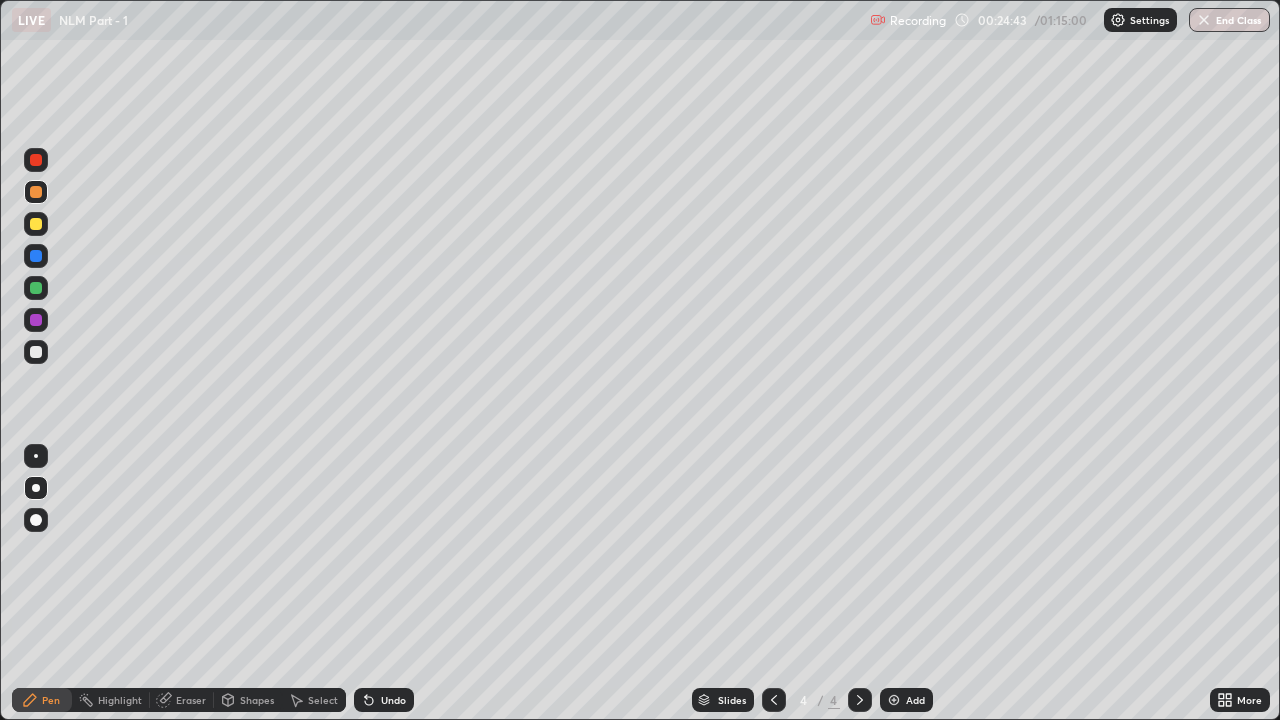 click on "Add" at bounding box center (915, 700) 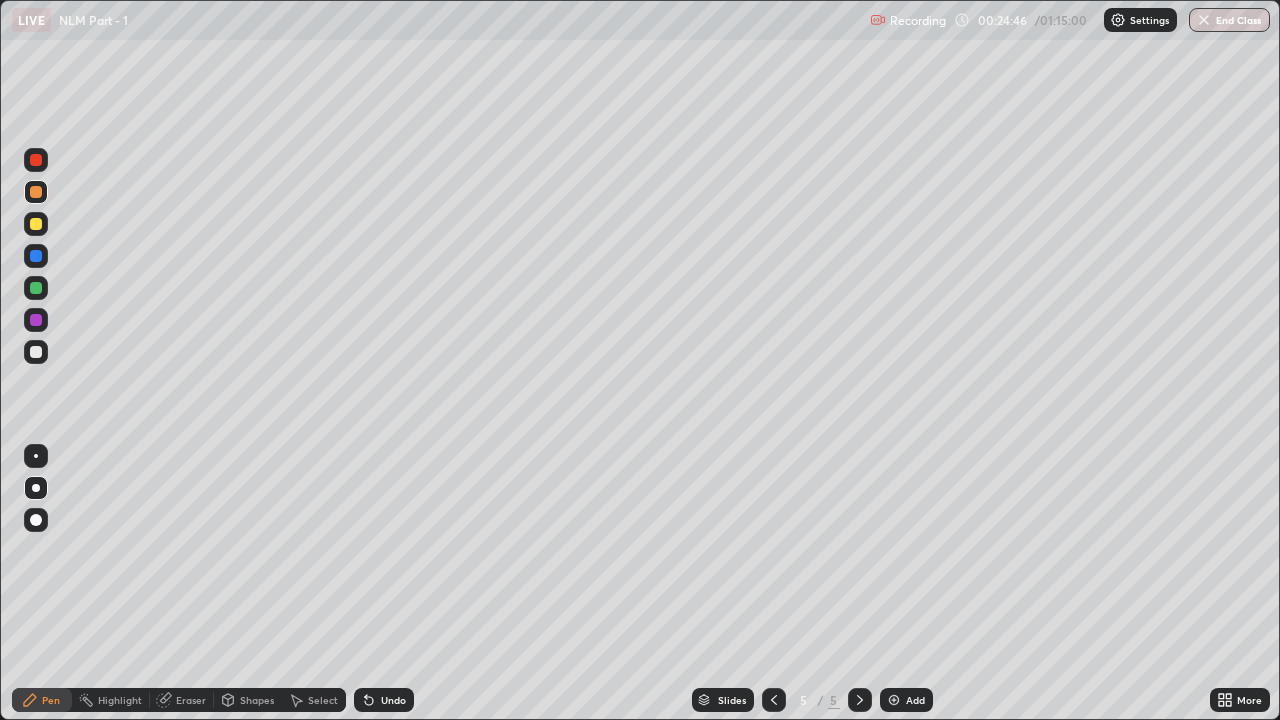 click at bounding box center (36, 224) 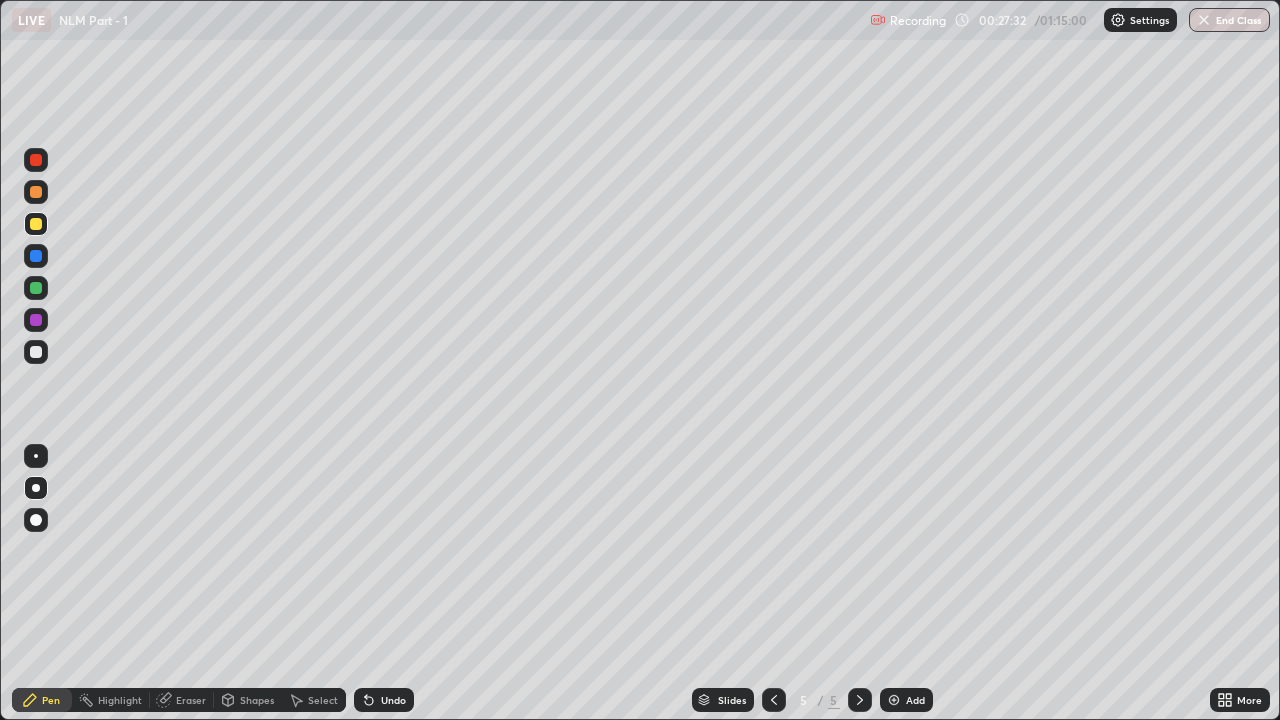click on "Add" at bounding box center (906, 700) 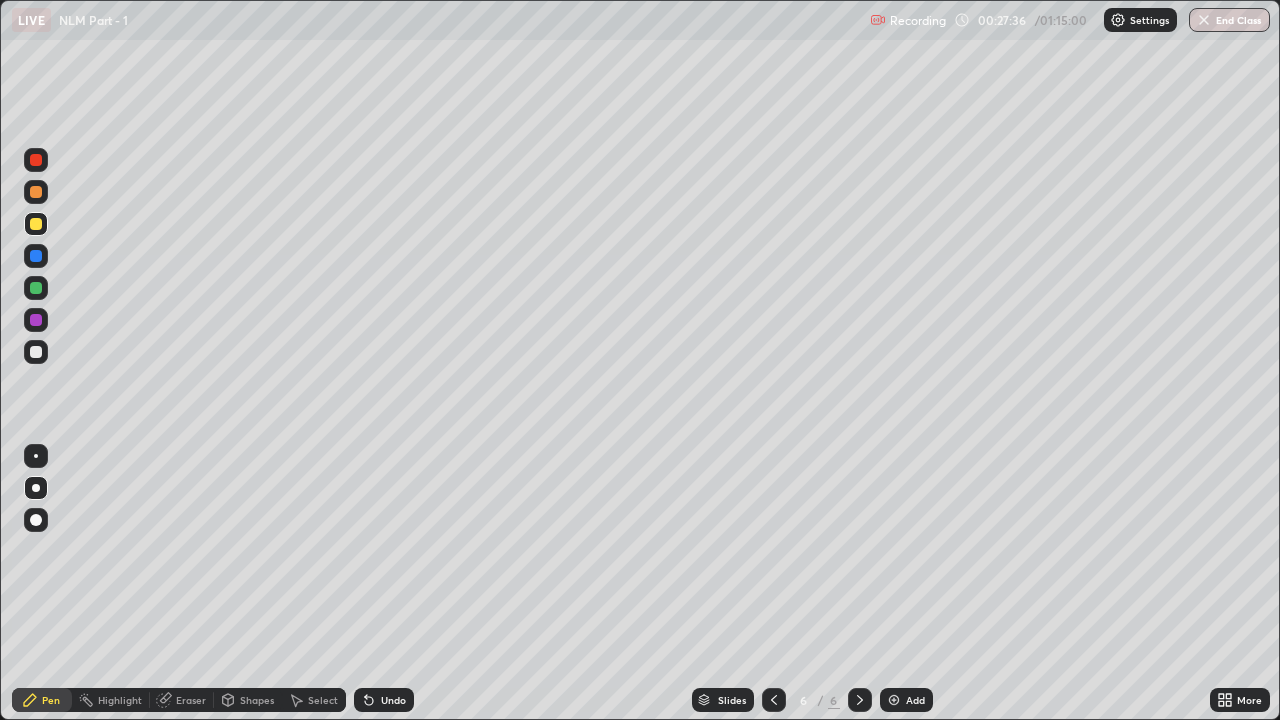 click at bounding box center [36, 352] 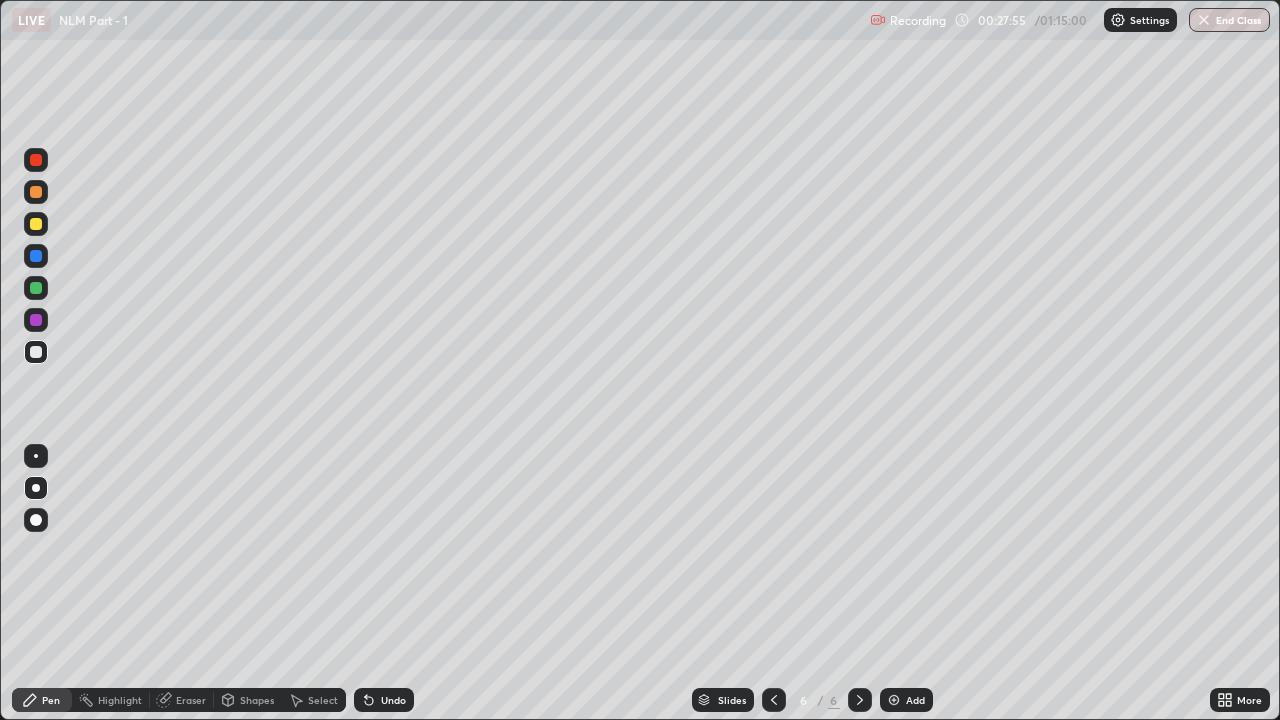 click on "Eraser" at bounding box center (191, 700) 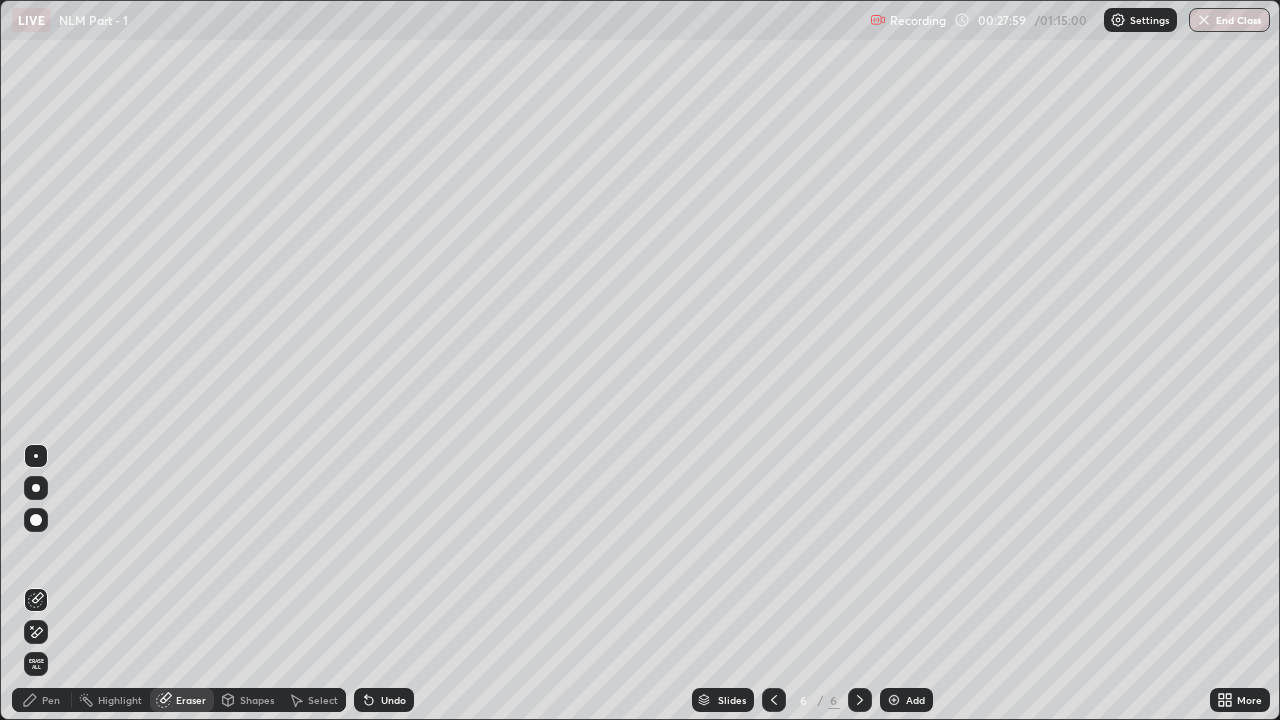 click on "Pen" at bounding box center (42, 700) 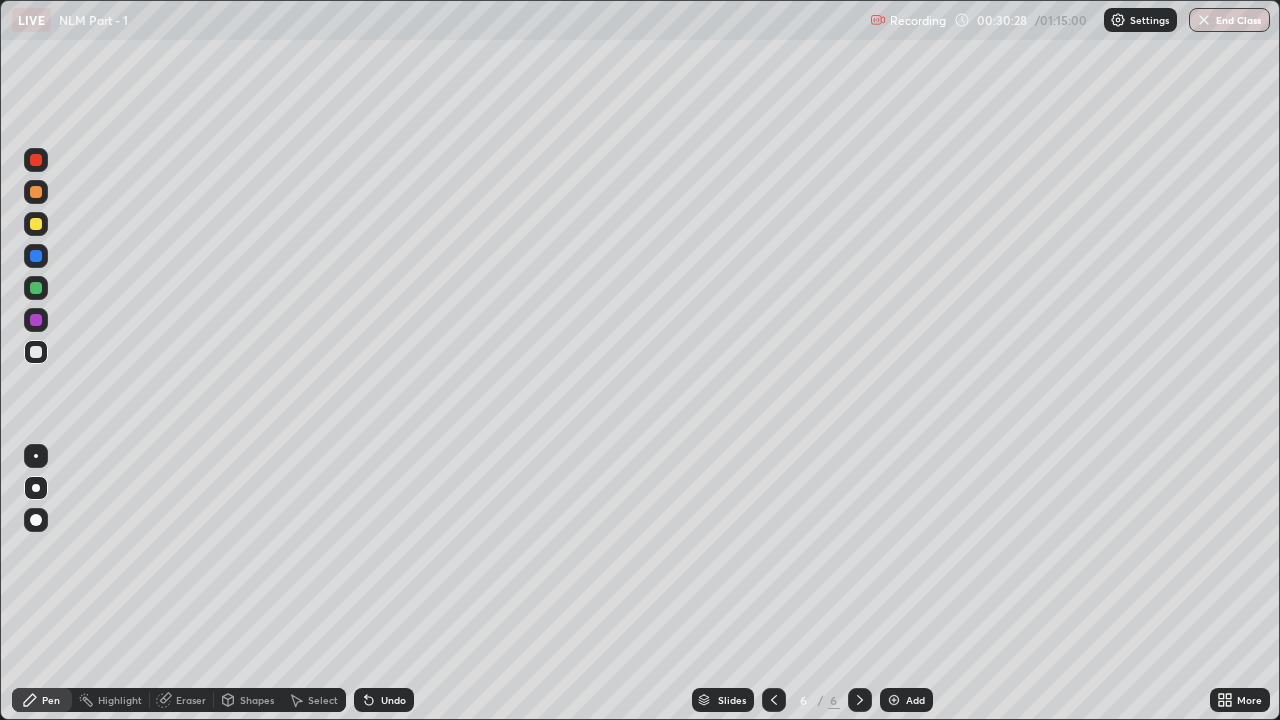 click at bounding box center [36, 224] 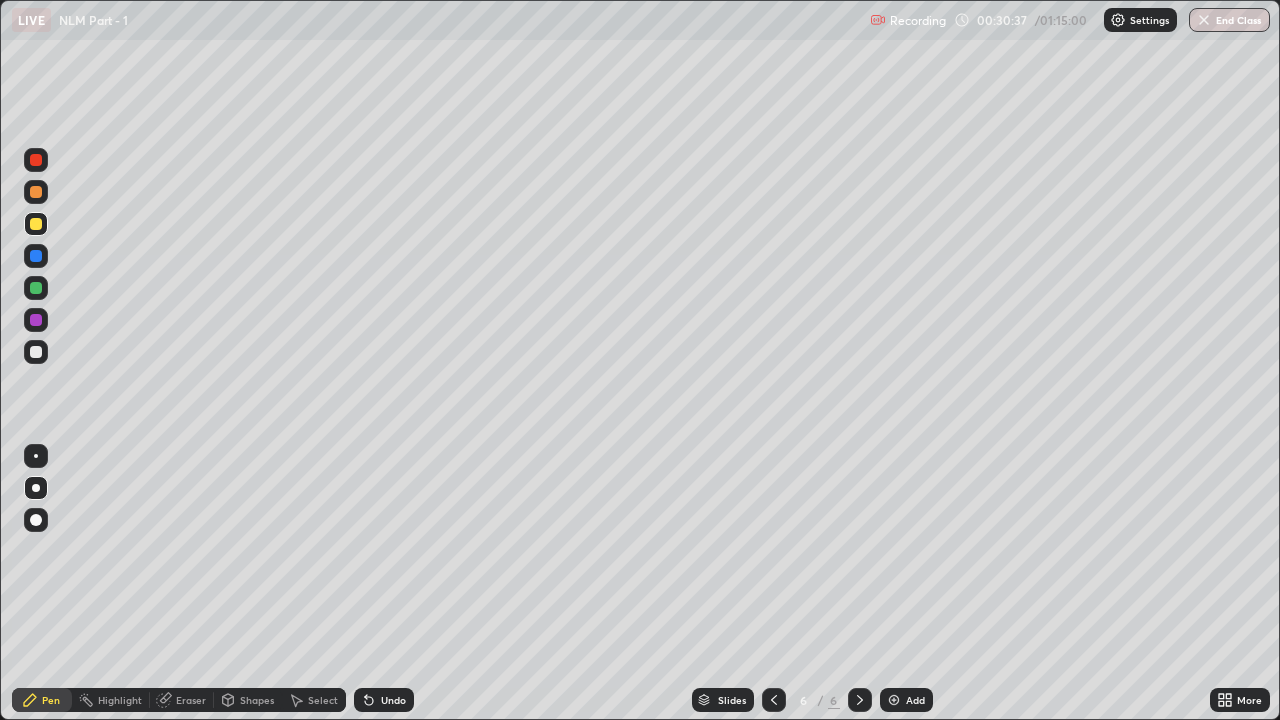 click at bounding box center [774, 700] 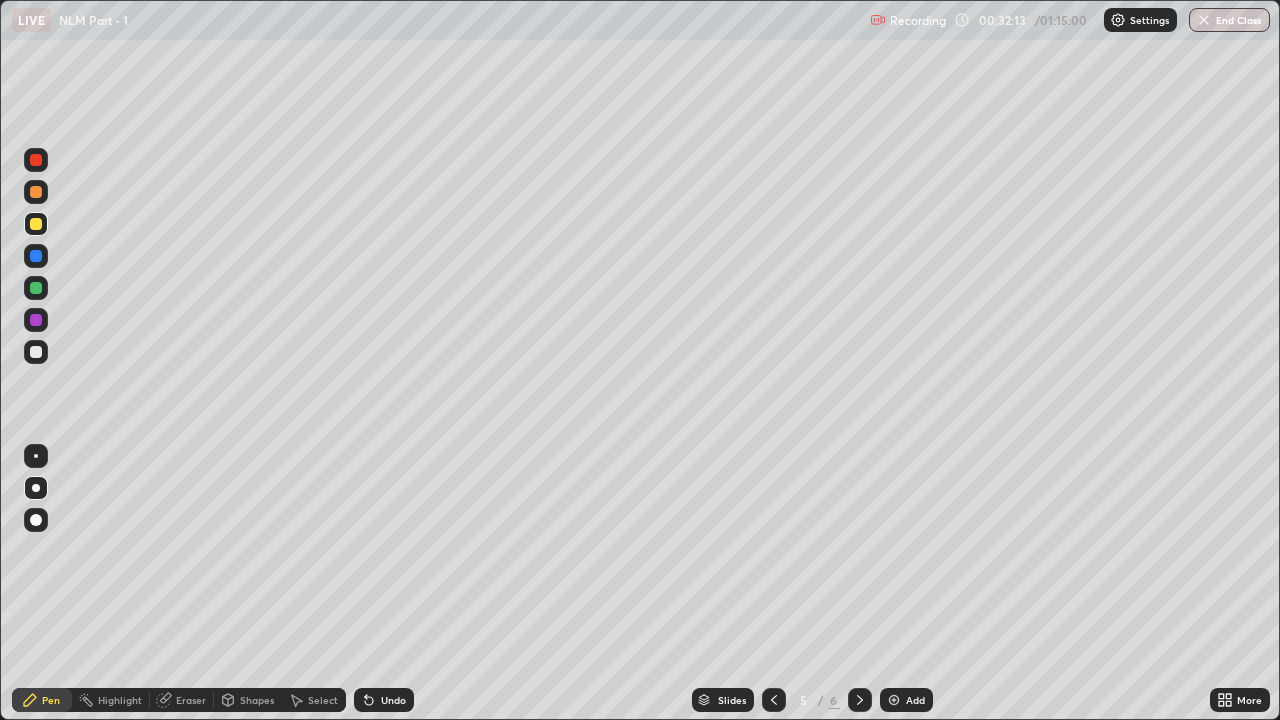 click 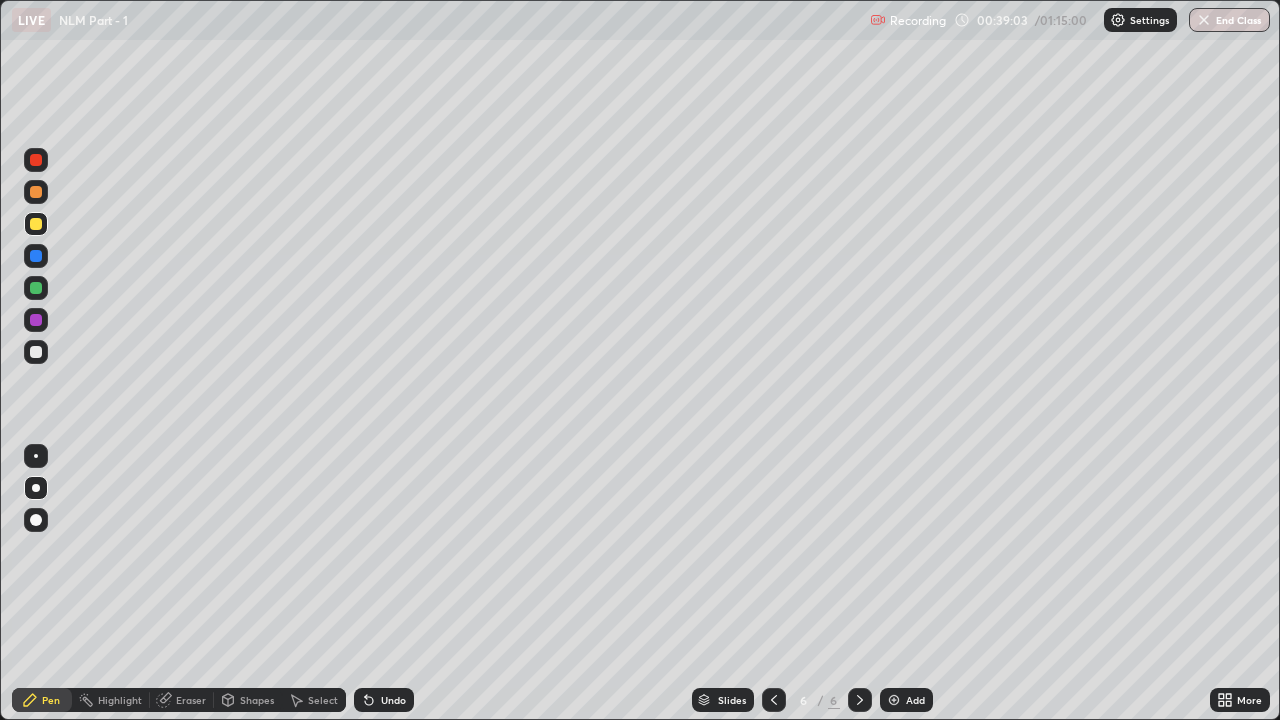 click at bounding box center (894, 700) 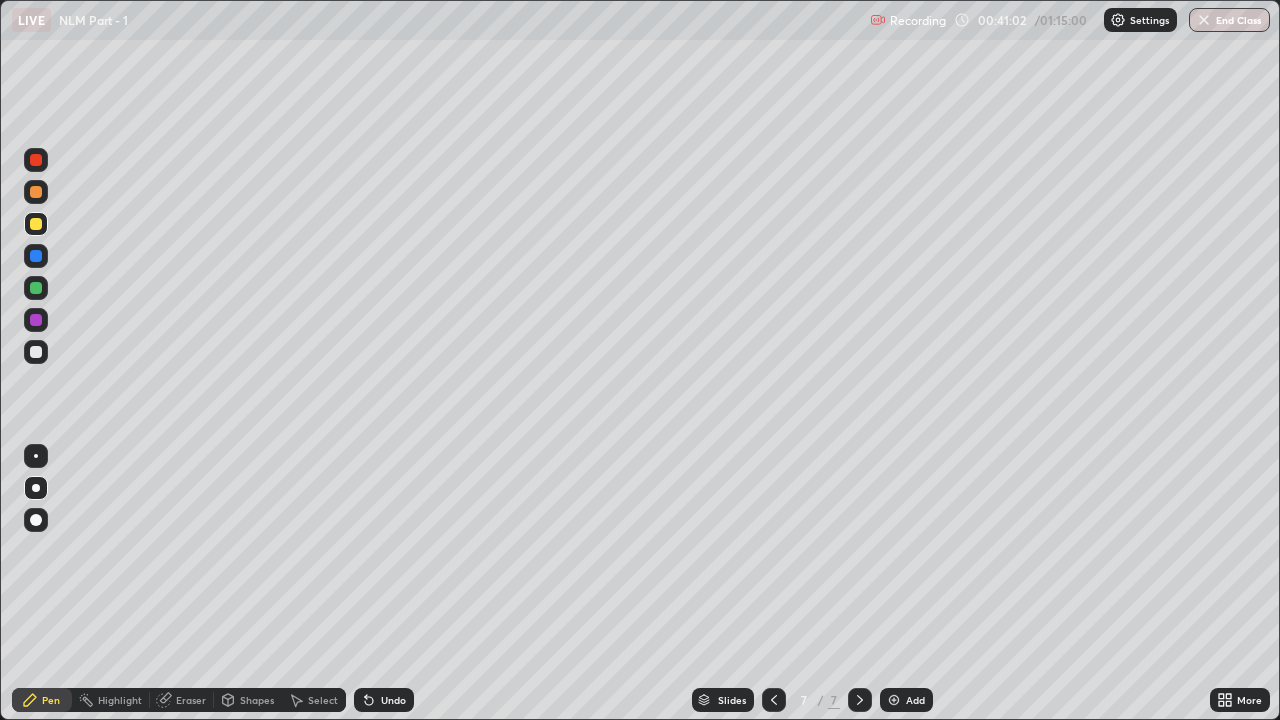 click on "Undo" at bounding box center [393, 700] 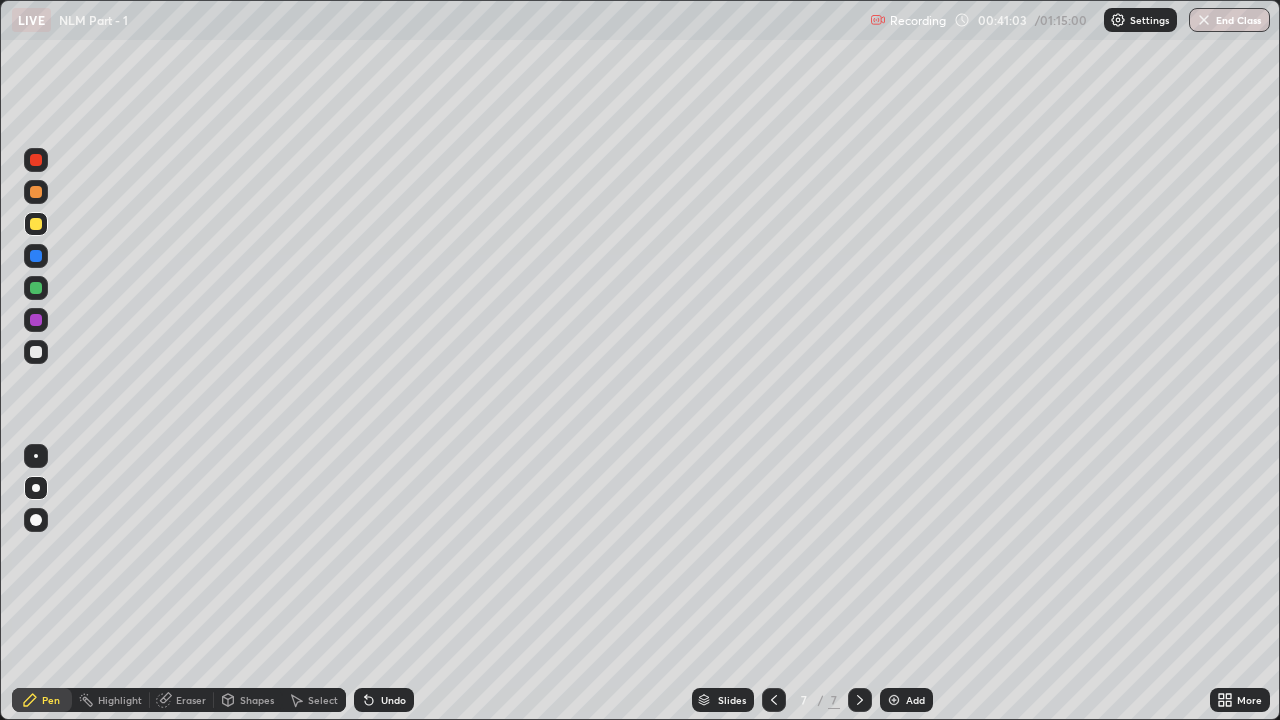 click on "Undo" at bounding box center (384, 700) 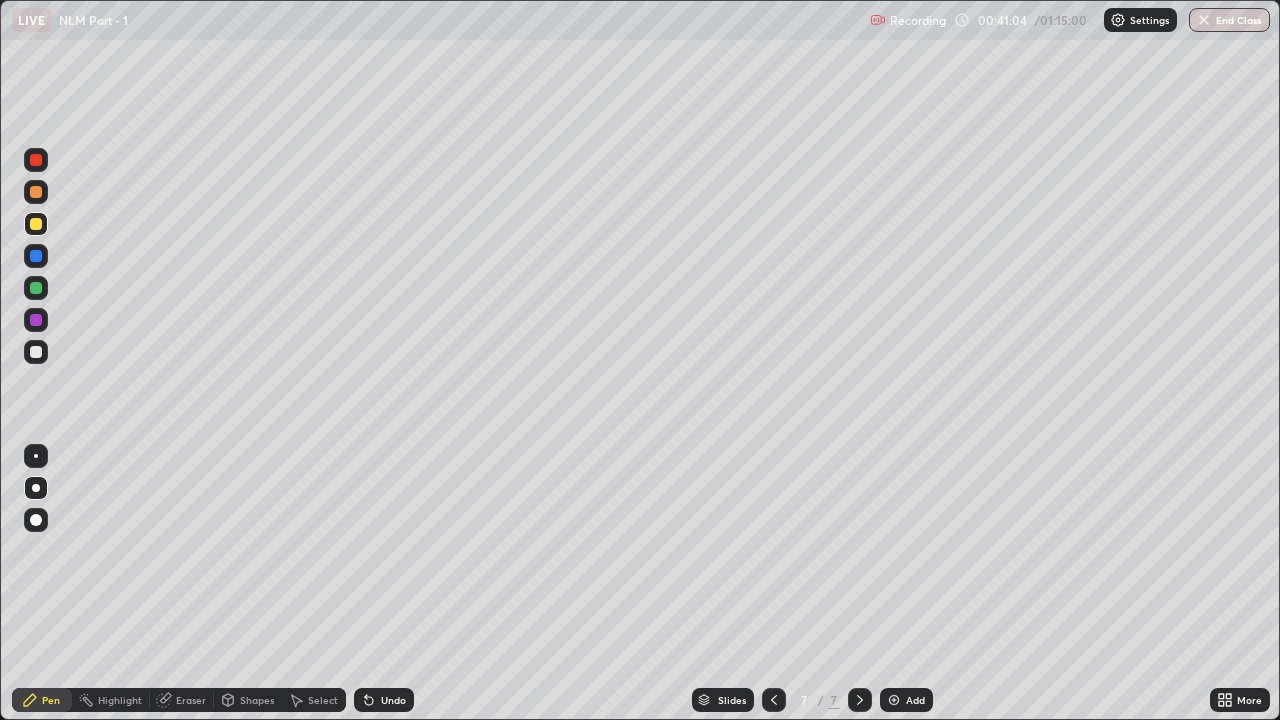 click on "Undo" at bounding box center [384, 700] 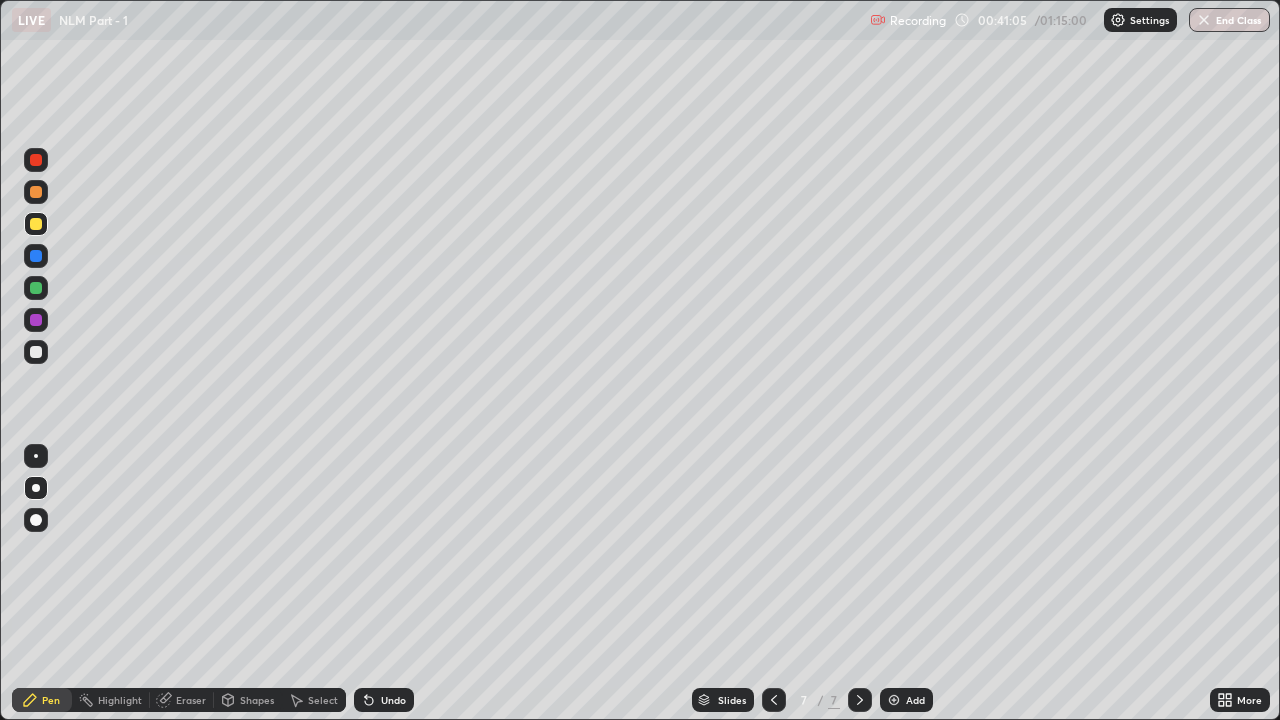 click on "Undo" at bounding box center (384, 700) 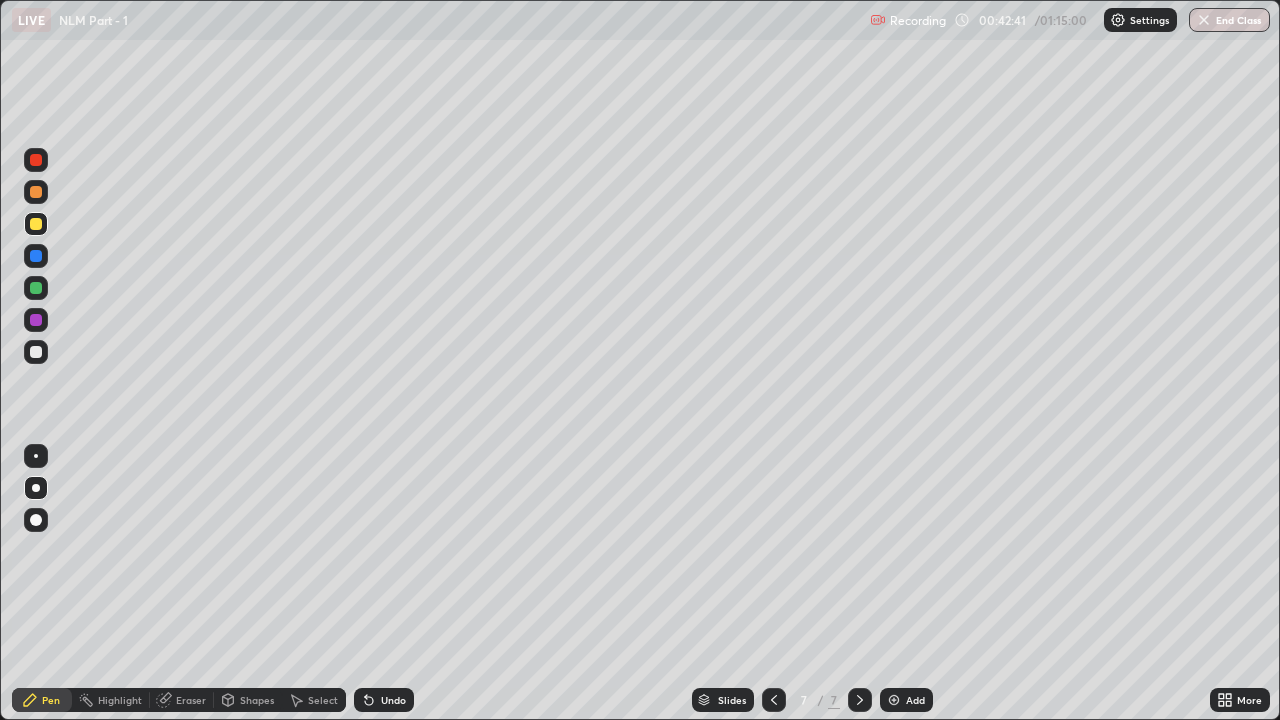 click on "Undo" at bounding box center (384, 700) 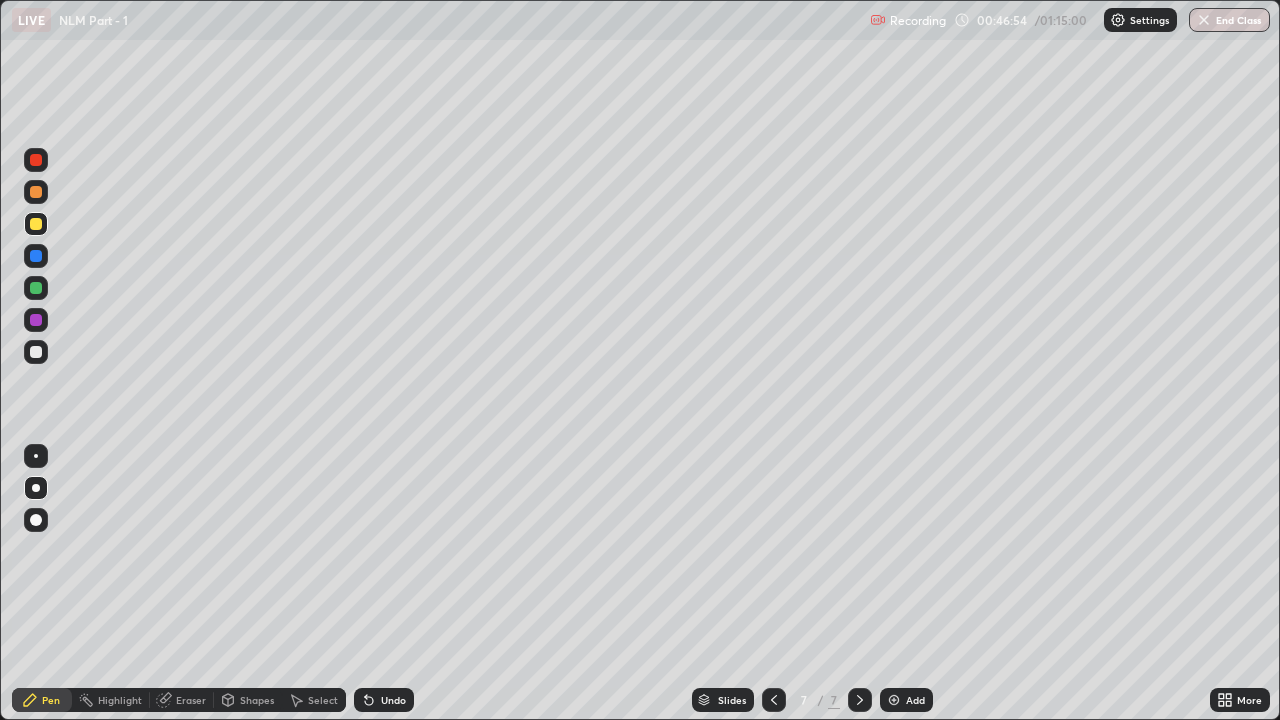 click on "Shapes" at bounding box center [257, 700] 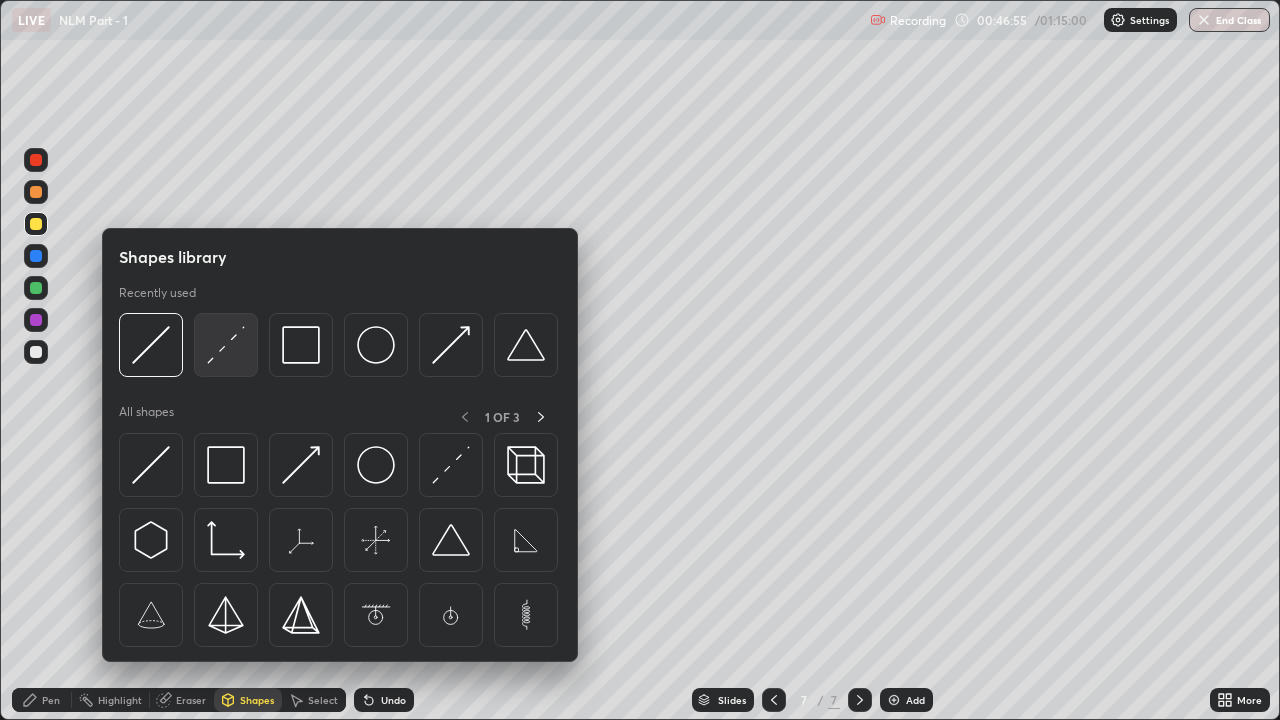 click at bounding box center [226, 345] 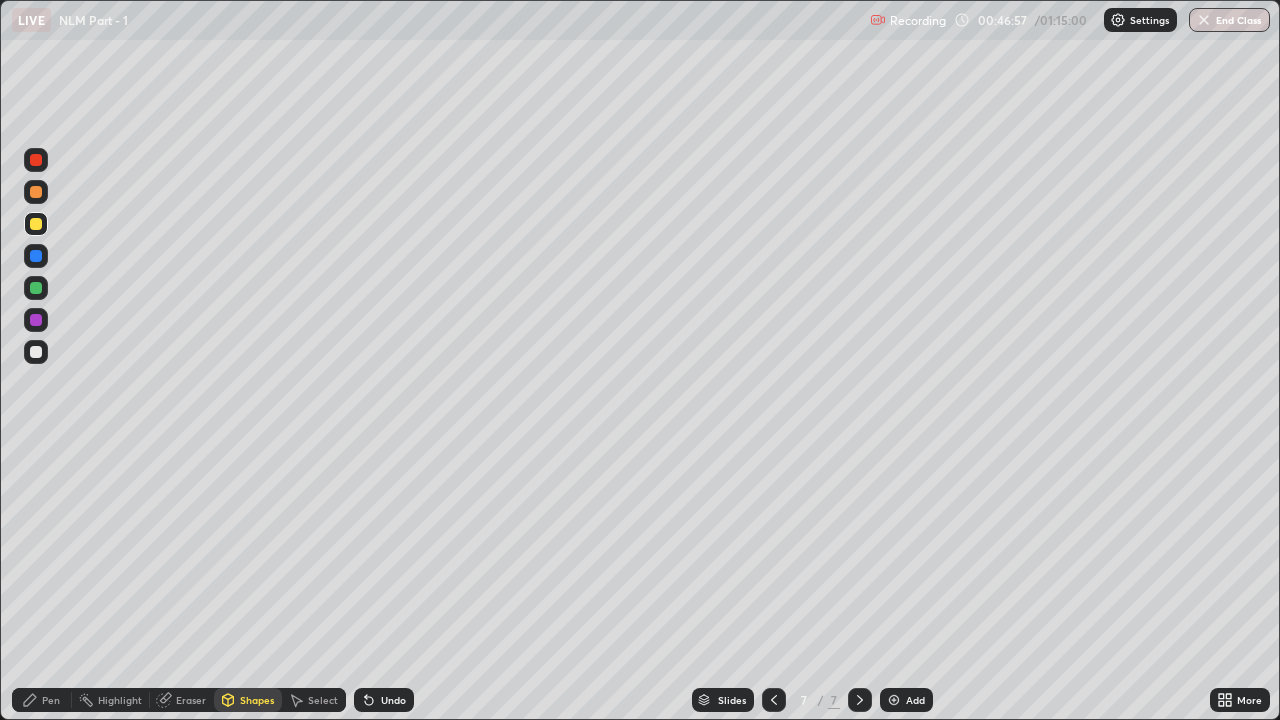 click on "Shapes" at bounding box center (257, 700) 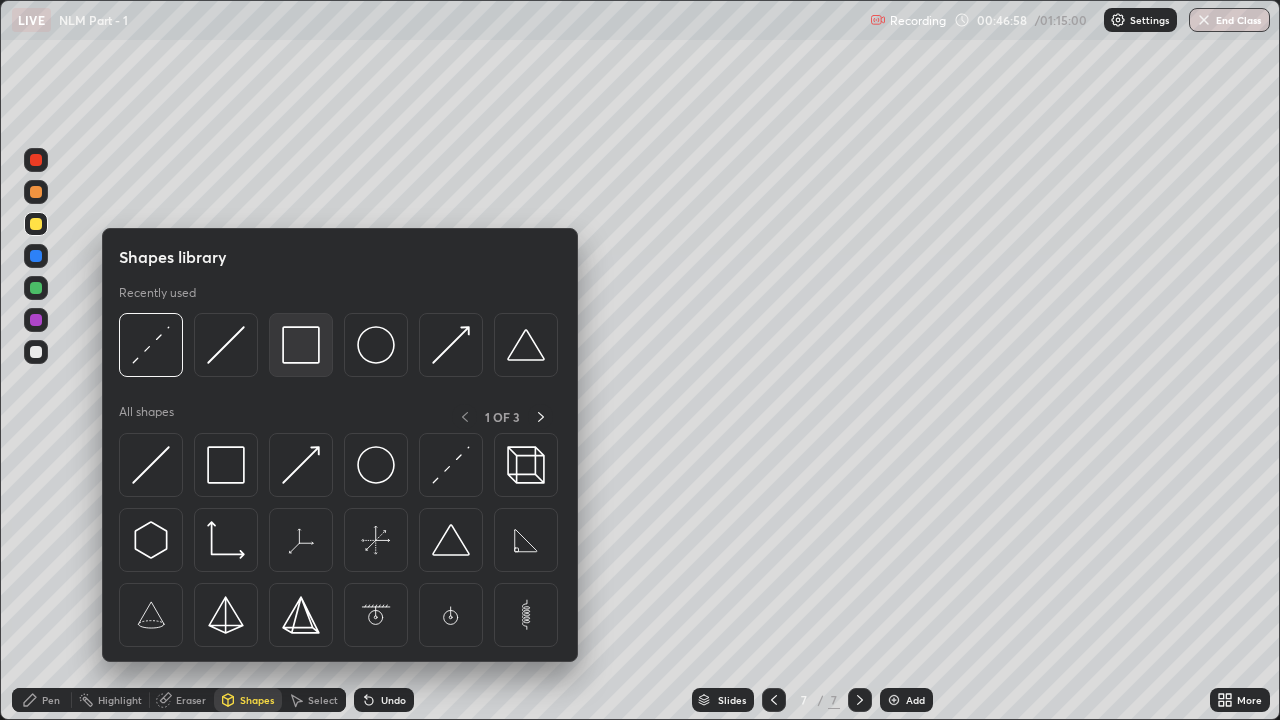 click at bounding box center [301, 345] 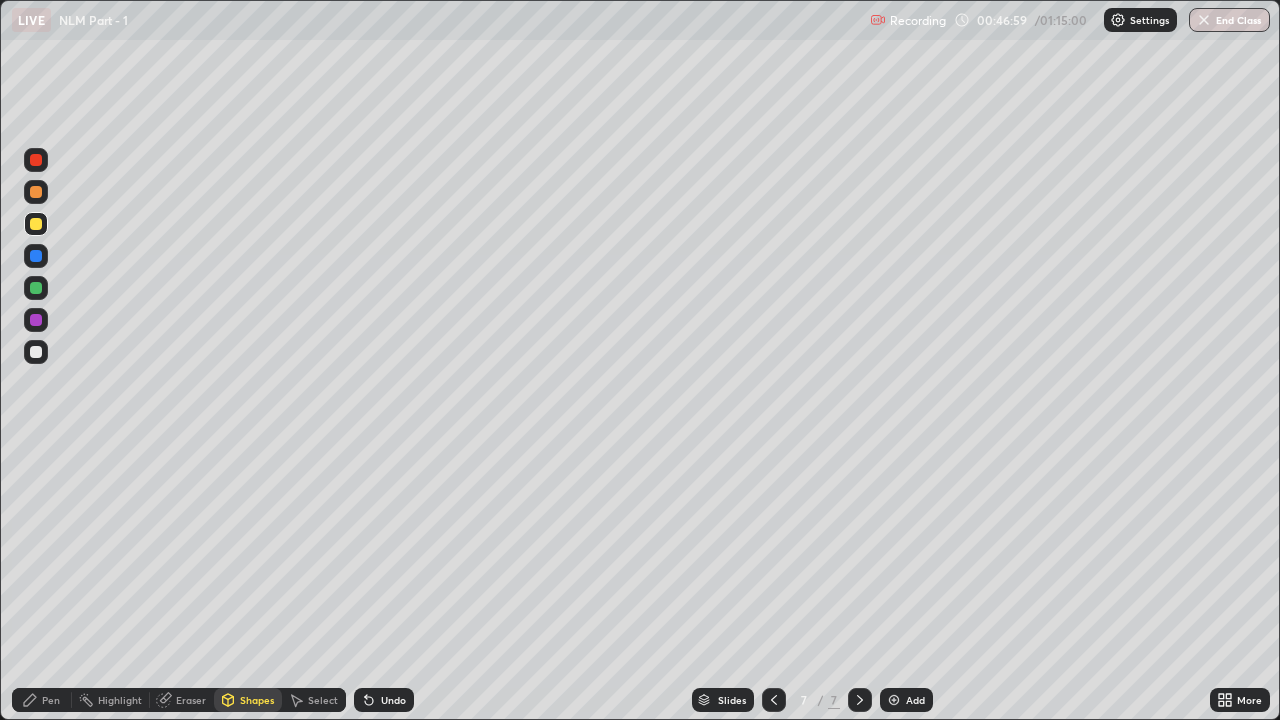 click at bounding box center (36, 288) 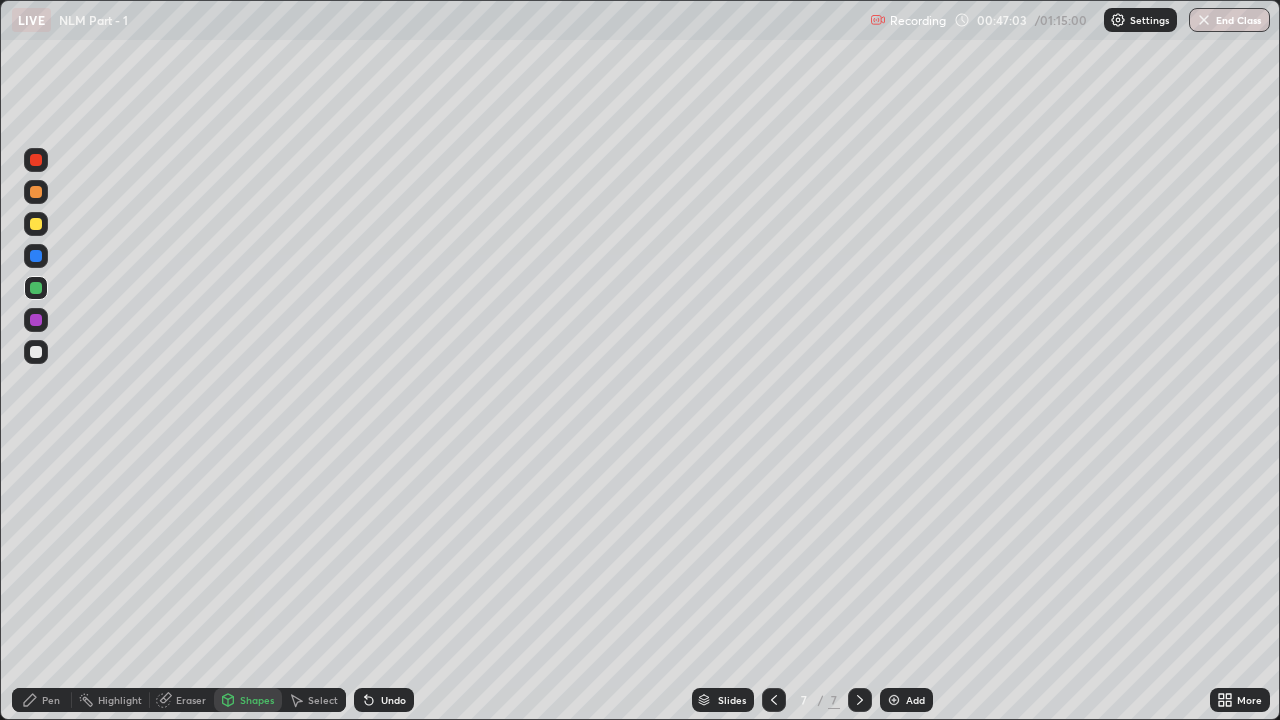click on "Pen" at bounding box center [51, 700] 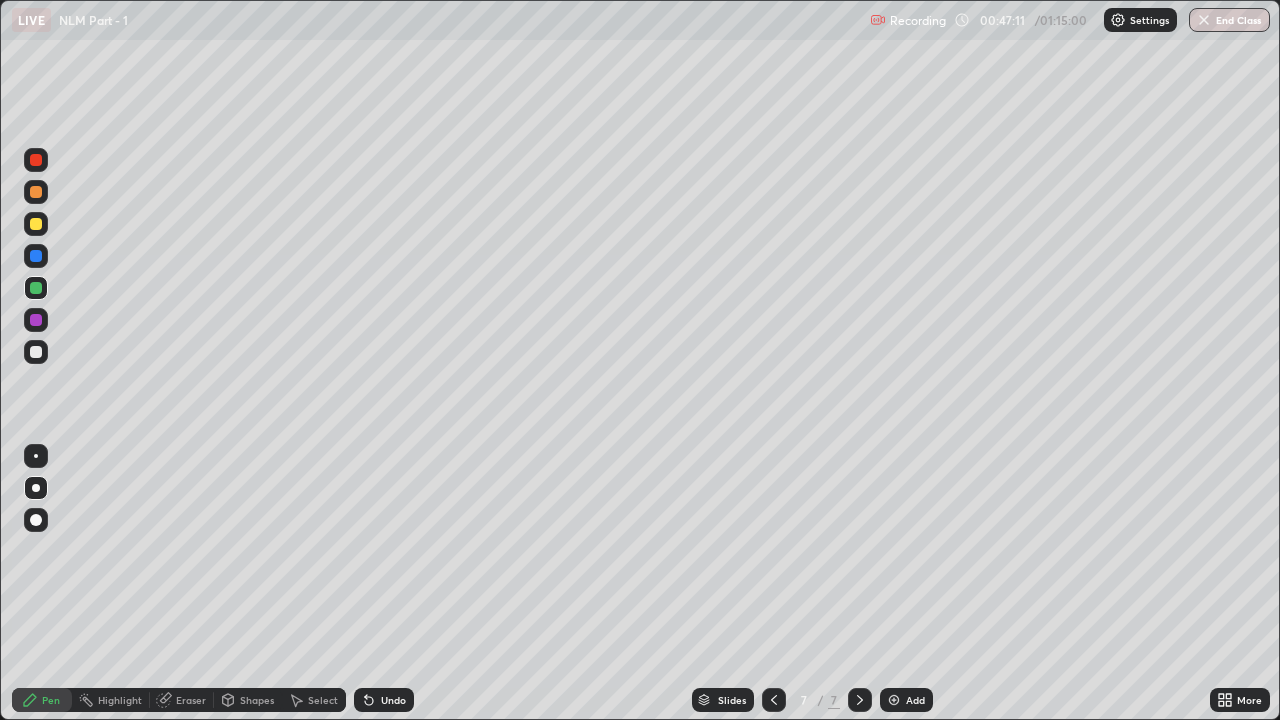 click at bounding box center [36, 320] 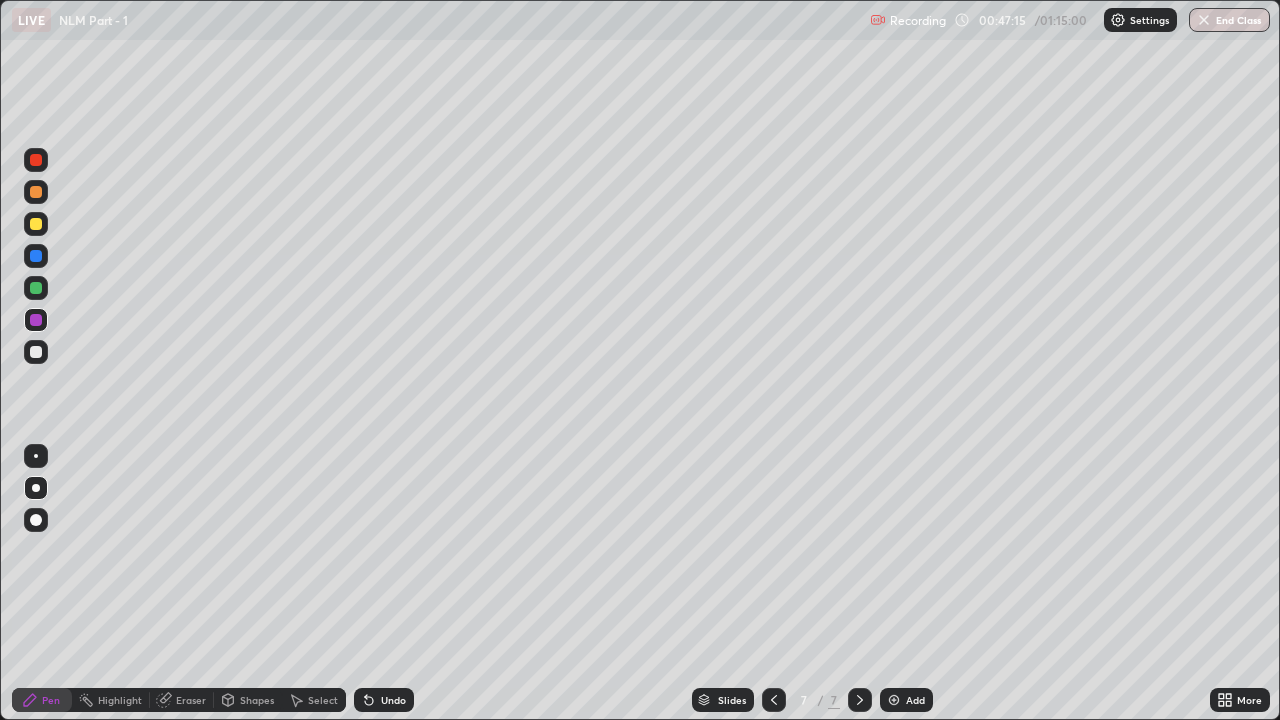 click at bounding box center [36, 224] 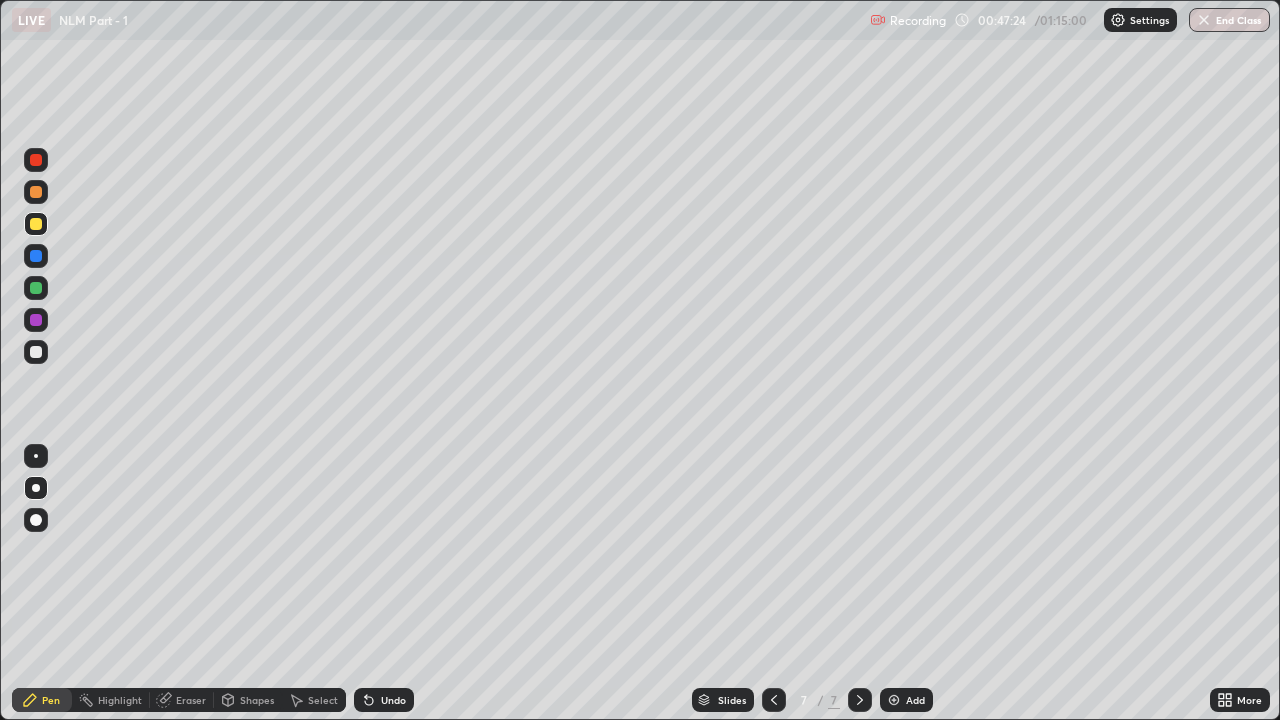 click at bounding box center (36, 224) 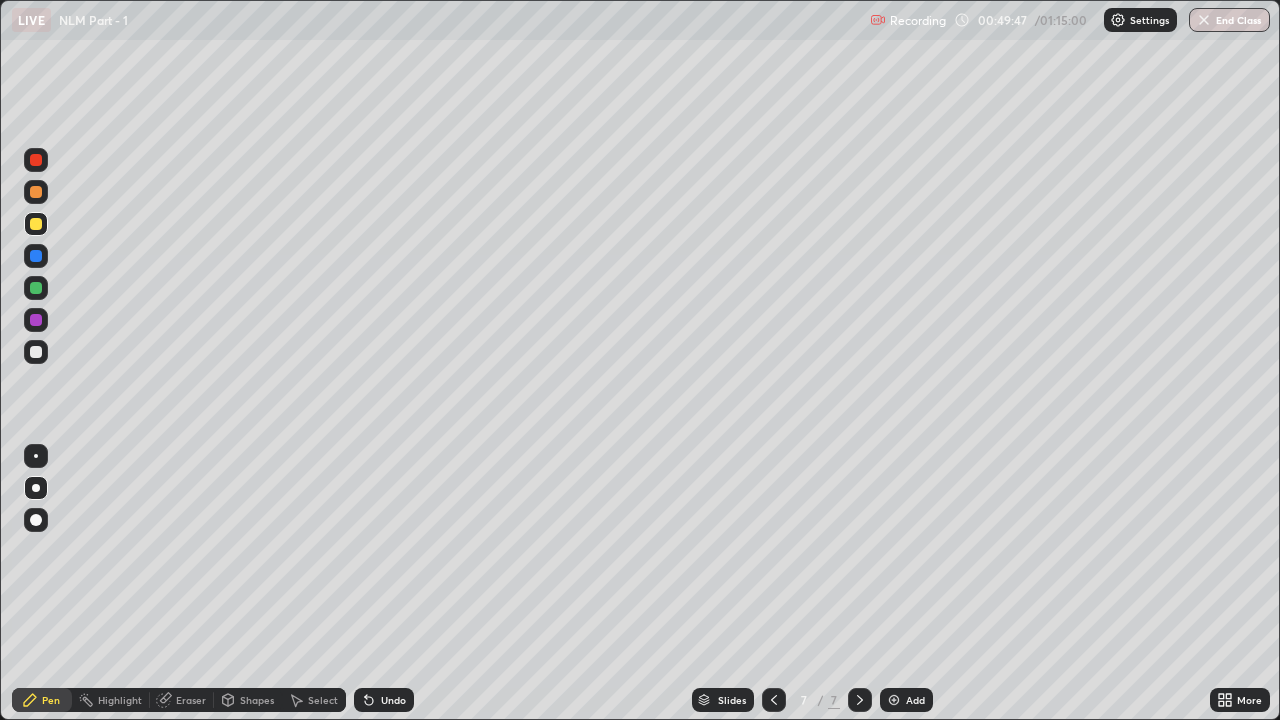 click at bounding box center [36, 288] 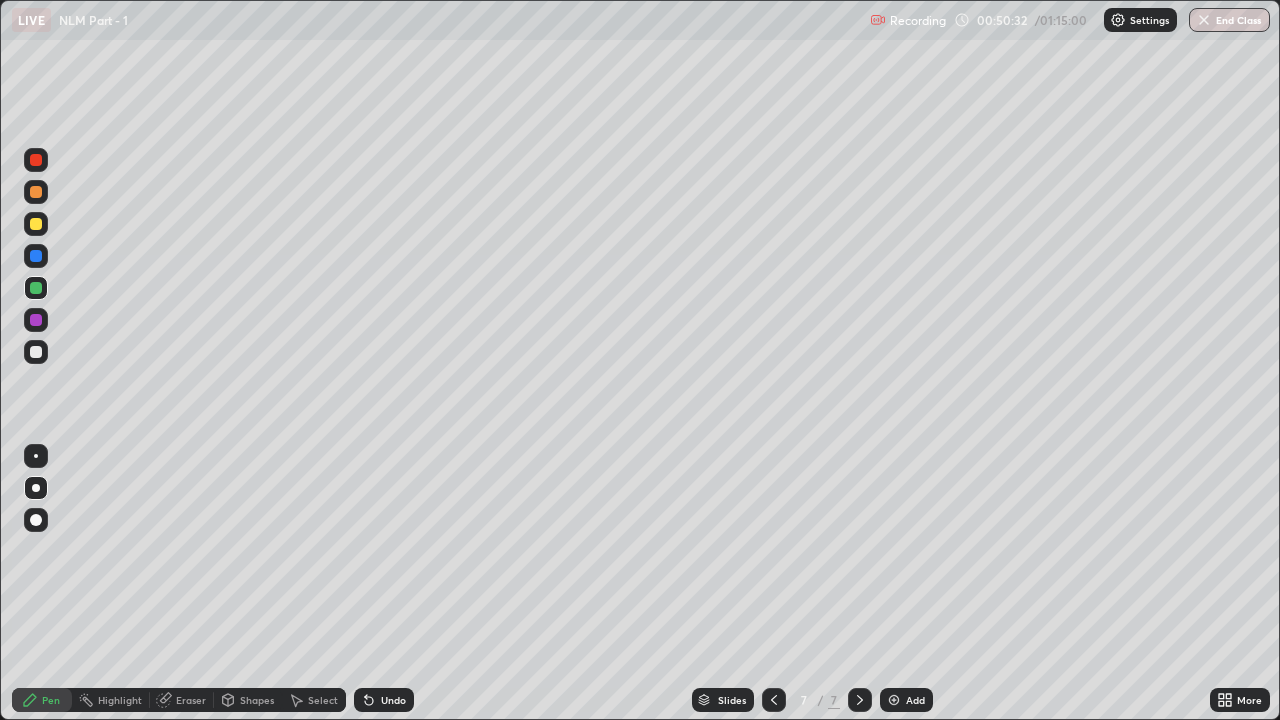 click on "Add" at bounding box center [915, 700] 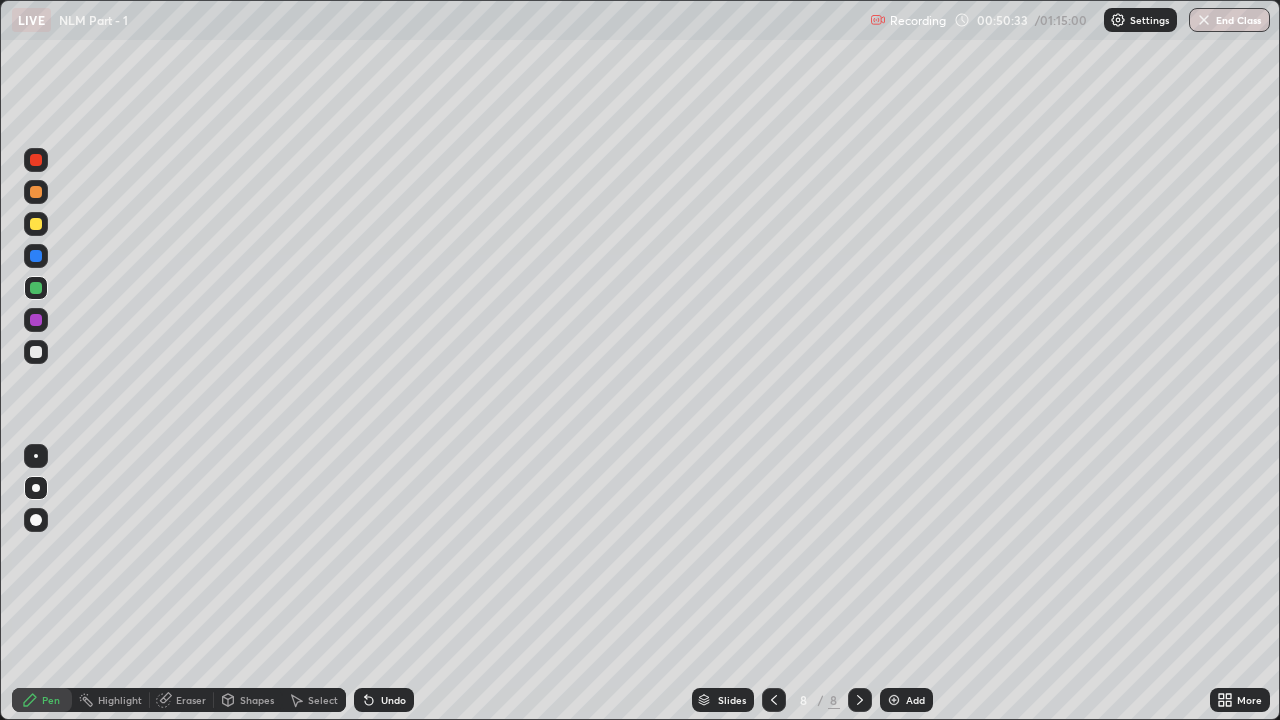 click at bounding box center [36, 224] 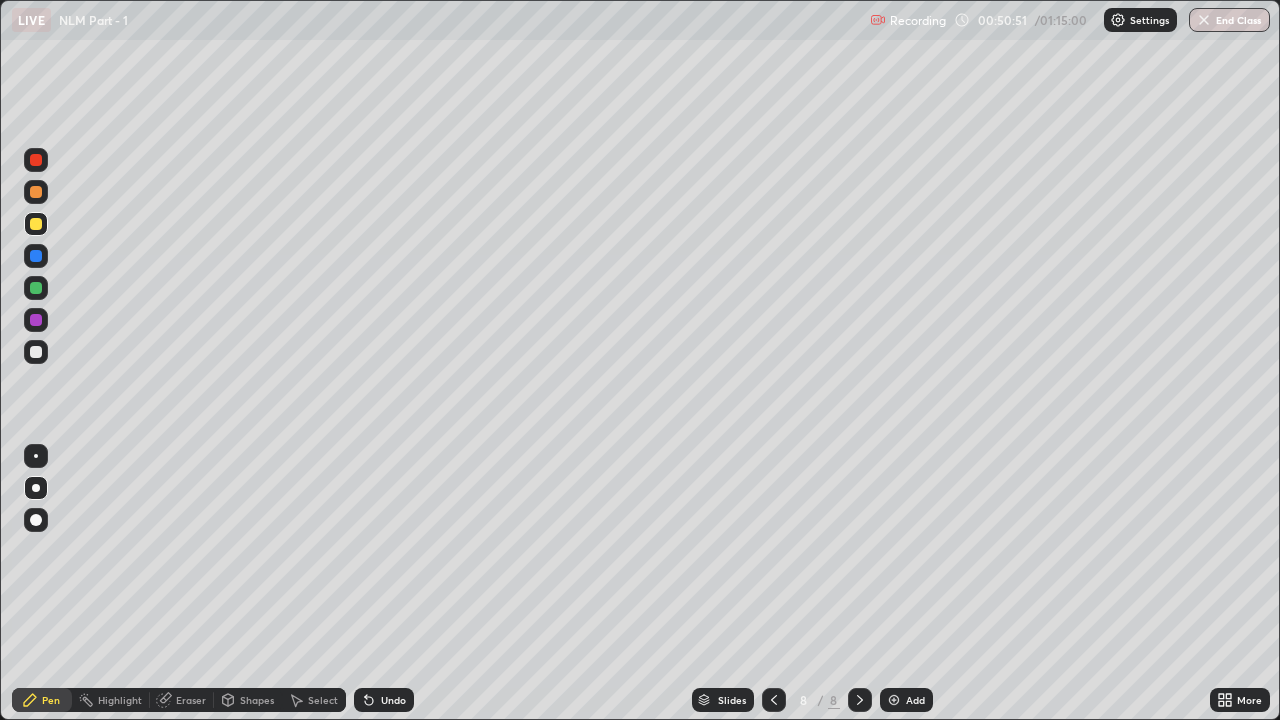 click at bounding box center (36, 288) 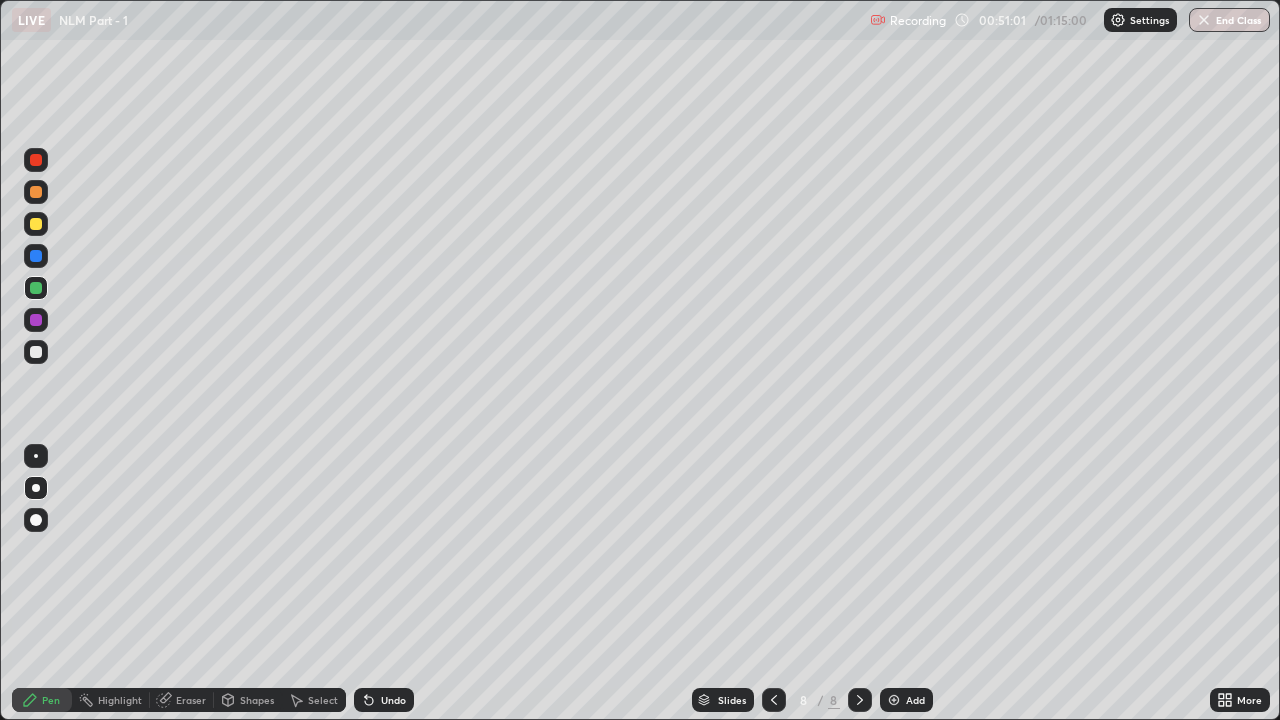 click at bounding box center [36, 224] 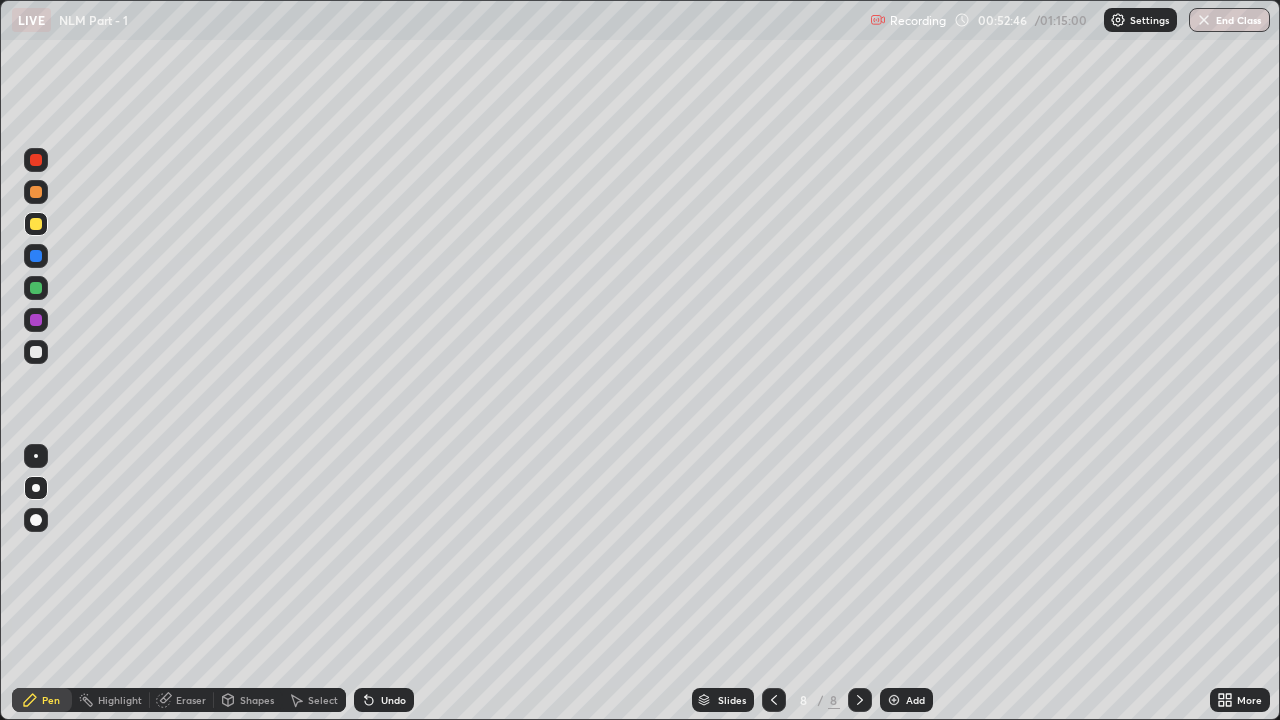 click on "Shapes" at bounding box center [257, 700] 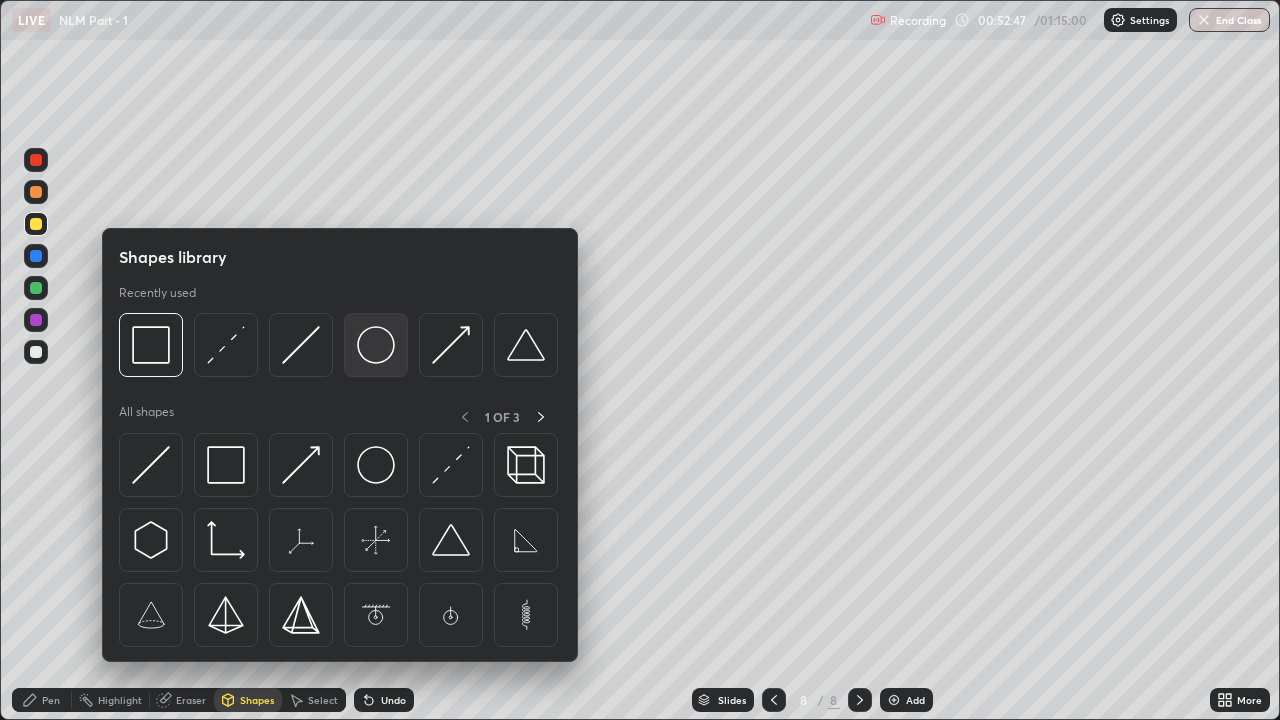 click at bounding box center (376, 345) 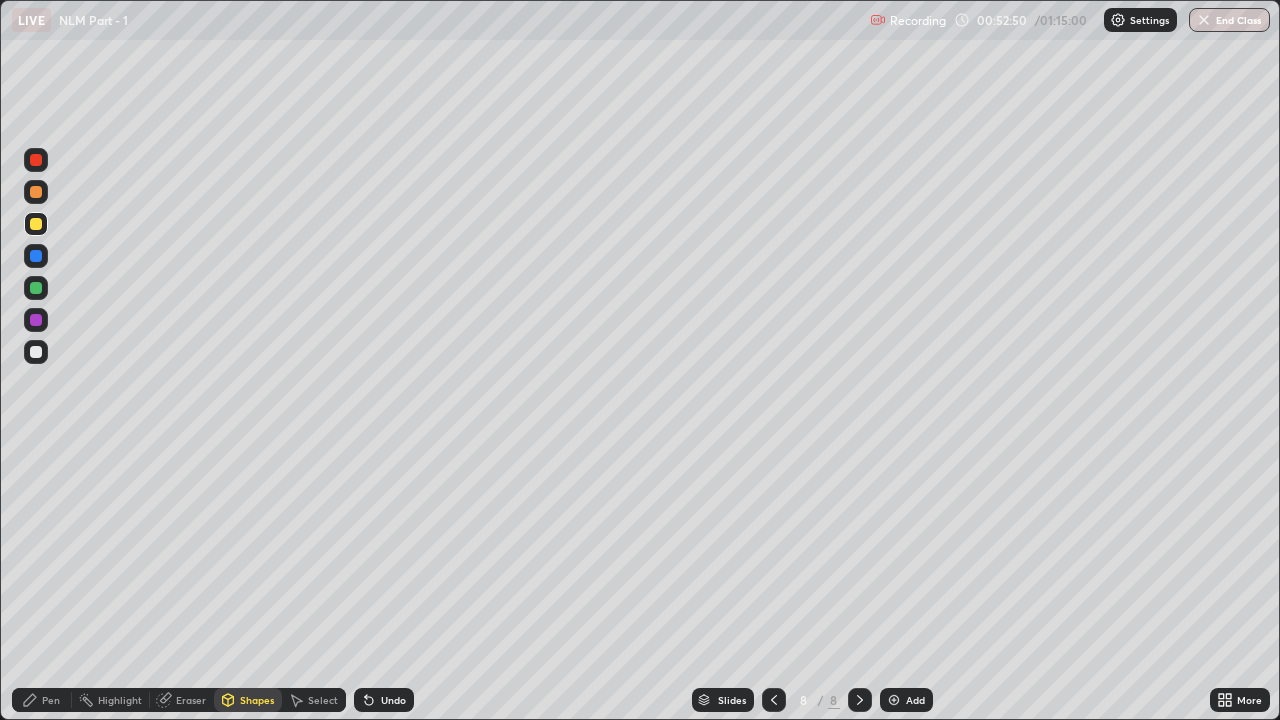 click on "Pen" at bounding box center [42, 700] 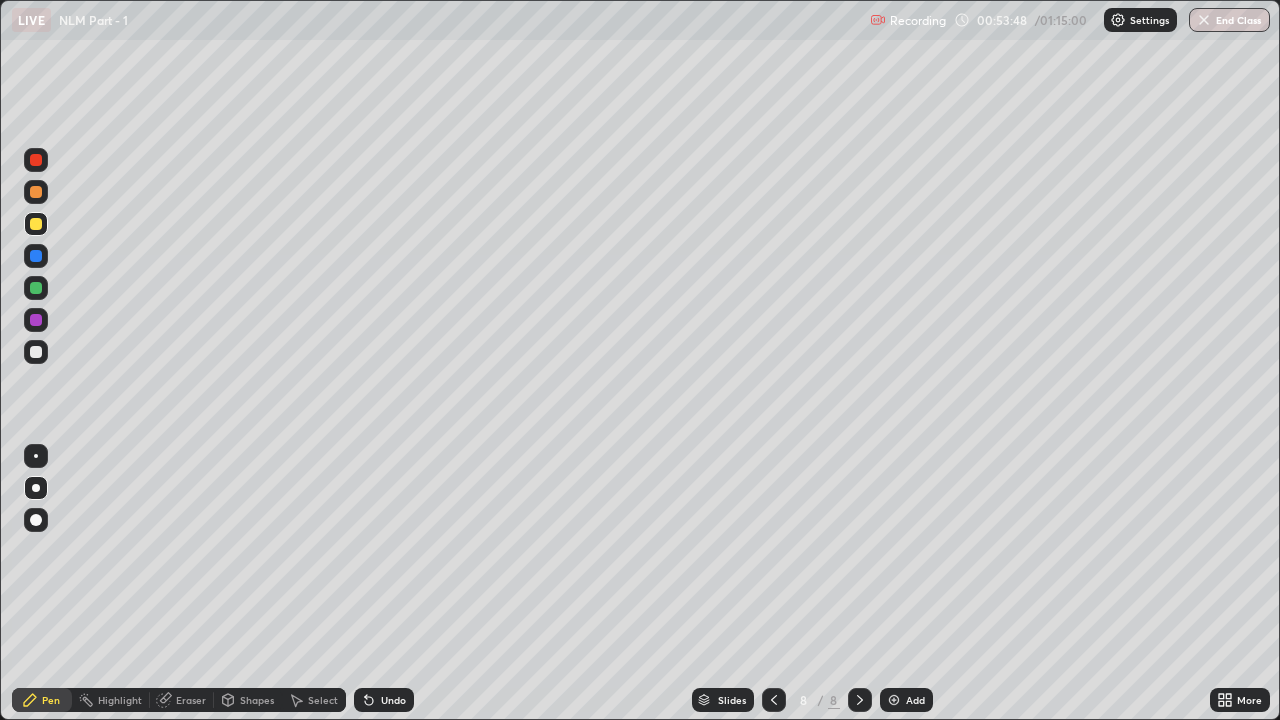 click 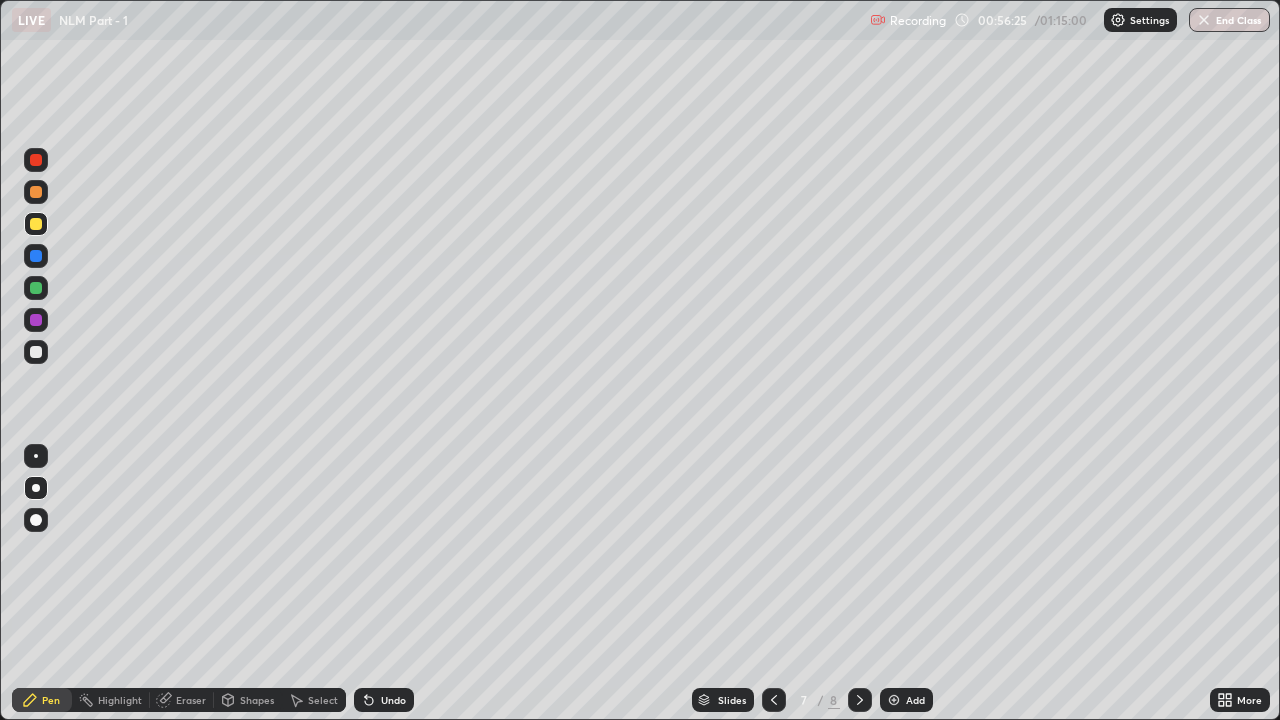 click at bounding box center [860, 700] 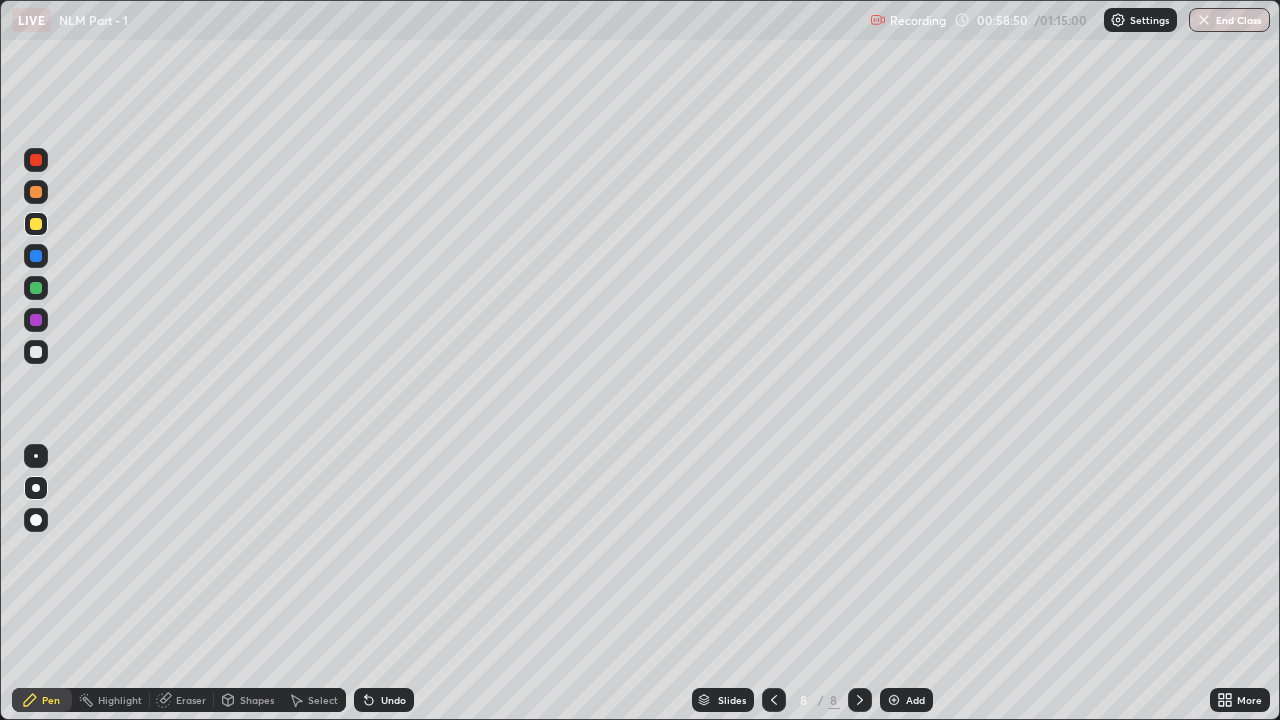 click on "Add" at bounding box center [906, 700] 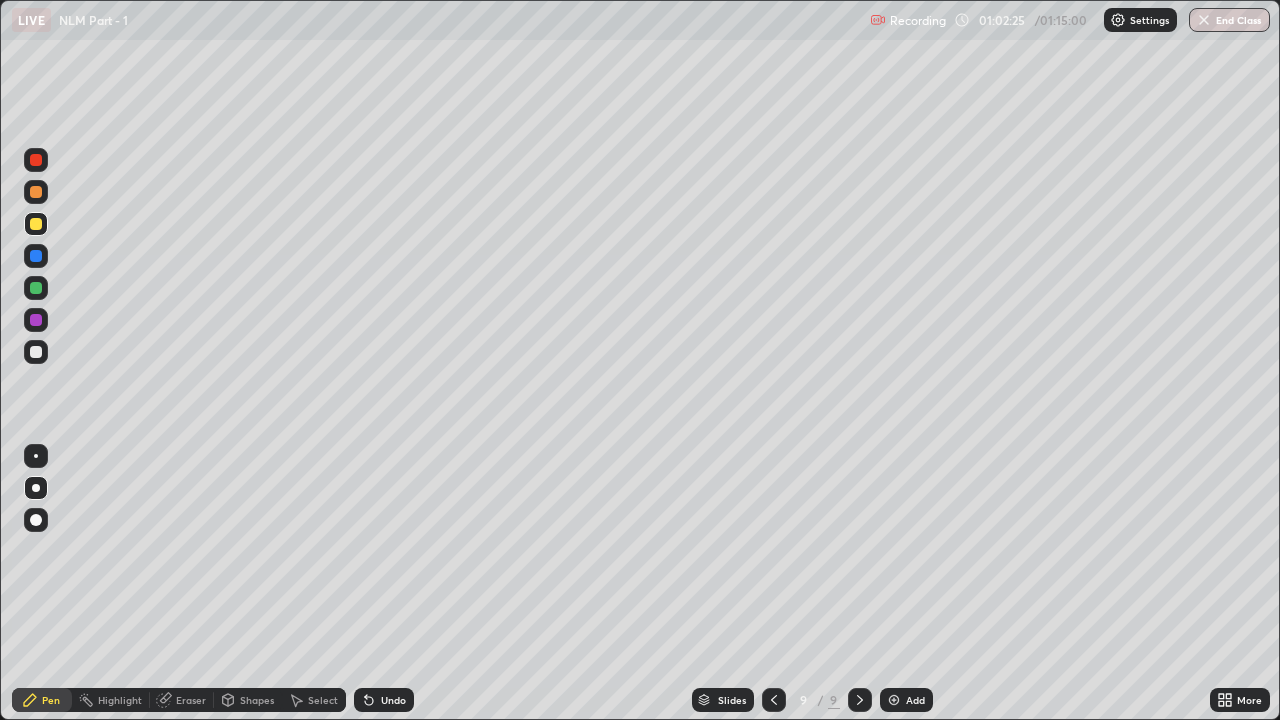 click on "Shapes" at bounding box center [257, 700] 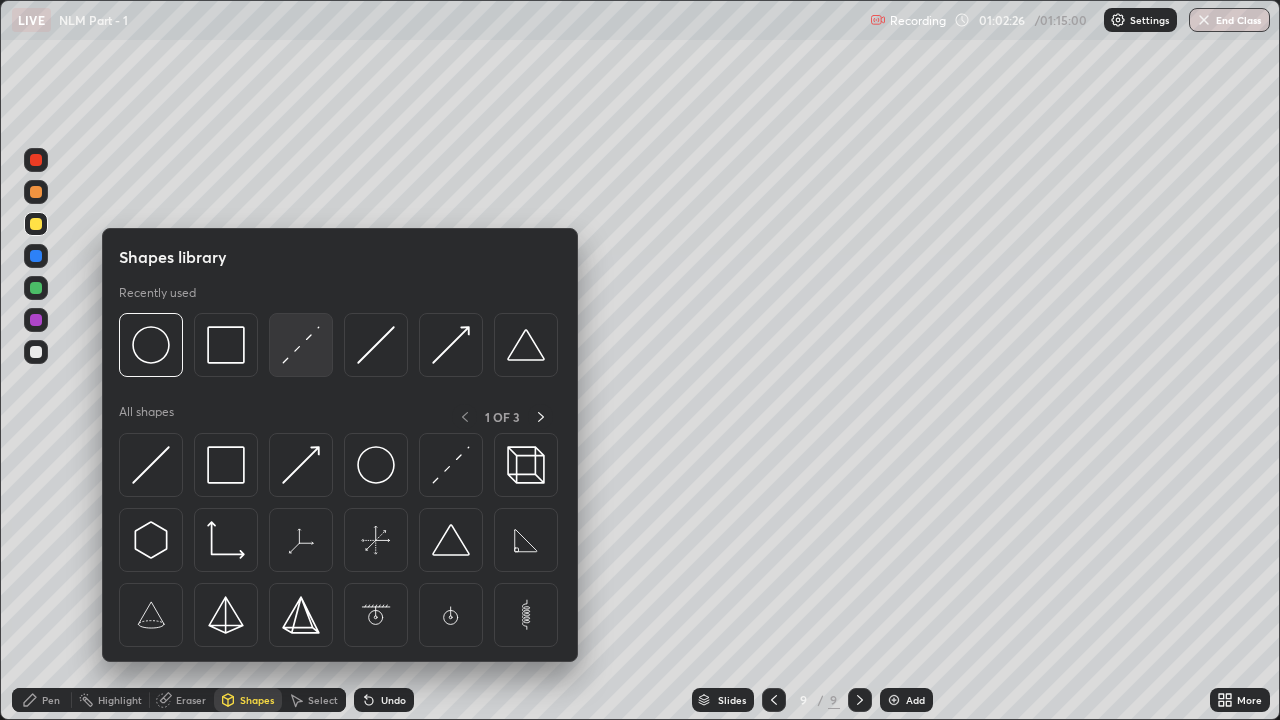 click at bounding box center [301, 345] 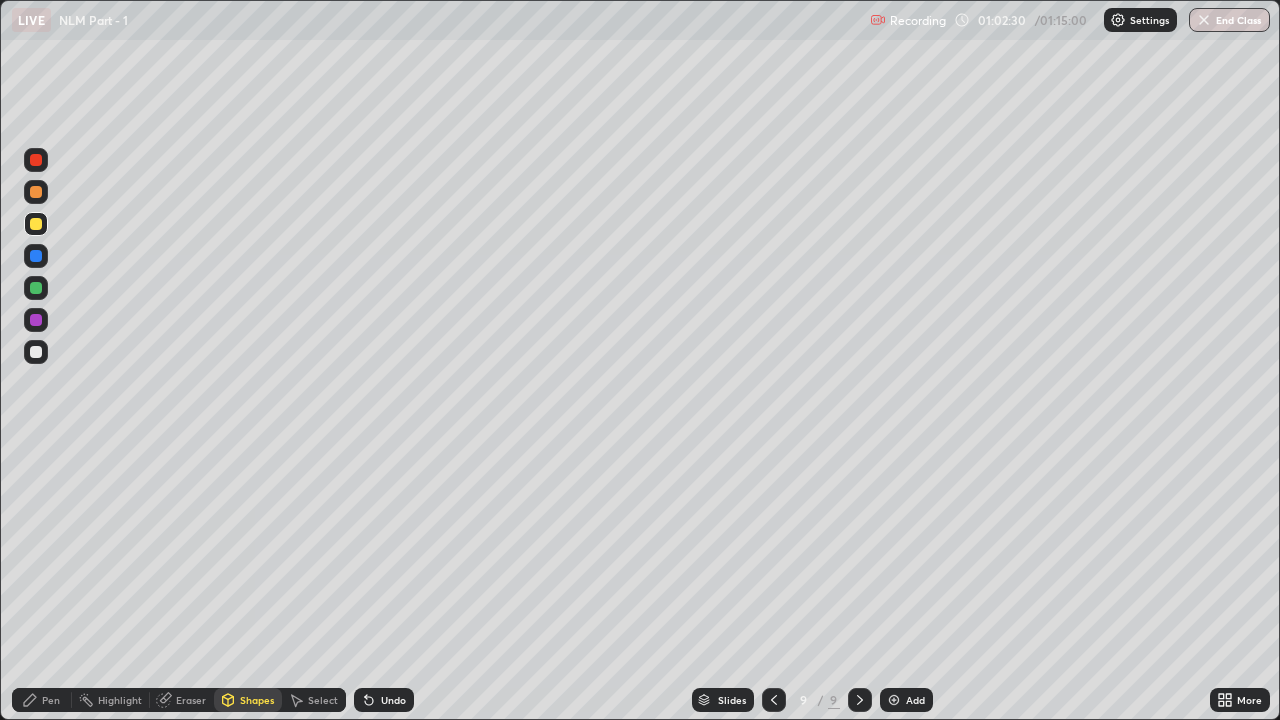 click on "Shapes" at bounding box center (248, 700) 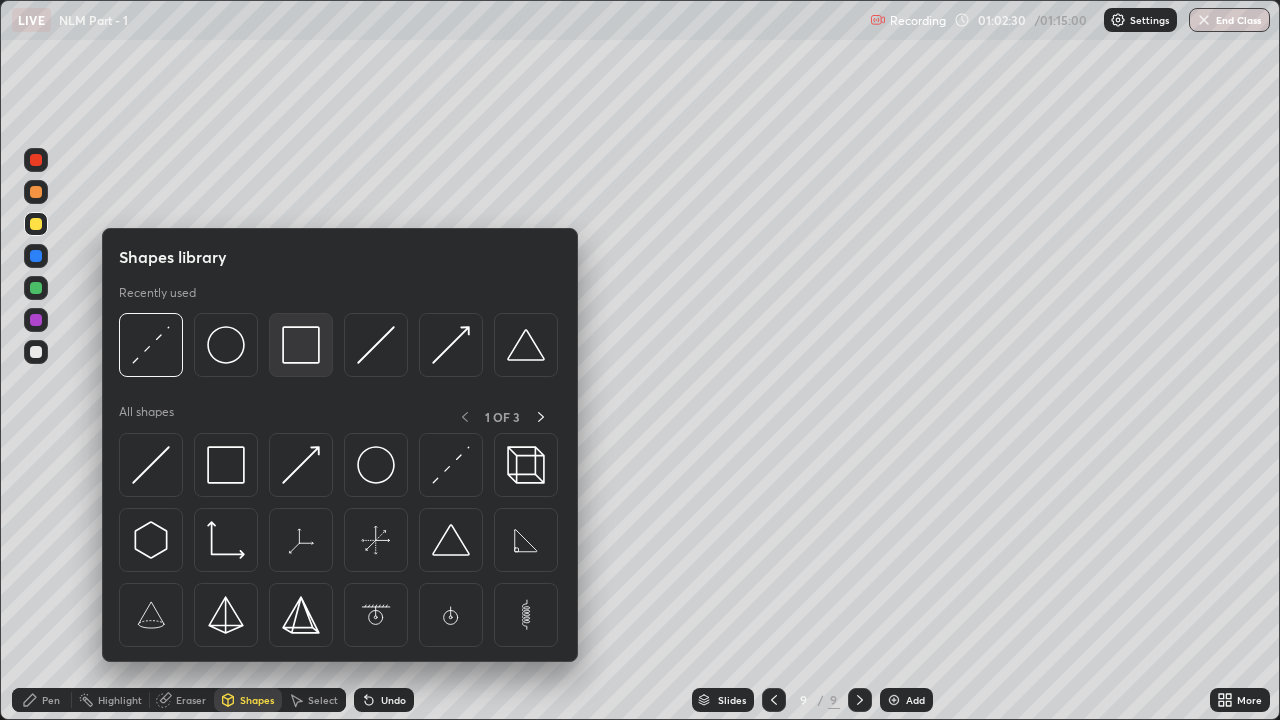 click at bounding box center (301, 345) 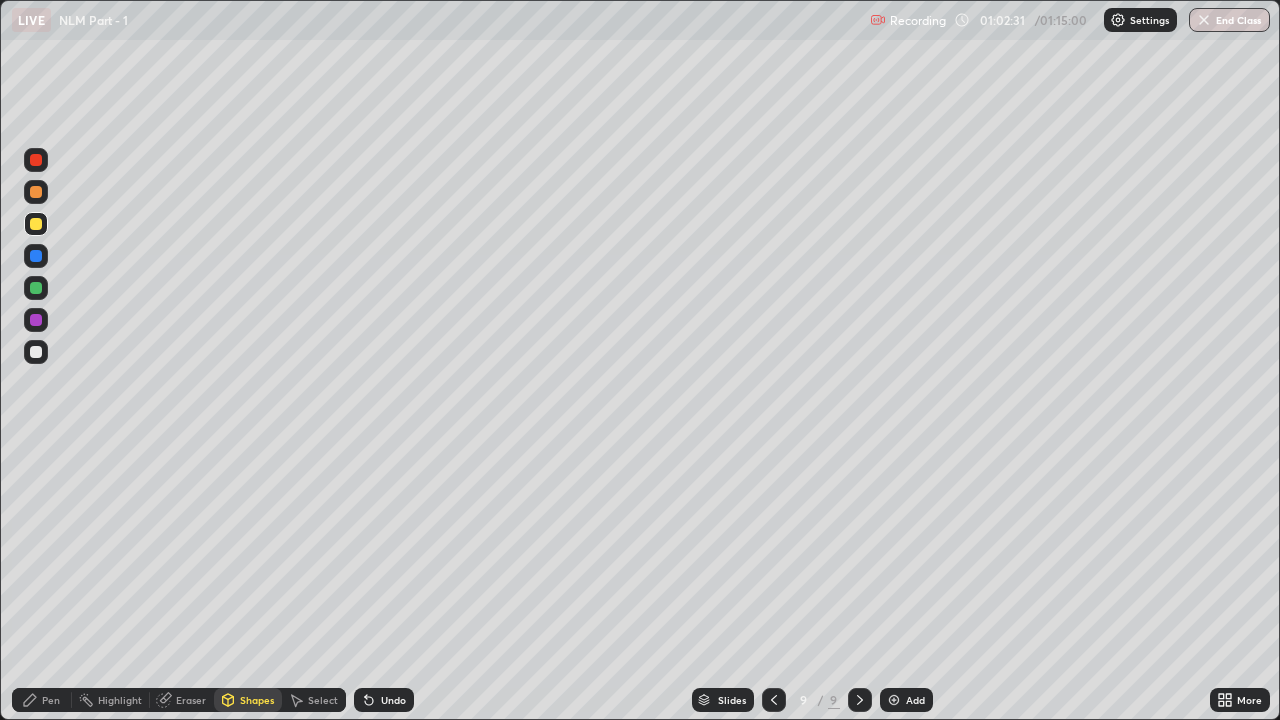 click at bounding box center (36, 320) 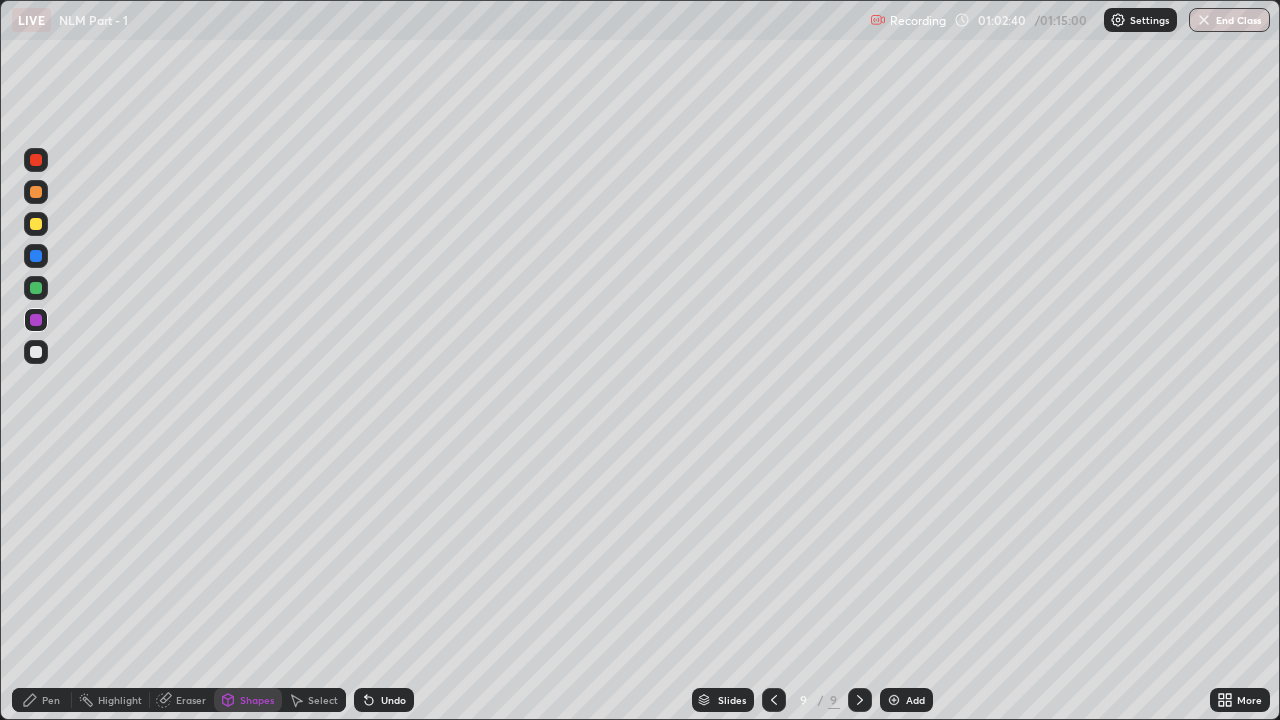 click at bounding box center (36, 288) 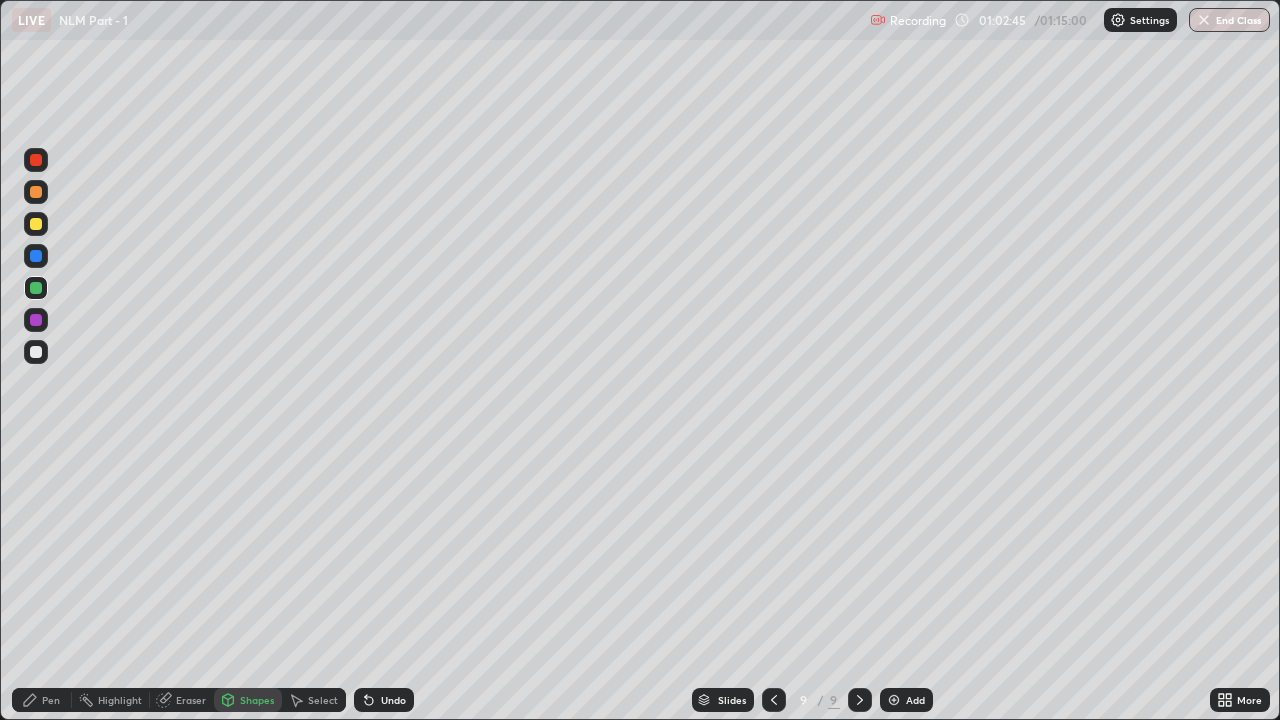 click on "Shapes" at bounding box center [257, 700] 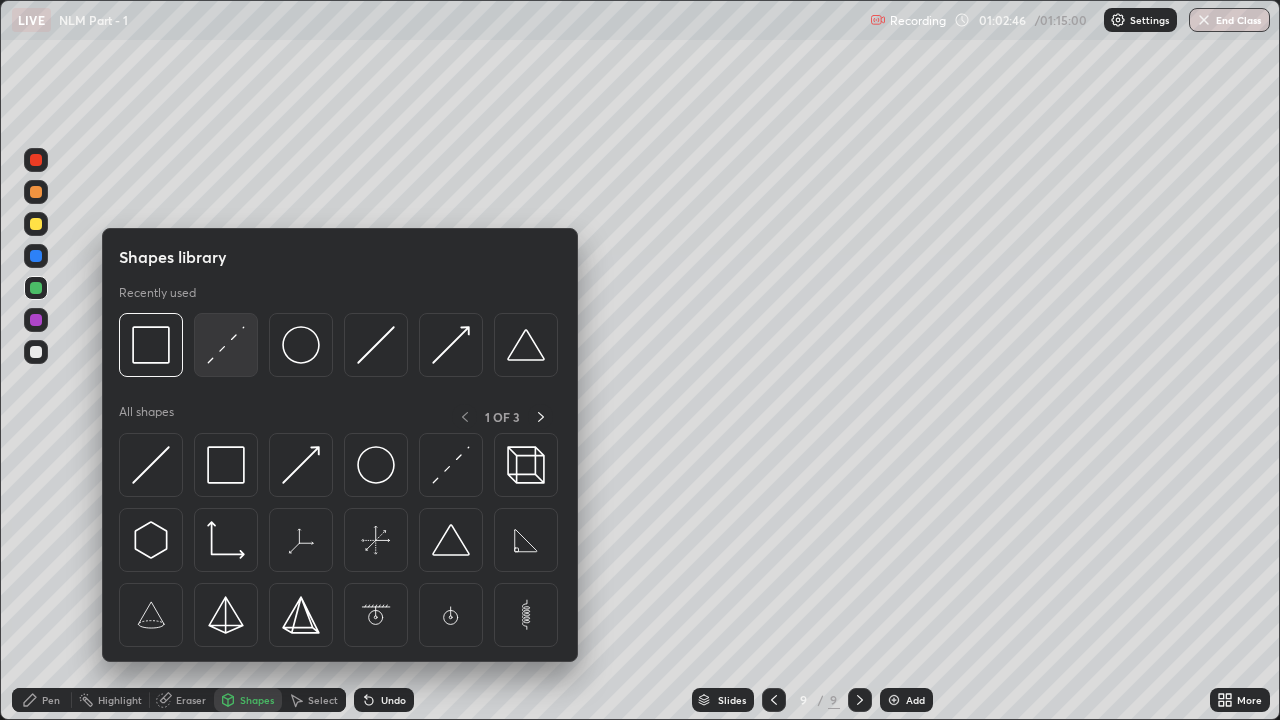 click at bounding box center [226, 345] 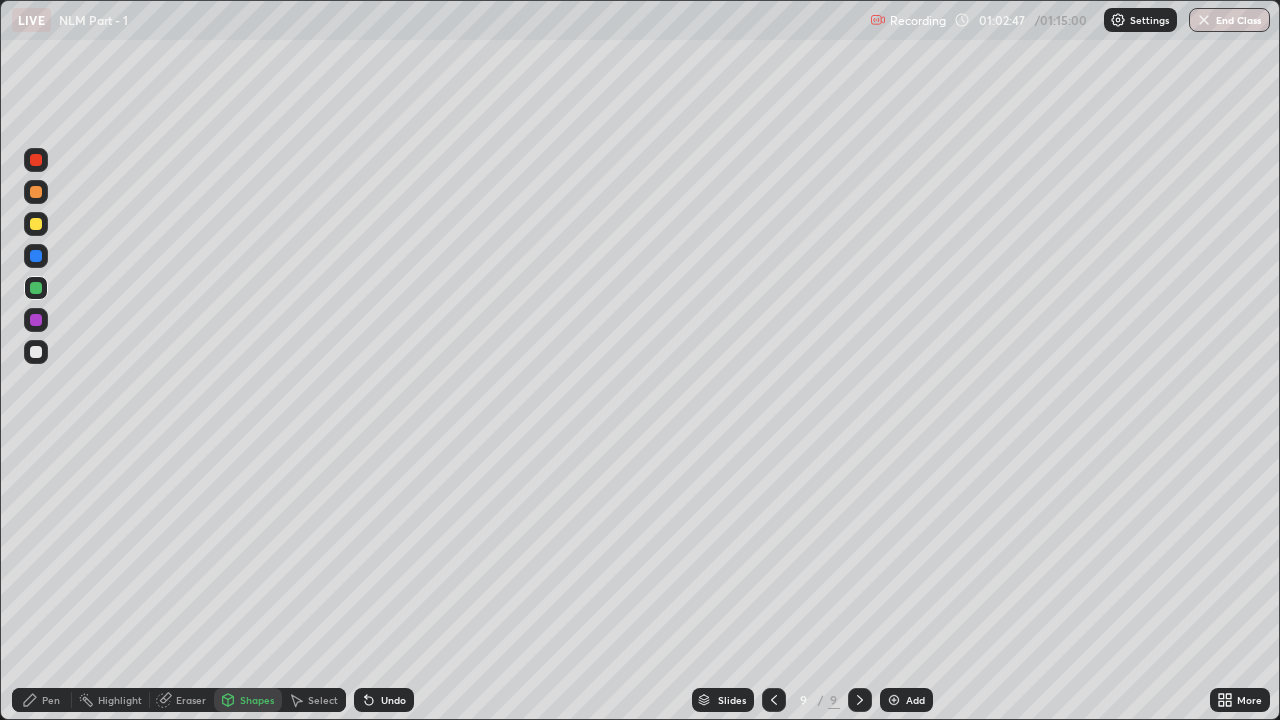 click at bounding box center (36, 352) 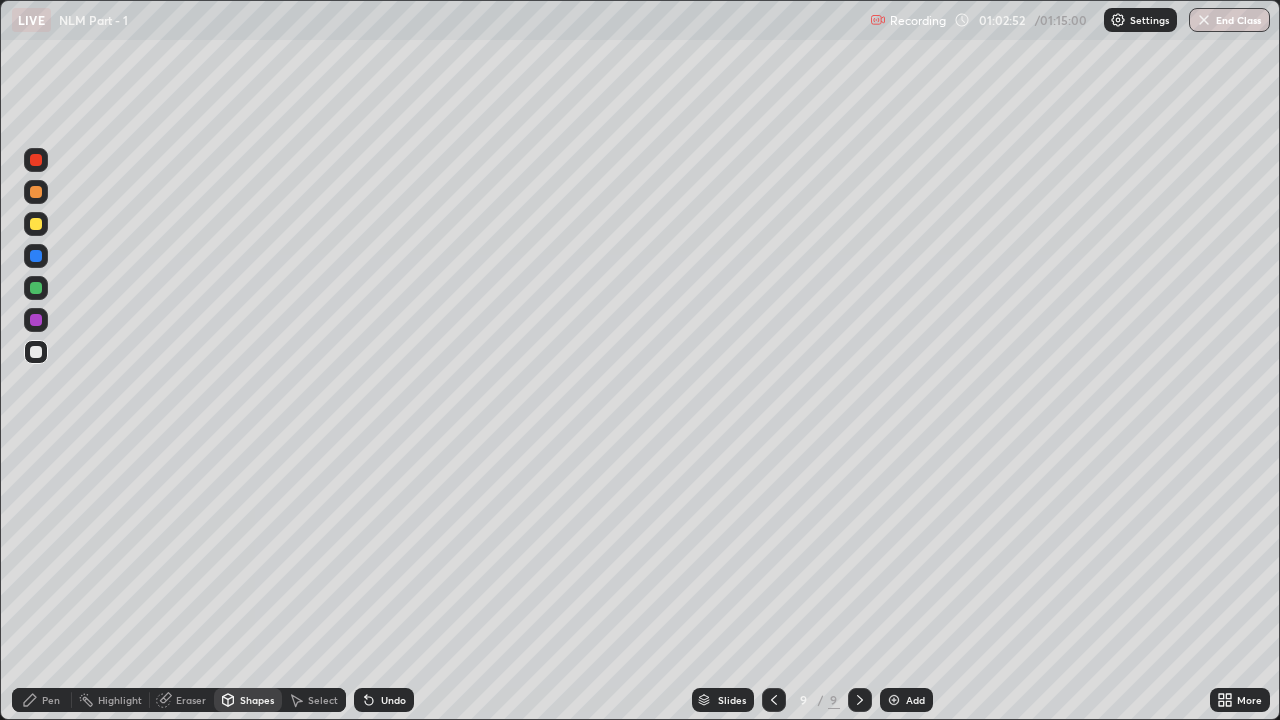 click on "Pen" at bounding box center (51, 700) 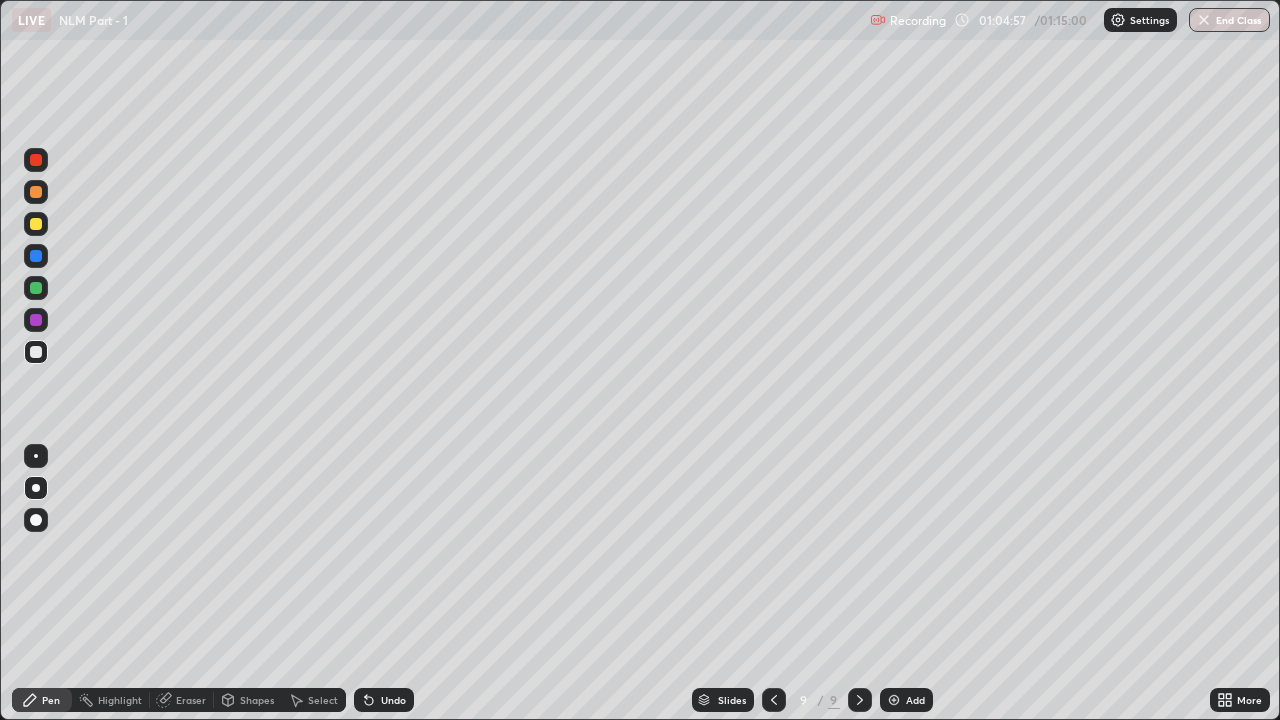 click at bounding box center (36, 288) 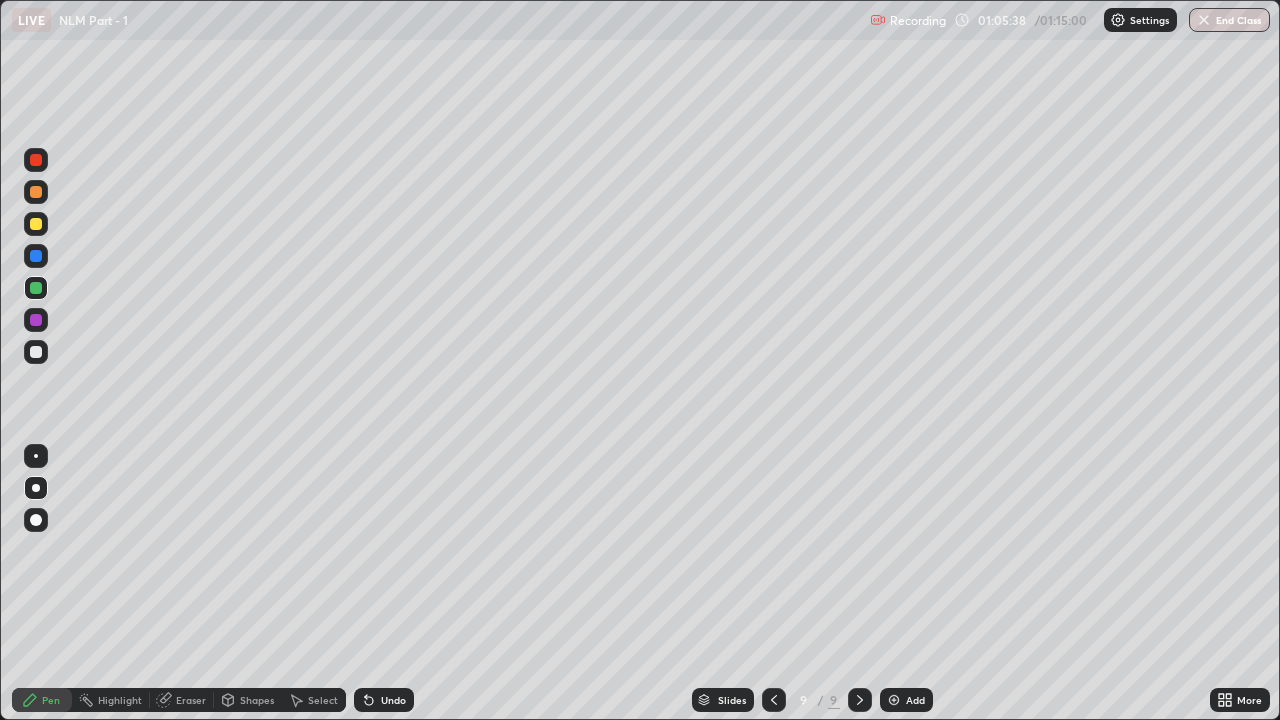 click at bounding box center [36, 224] 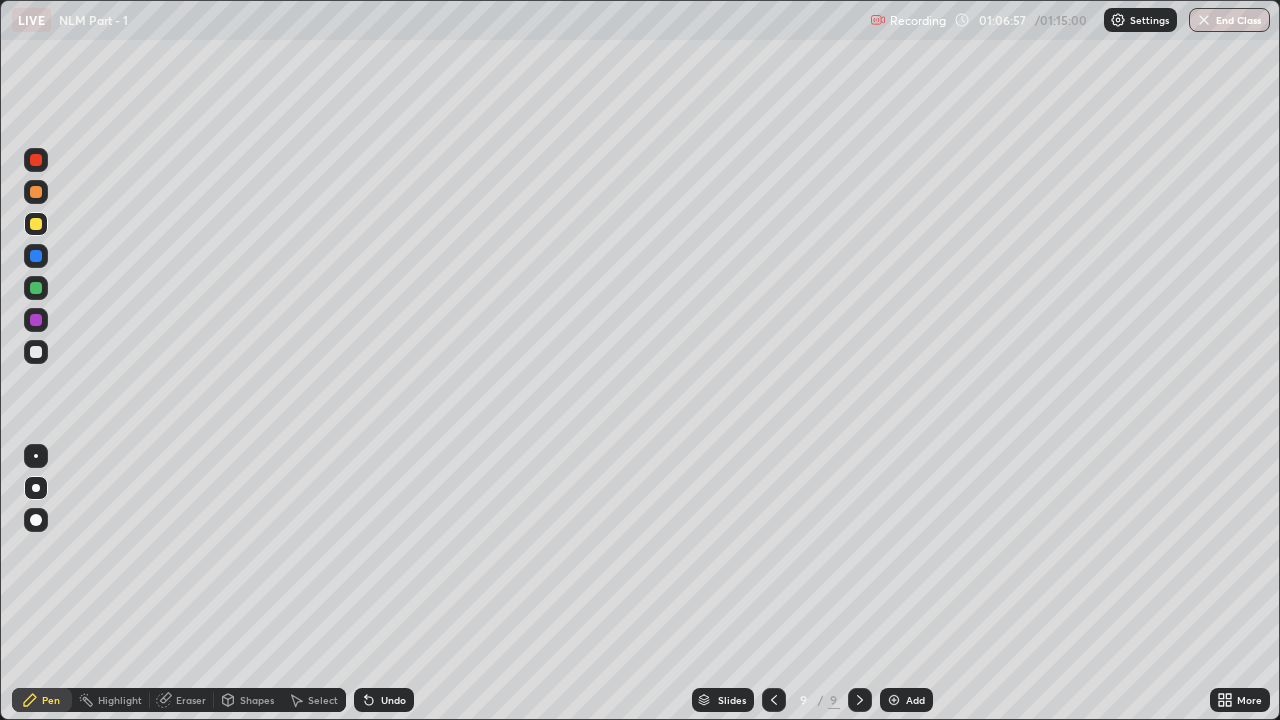 click at bounding box center (36, 192) 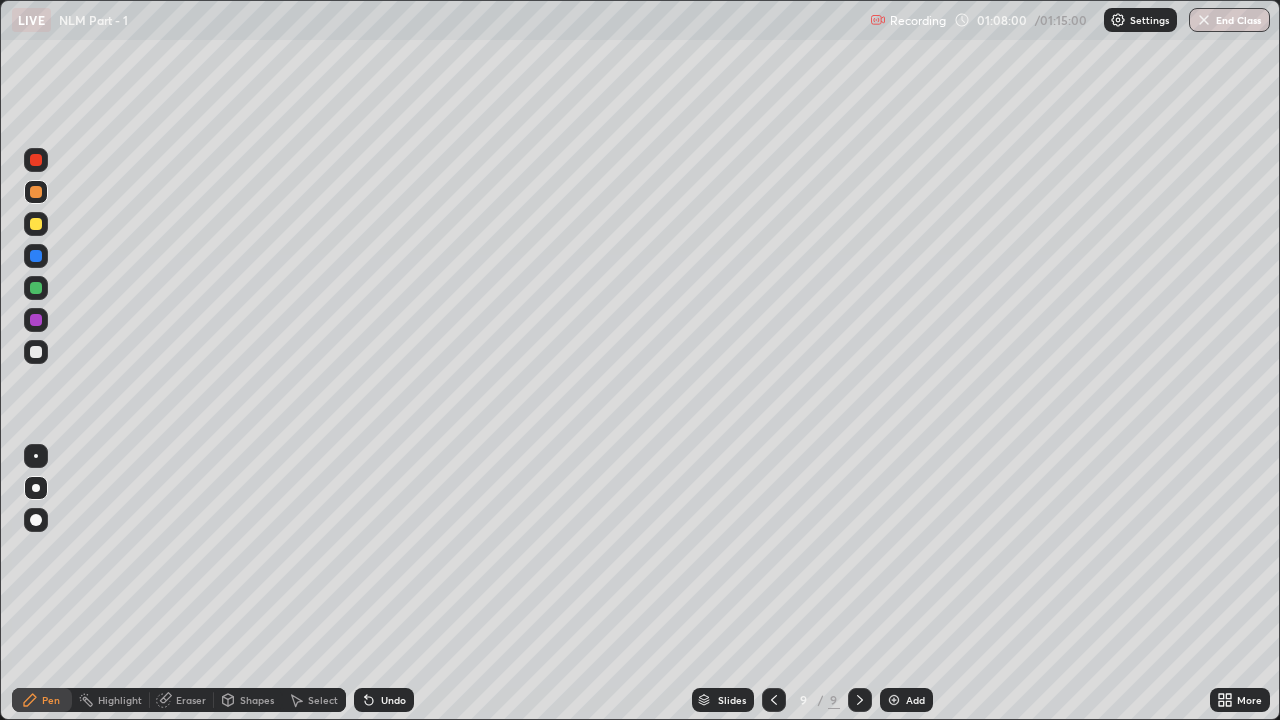 click at bounding box center [36, 224] 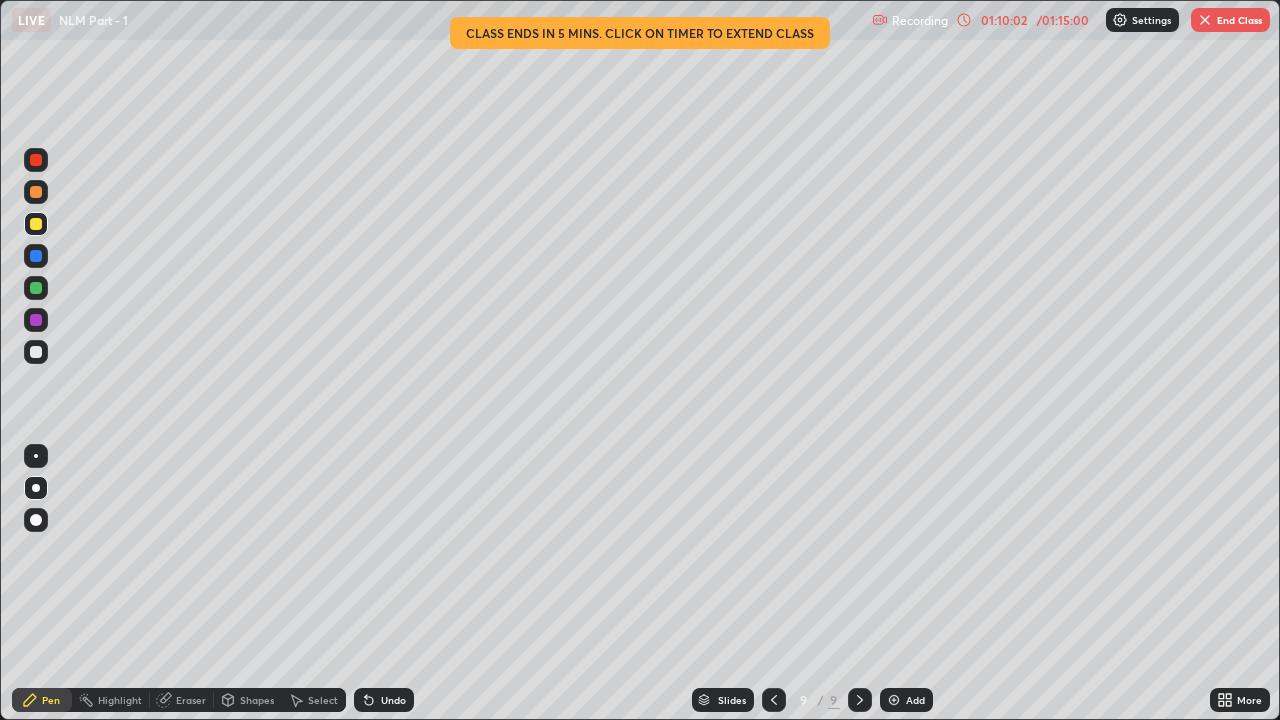 click on "/  01:15:00" at bounding box center (1063, 20) 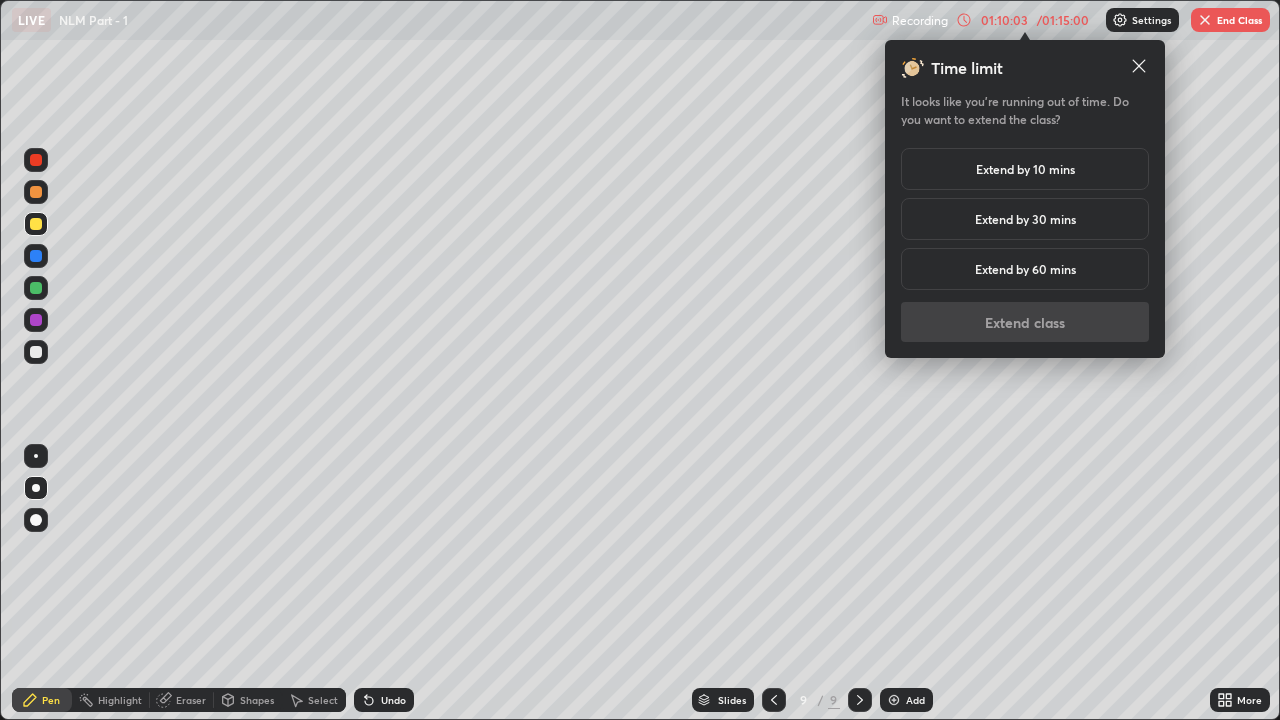 click on "Extend by 10 mins" at bounding box center (1025, 169) 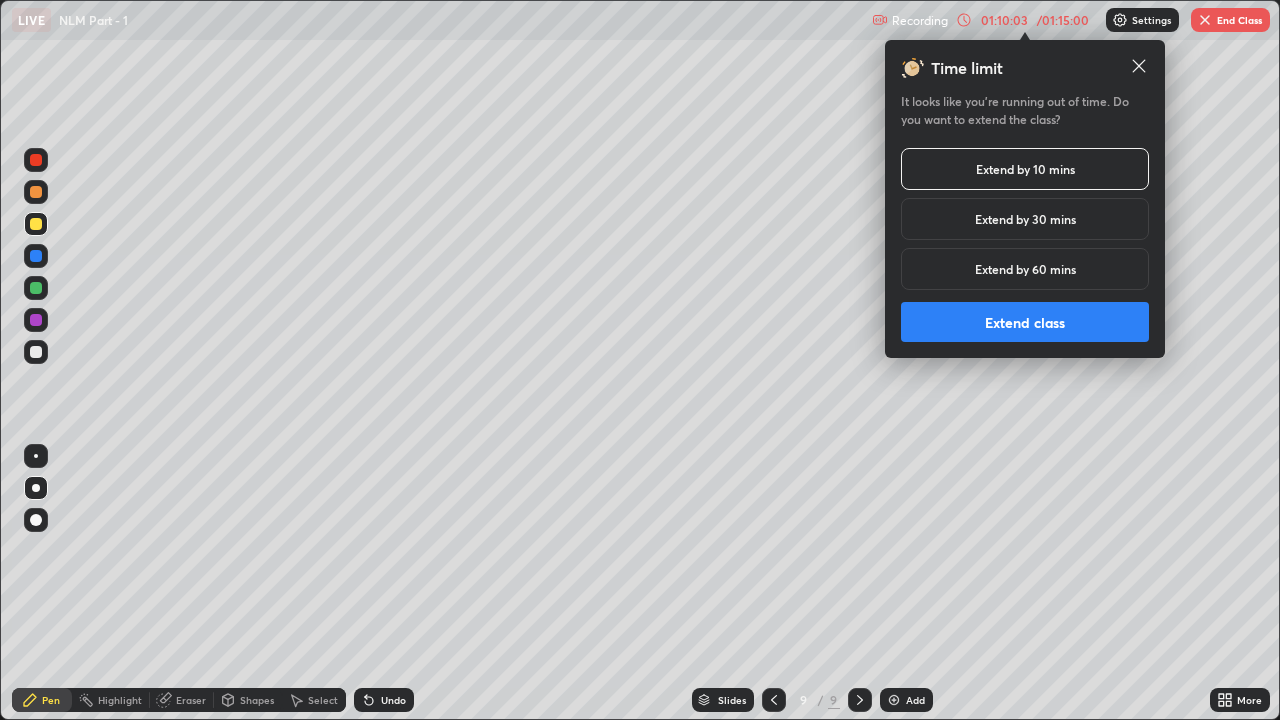 click on "Extend class" at bounding box center (1025, 322) 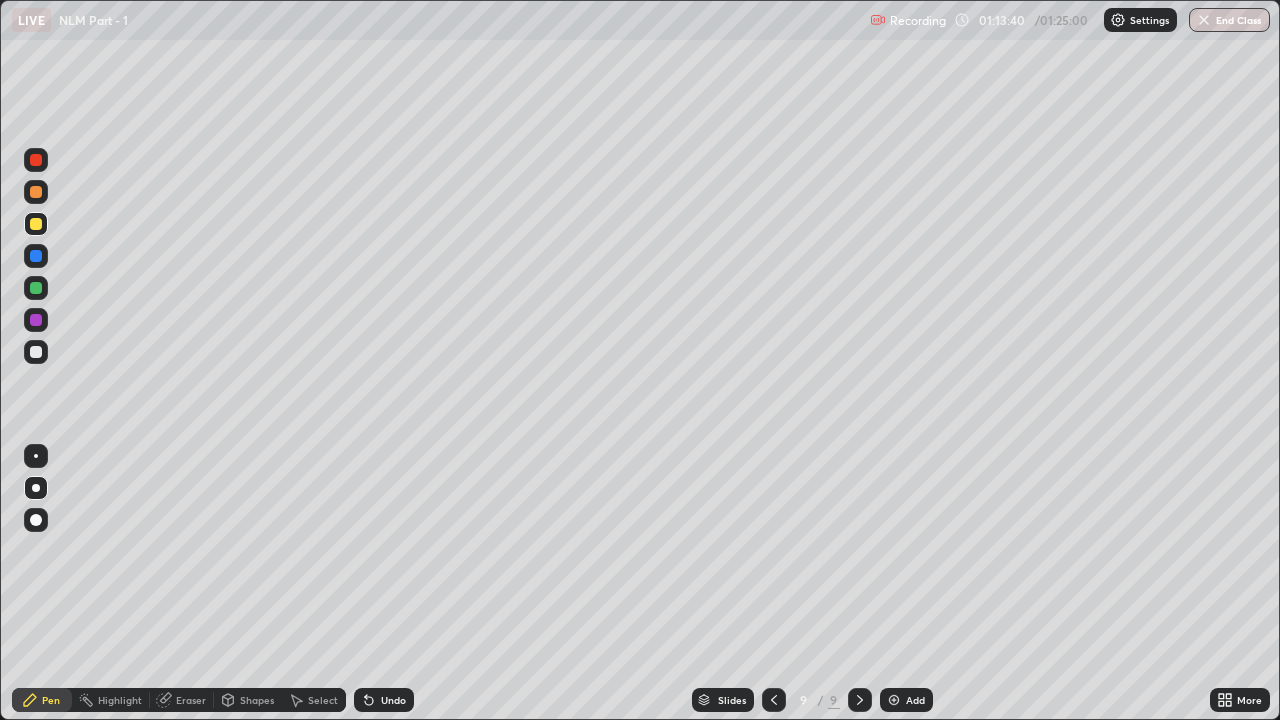 click on "Add" at bounding box center [906, 700] 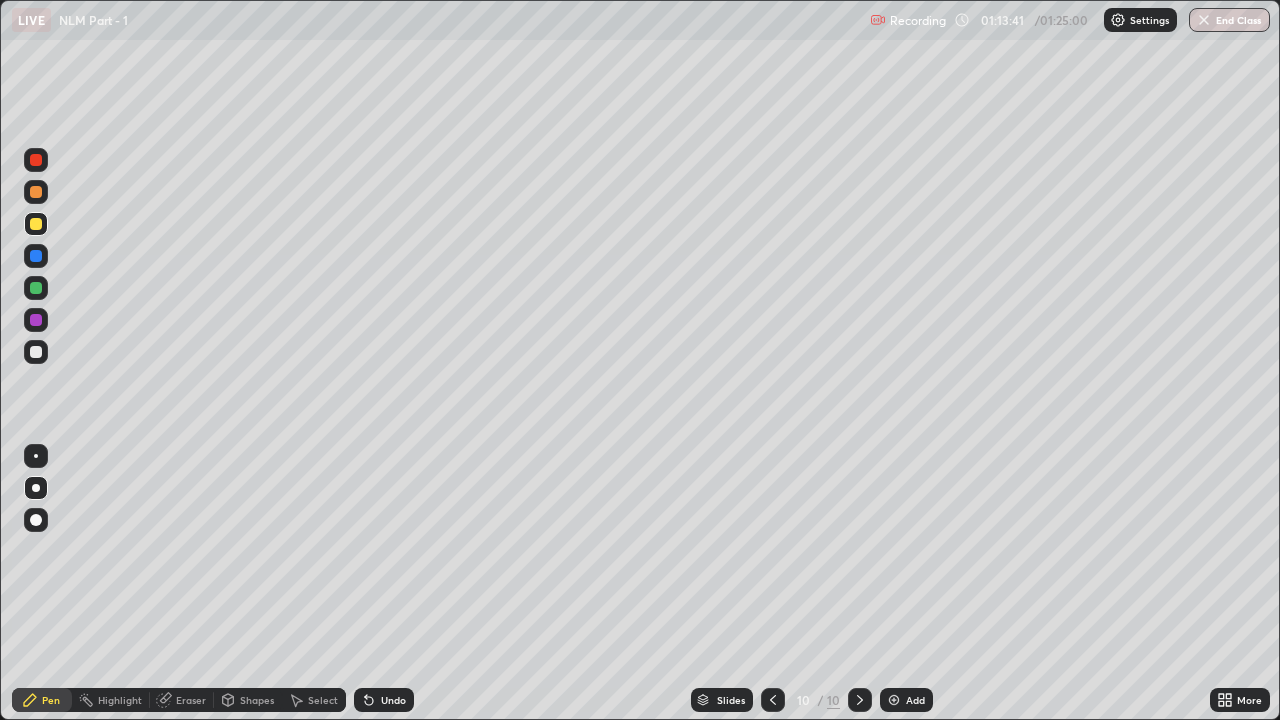 click on "Shapes" at bounding box center [257, 700] 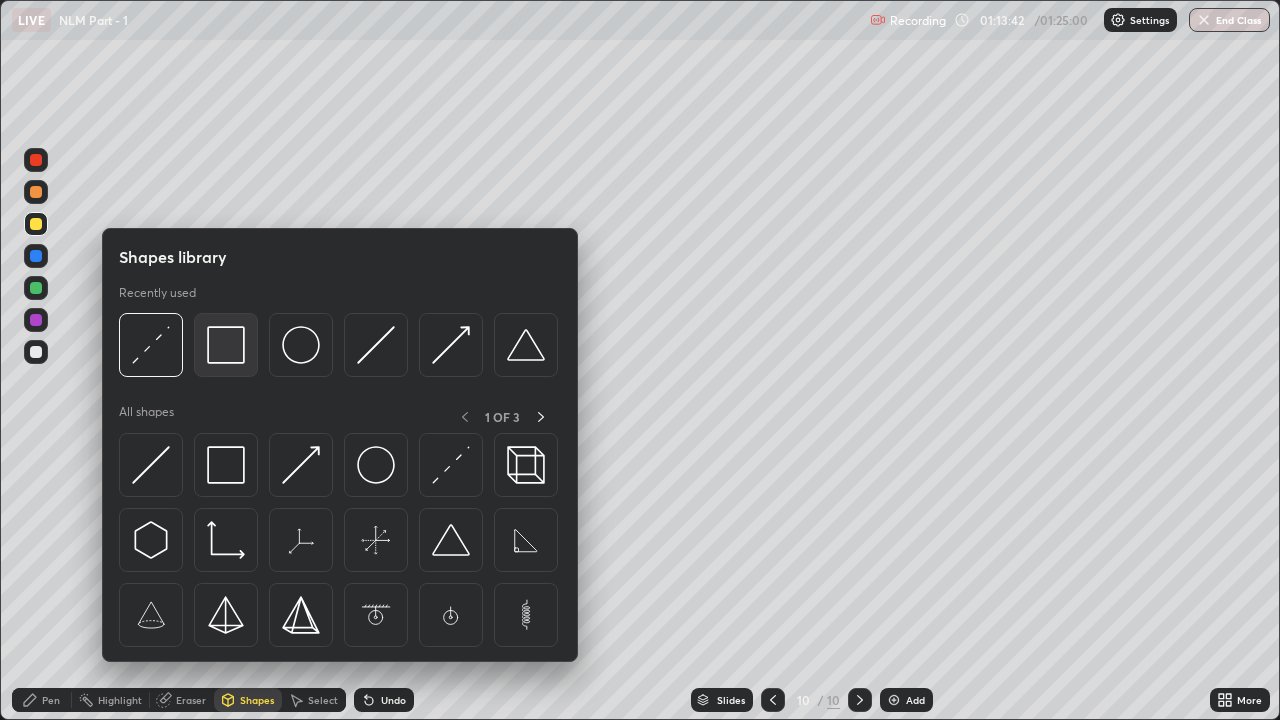 click at bounding box center [226, 345] 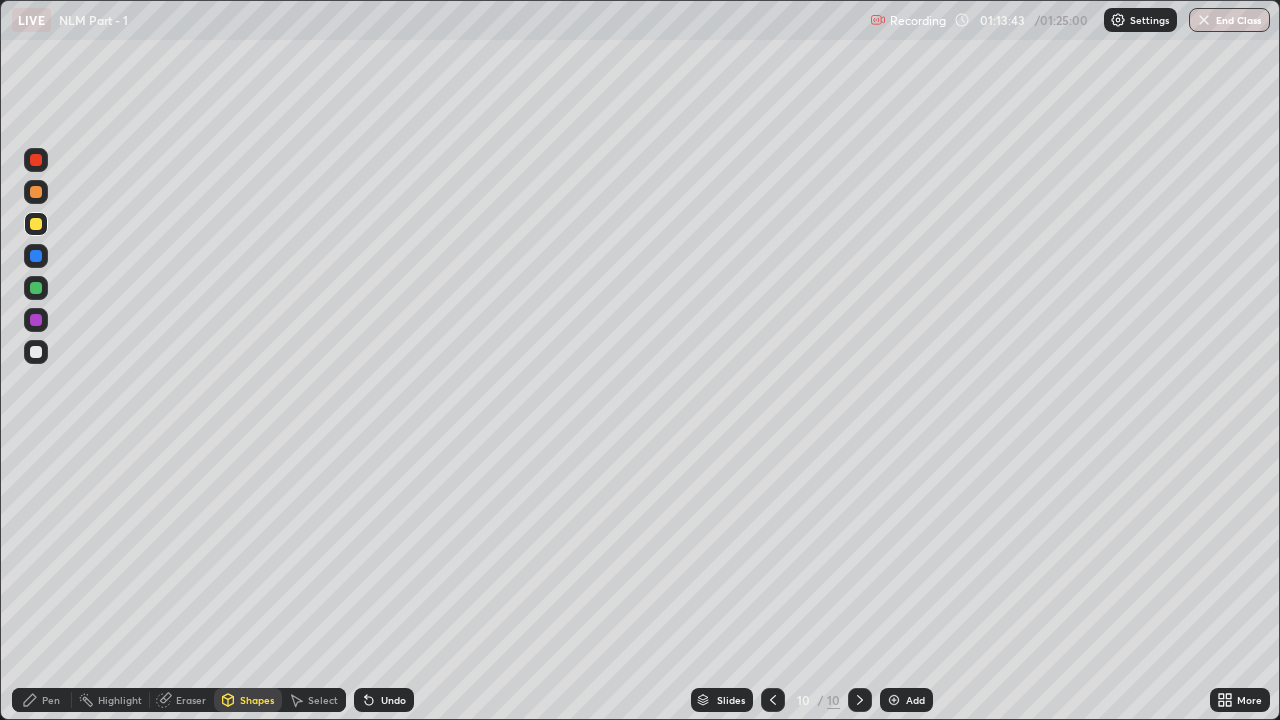 click at bounding box center [36, 192] 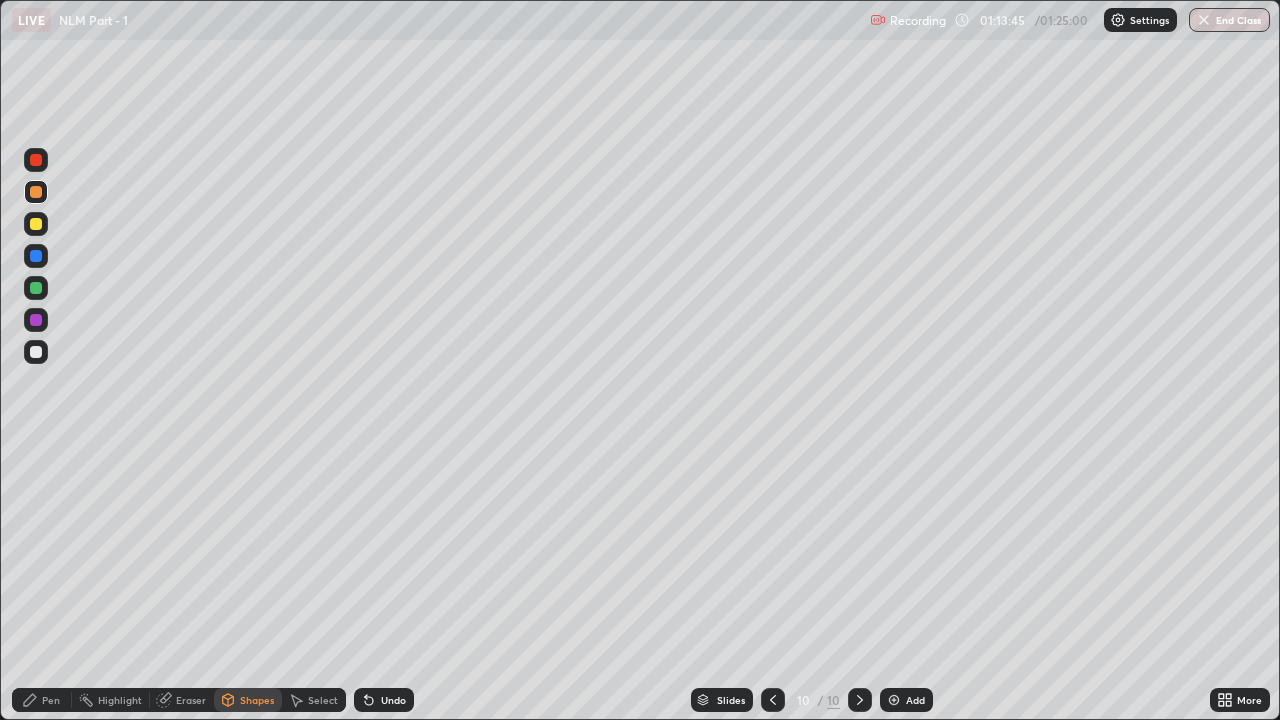 click at bounding box center (36, 224) 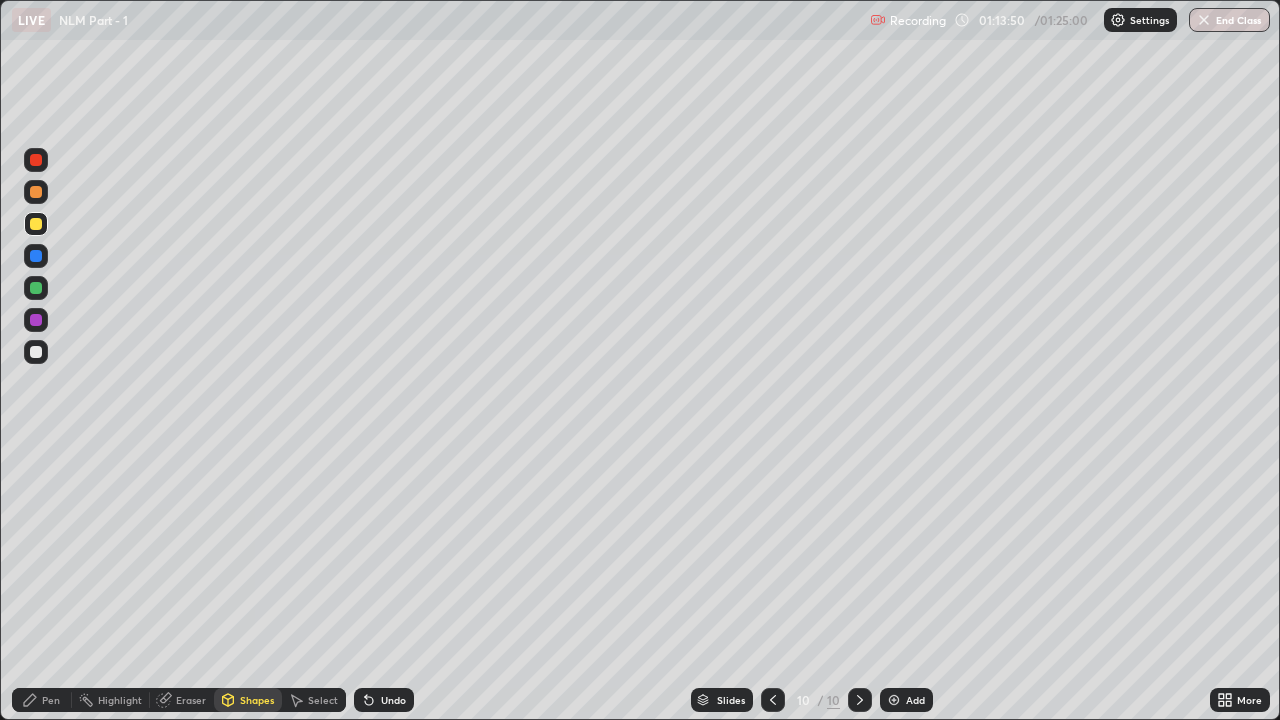 click at bounding box center [36, 256] 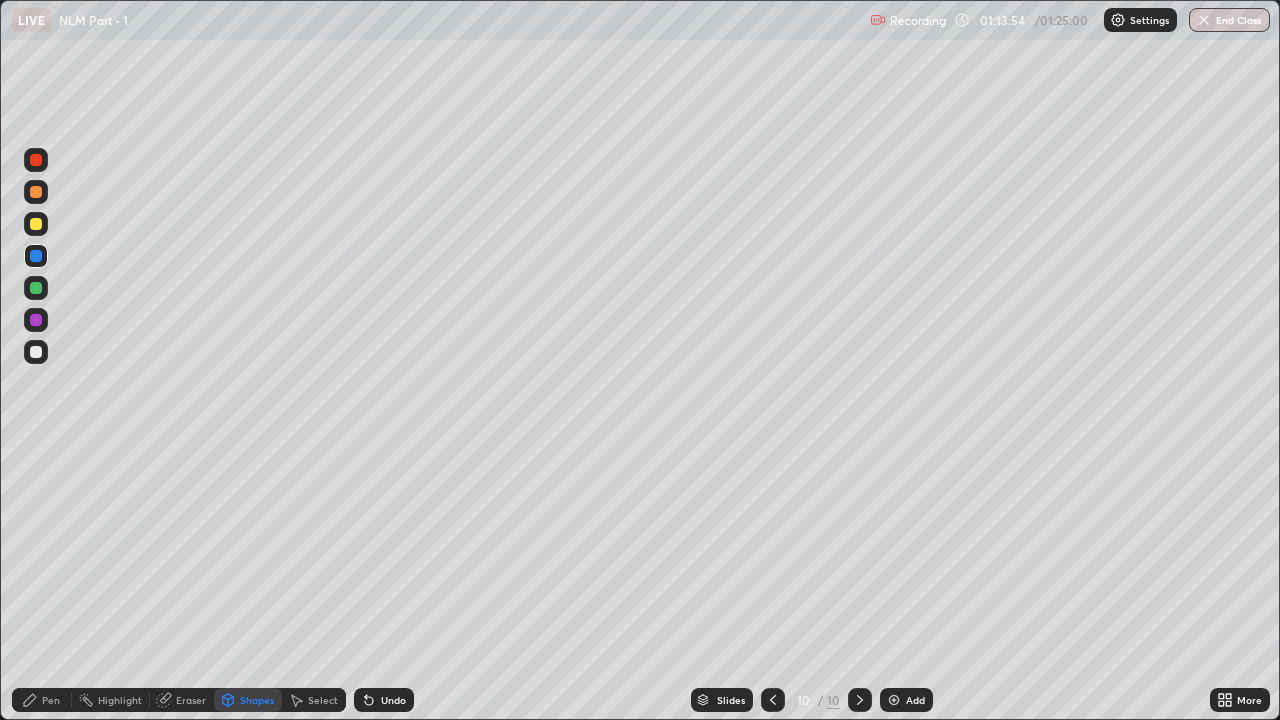 click at bounding box center (36, 352) 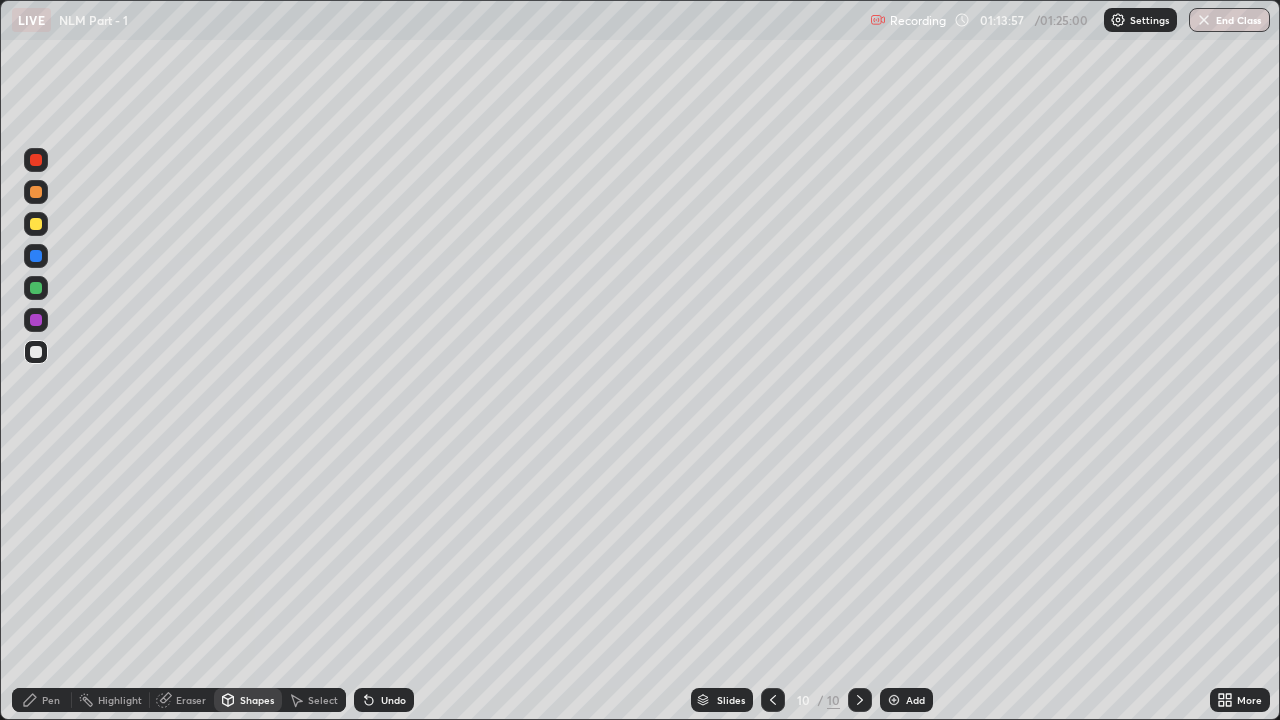 click on "Undo" at bounding box center (393, 700) 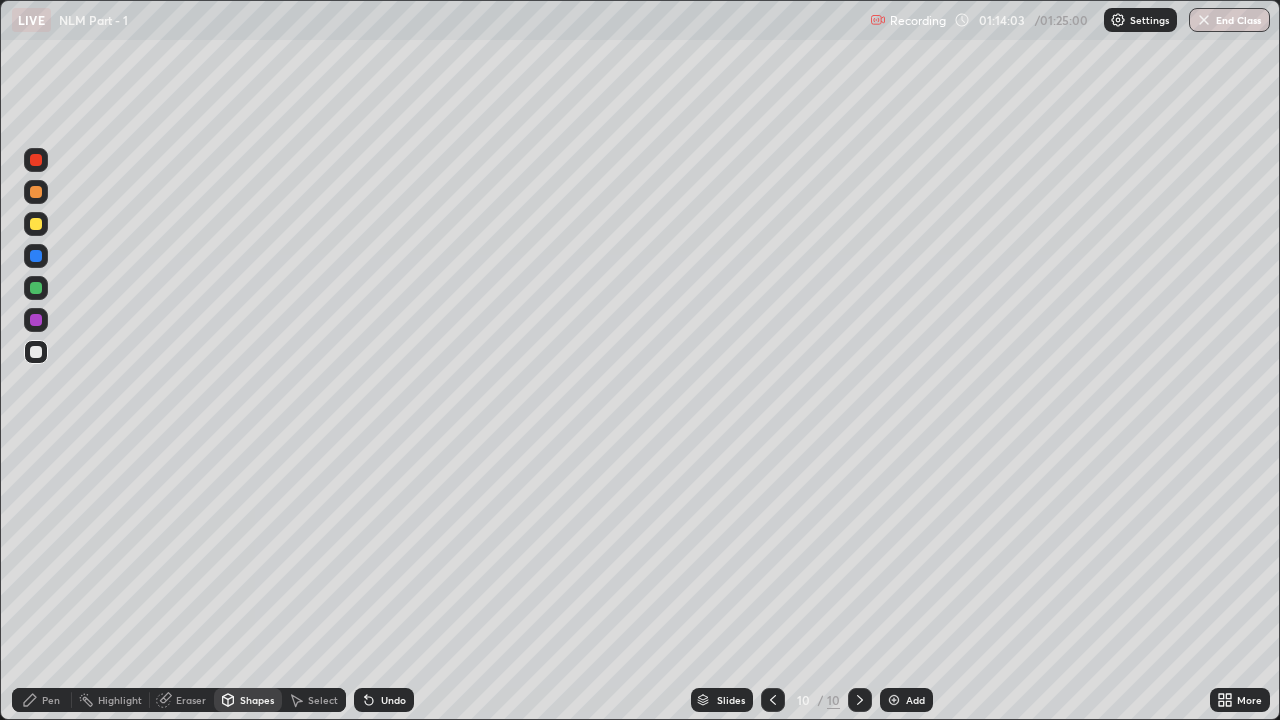 click on "Pen" at bounding box center [42, 700] 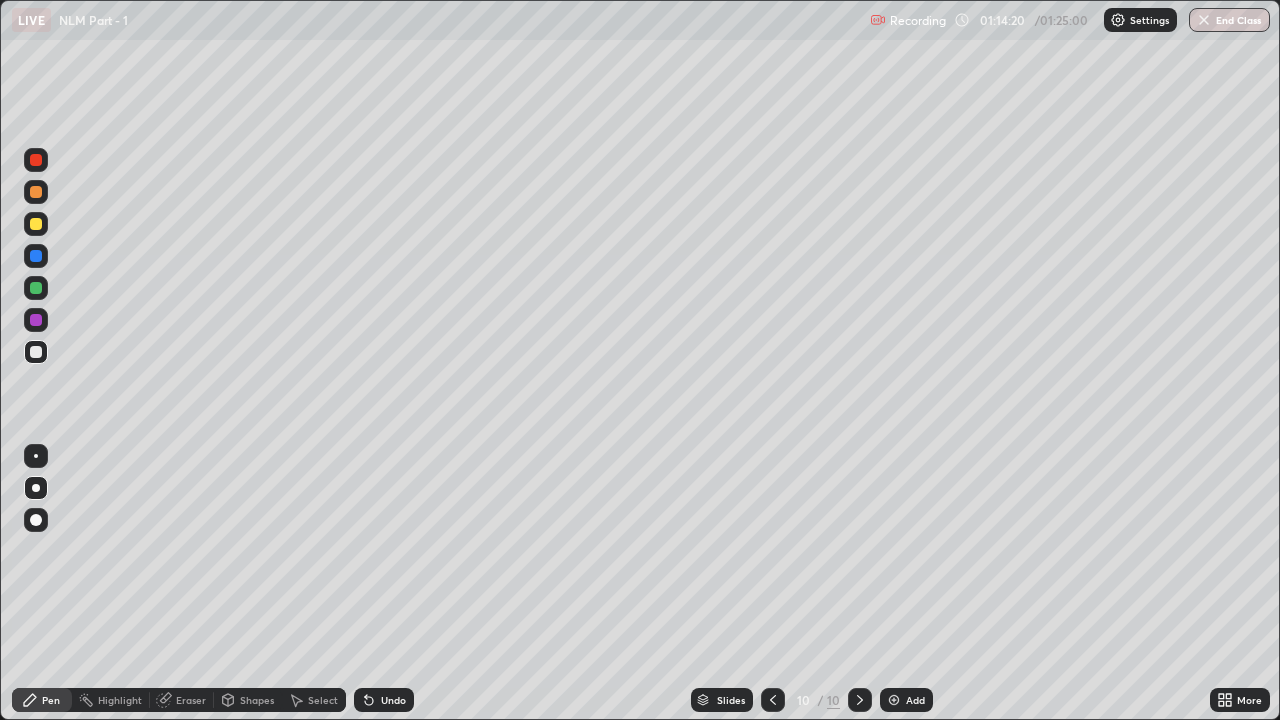 click at bounding box center [36, 224] 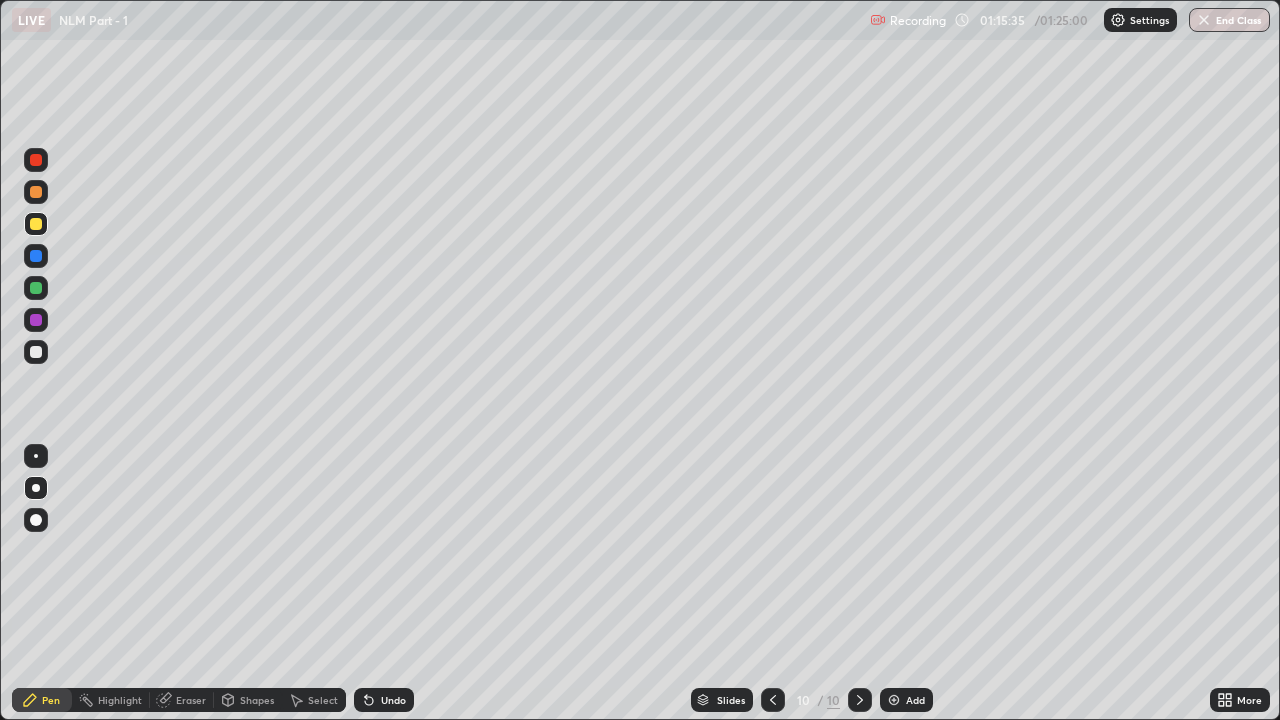 click on "Undo" at bounding box center [393, 700] 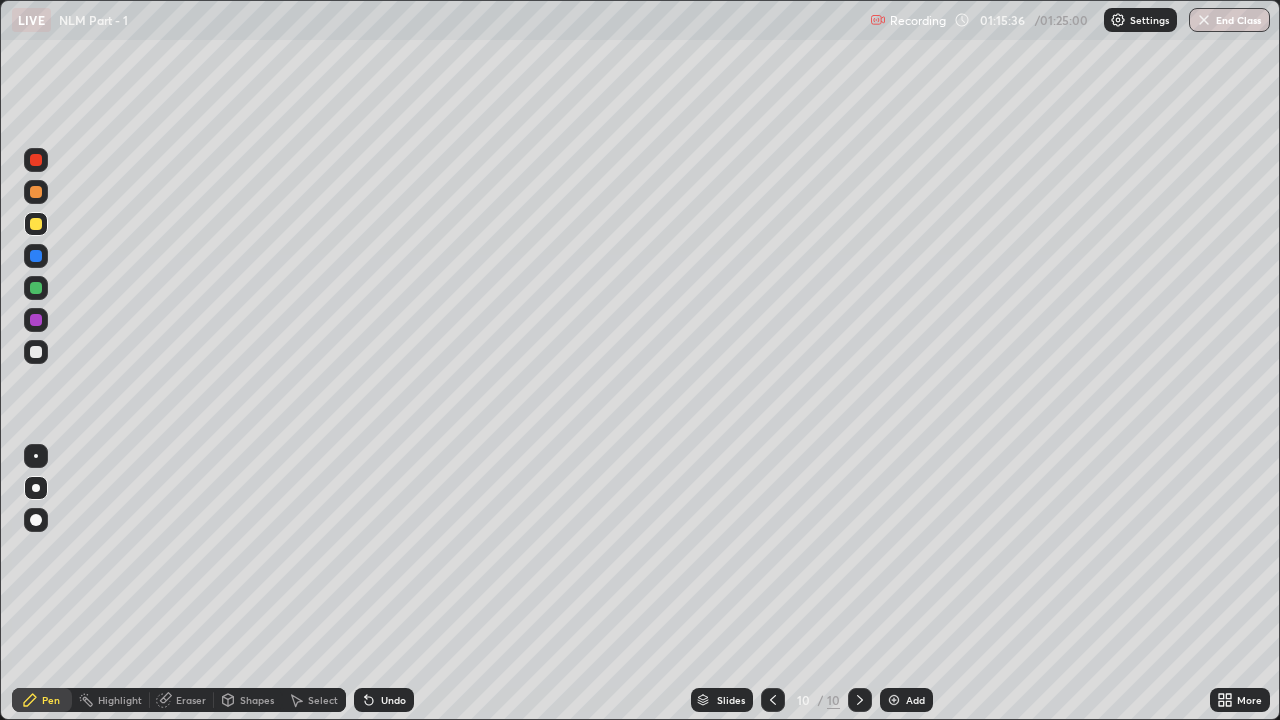 click on "Undo" at bounding box center [393, 700] 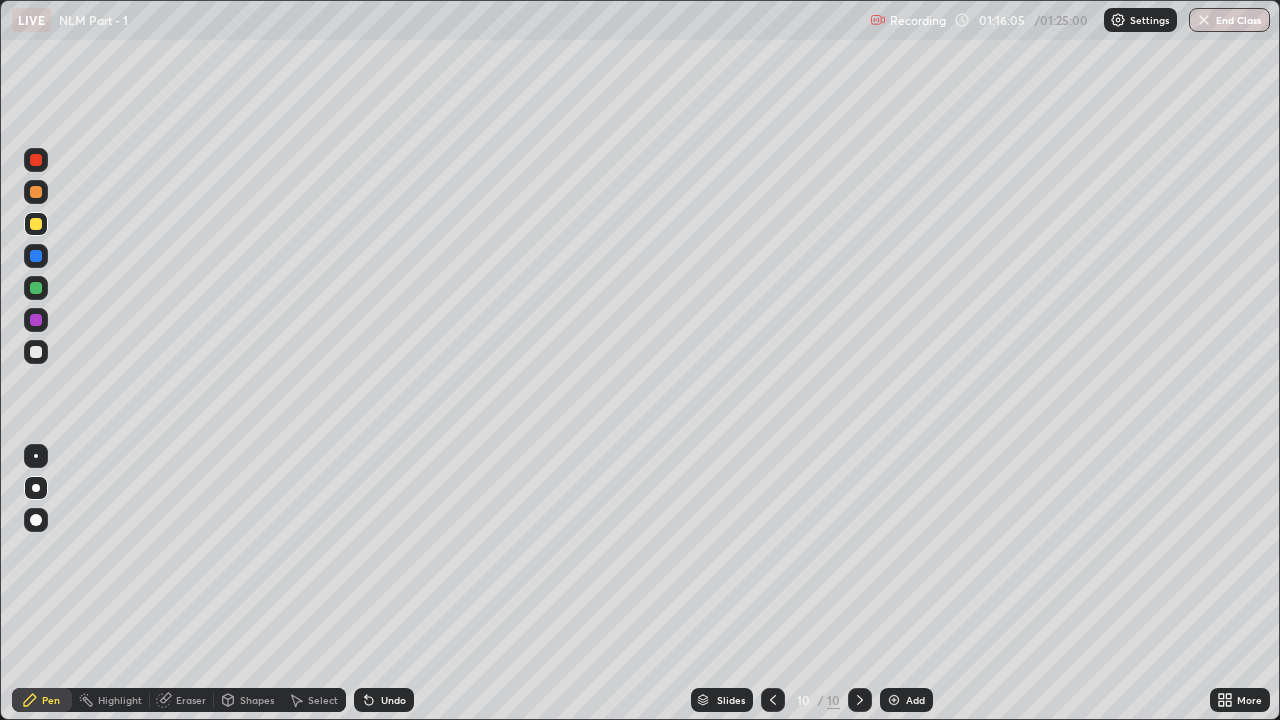 click on "Undo" at bounding box center [384, 700] 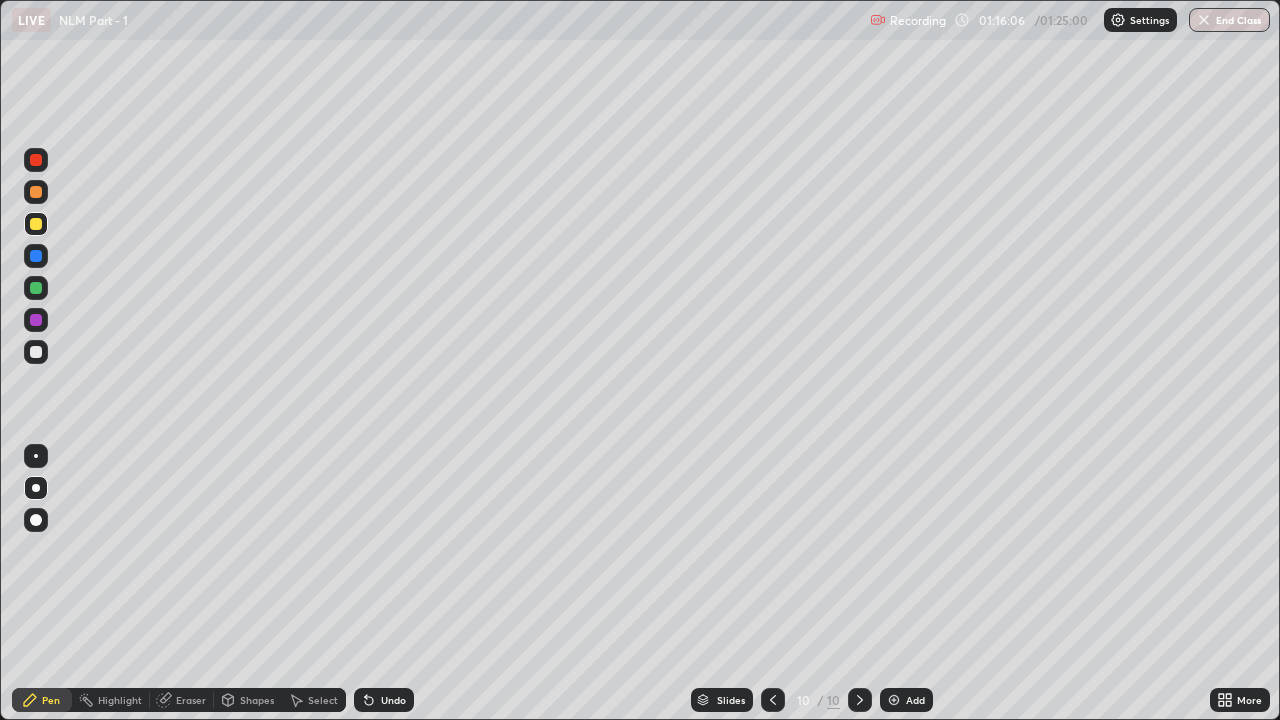 click on "Undo" at bounding box center [393, 700] 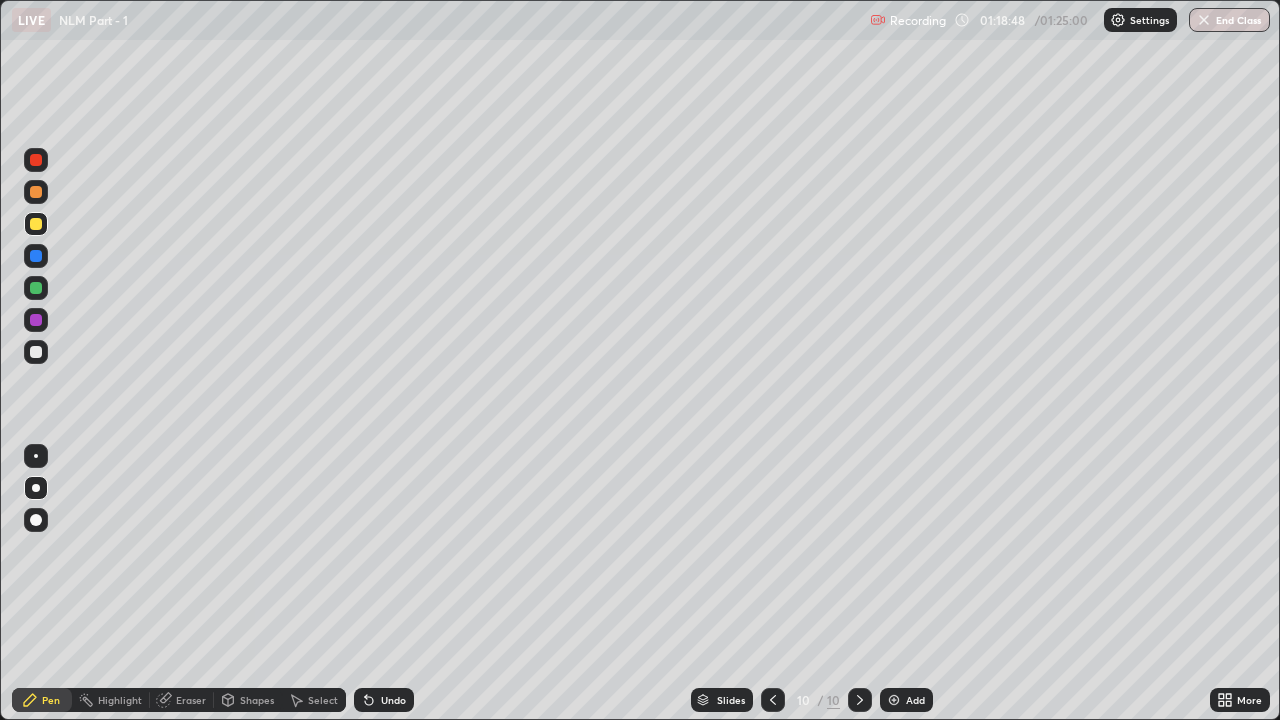 click on "Add" at bounding box center [915, 700] 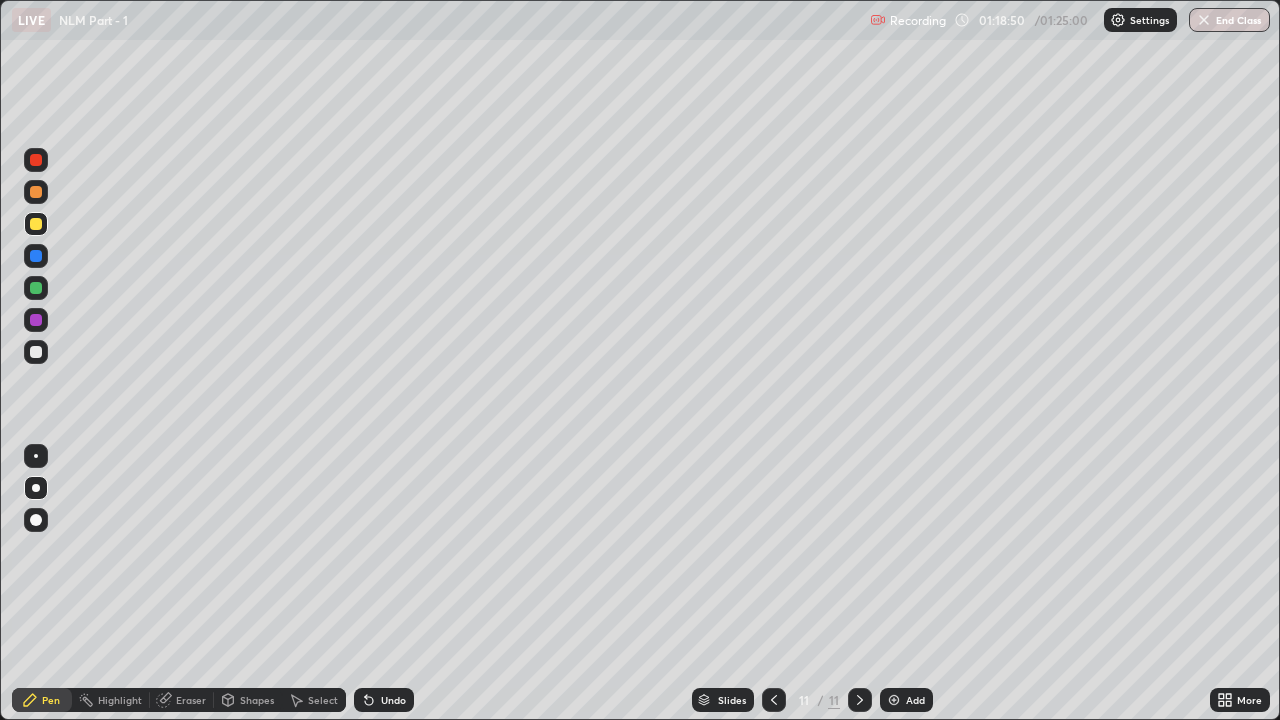 click on "Shapes" at bounding box center [257, 700] 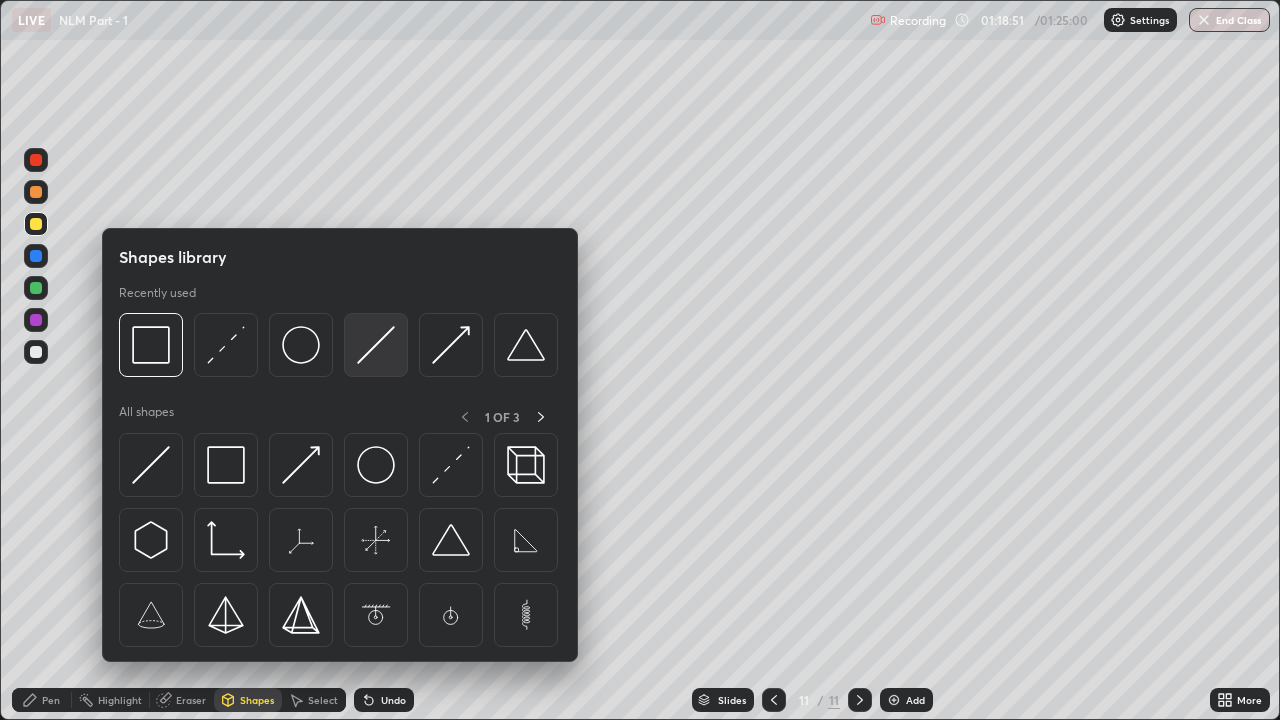 click at bounding box center [376, 345] 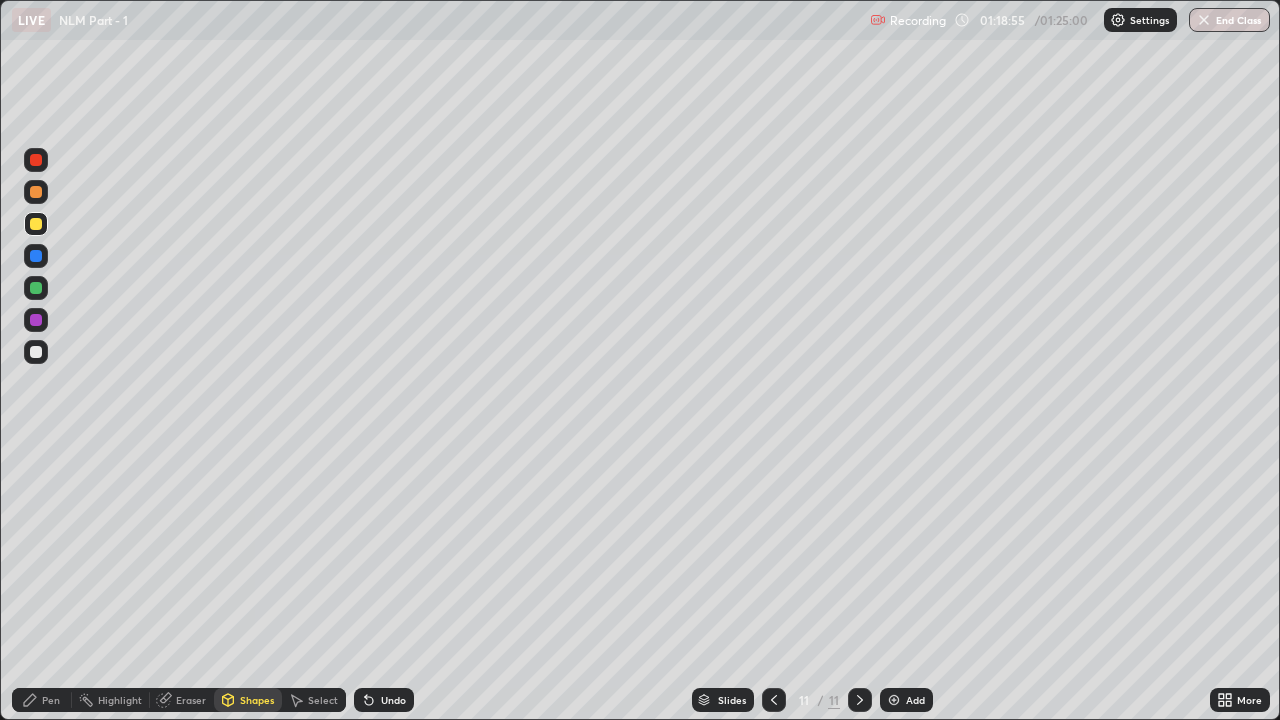click 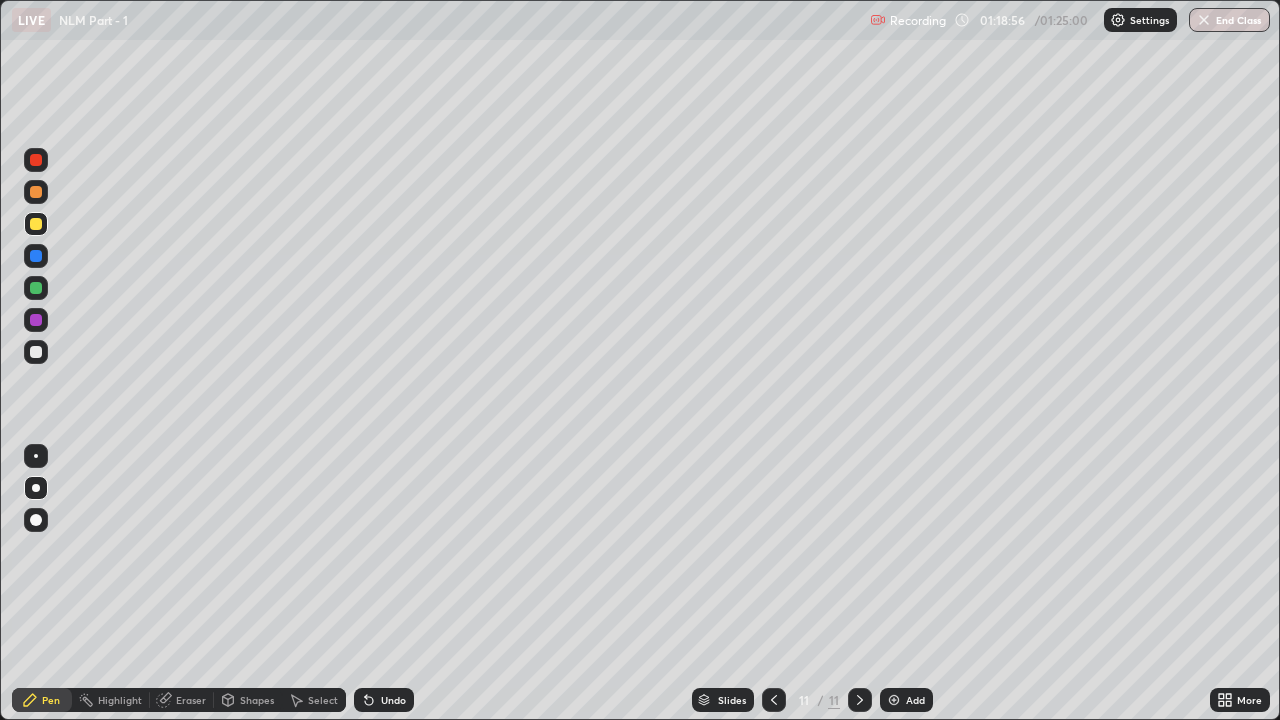 click on "Shapes" at bounding box center [257, 700] 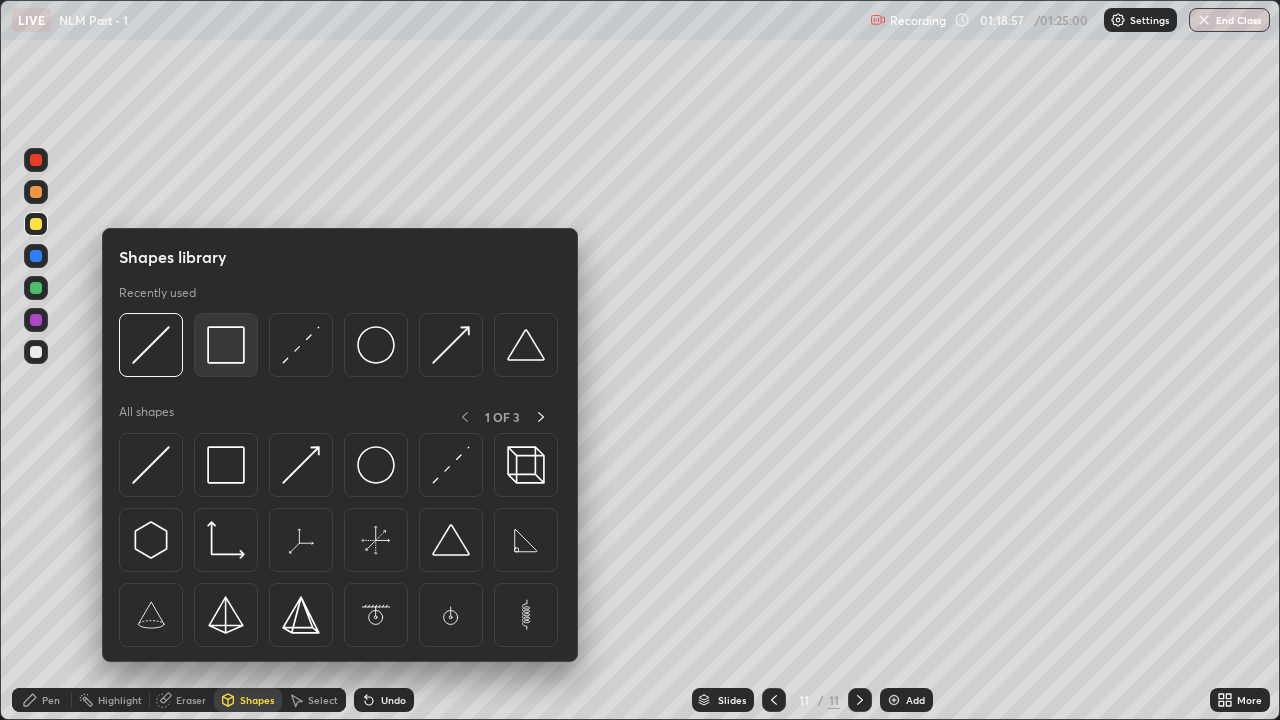 click at bounding box center (226, 345) 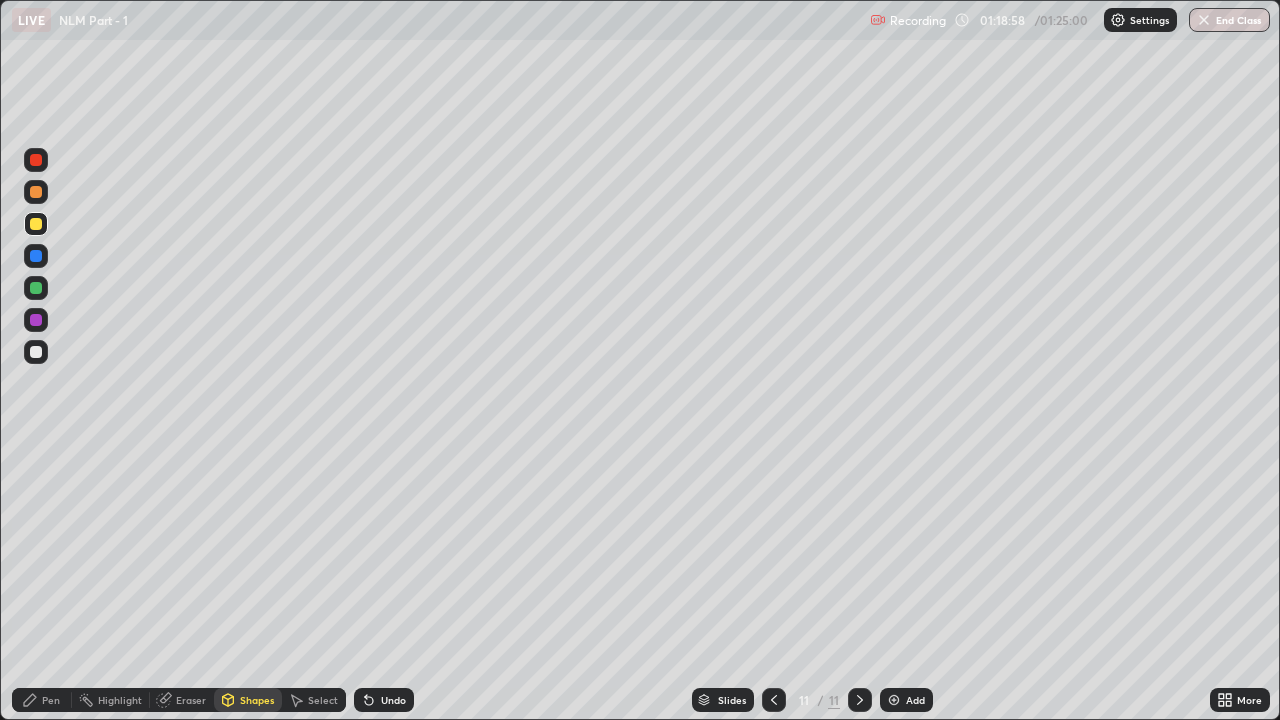 click at bounding box center [36, 288] 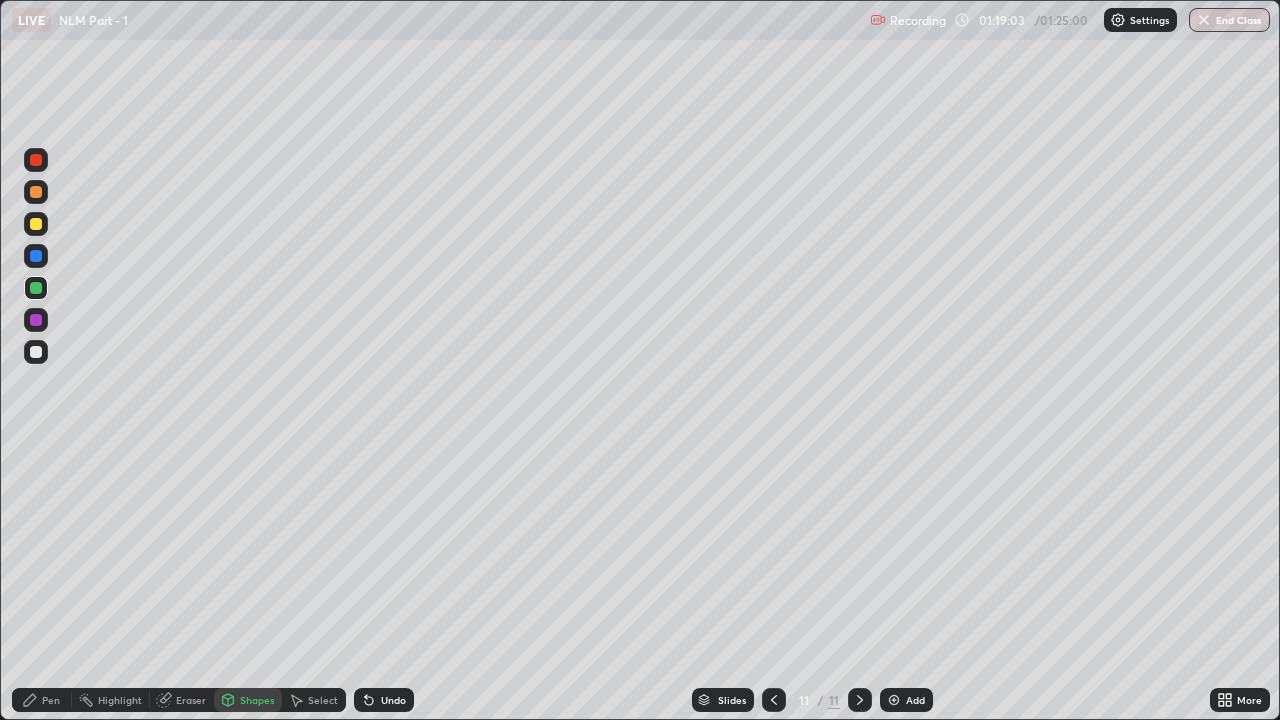 click 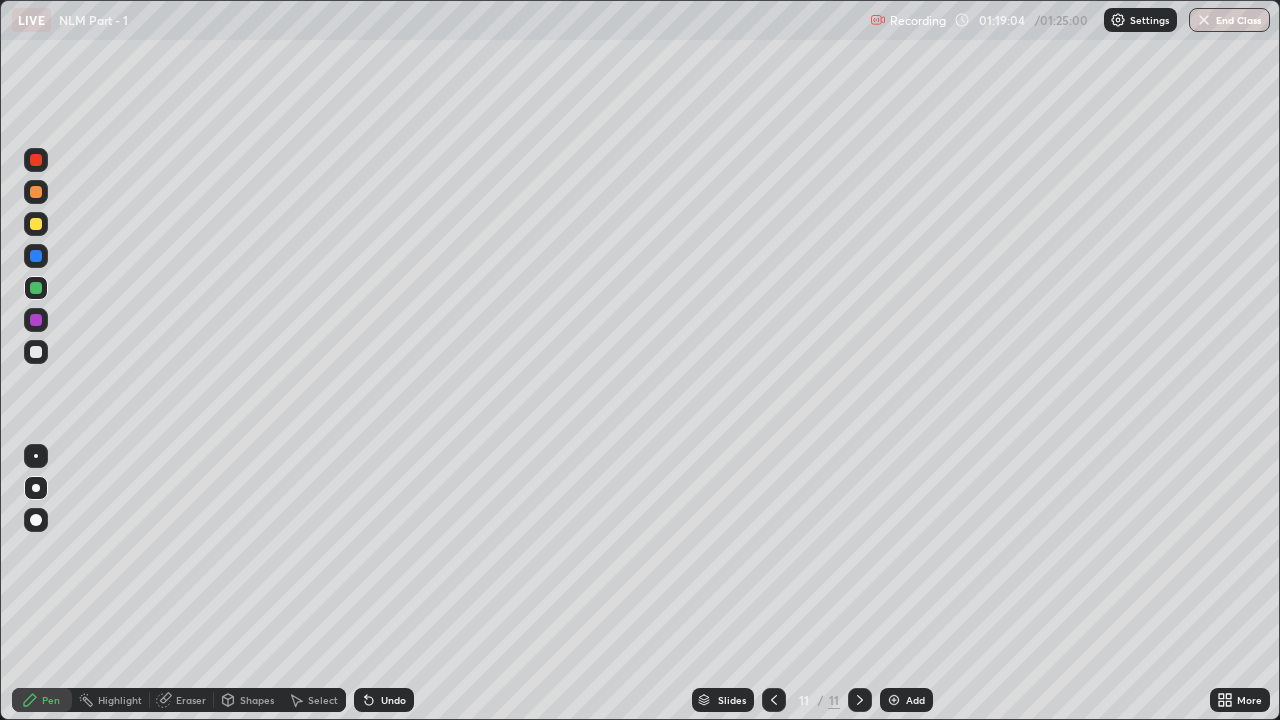 click on "Eraser" at bounding box center [191, 700] 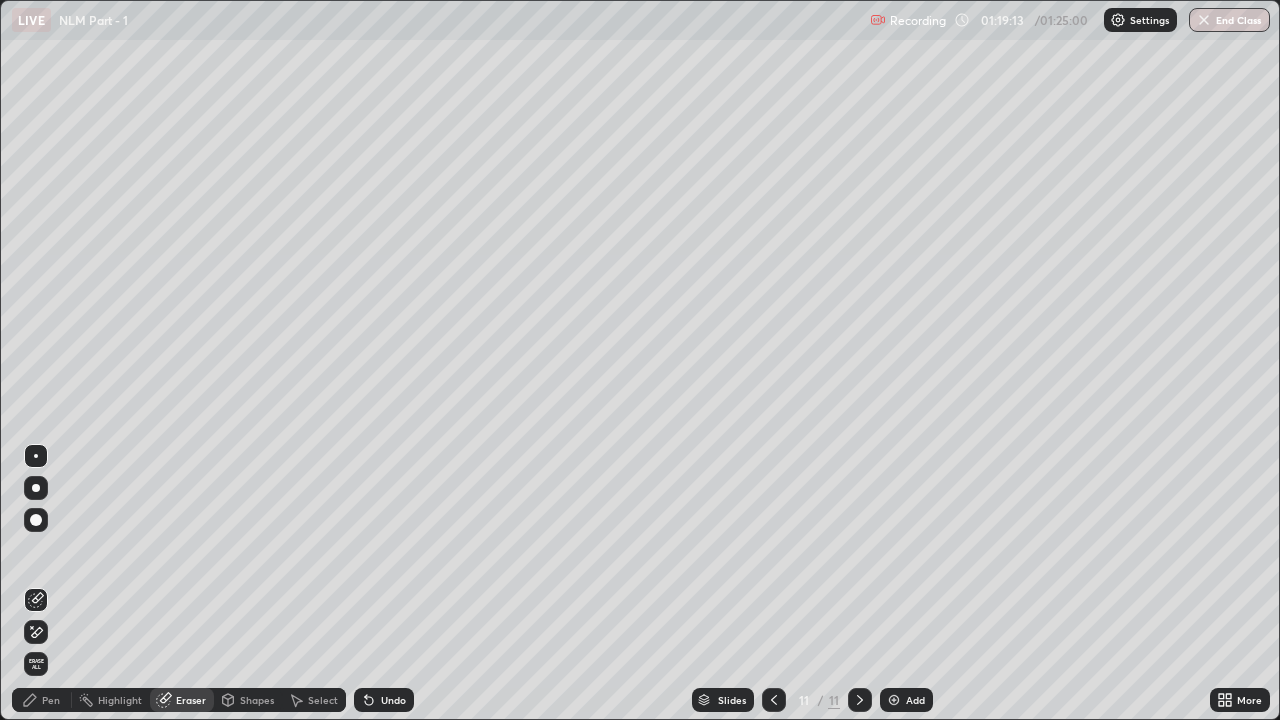 click on "Shapes" at bounding box center [248, 700] 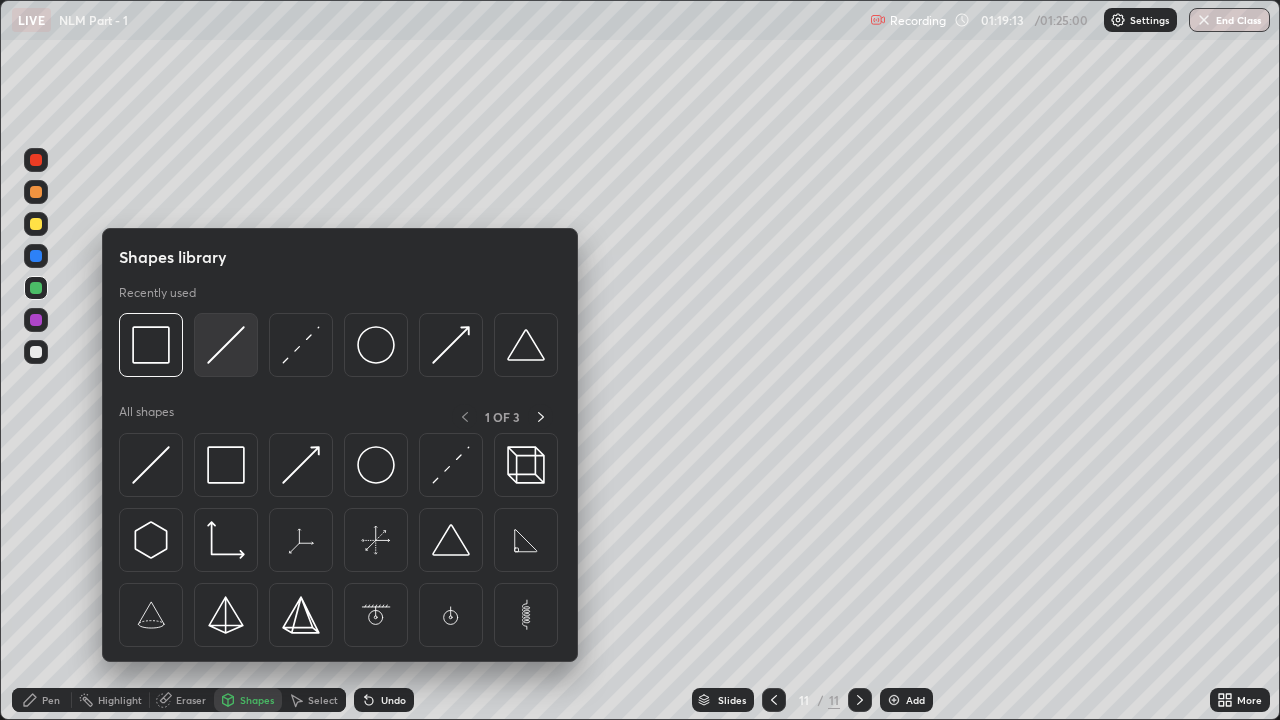 click at bounding box center [226, 345] 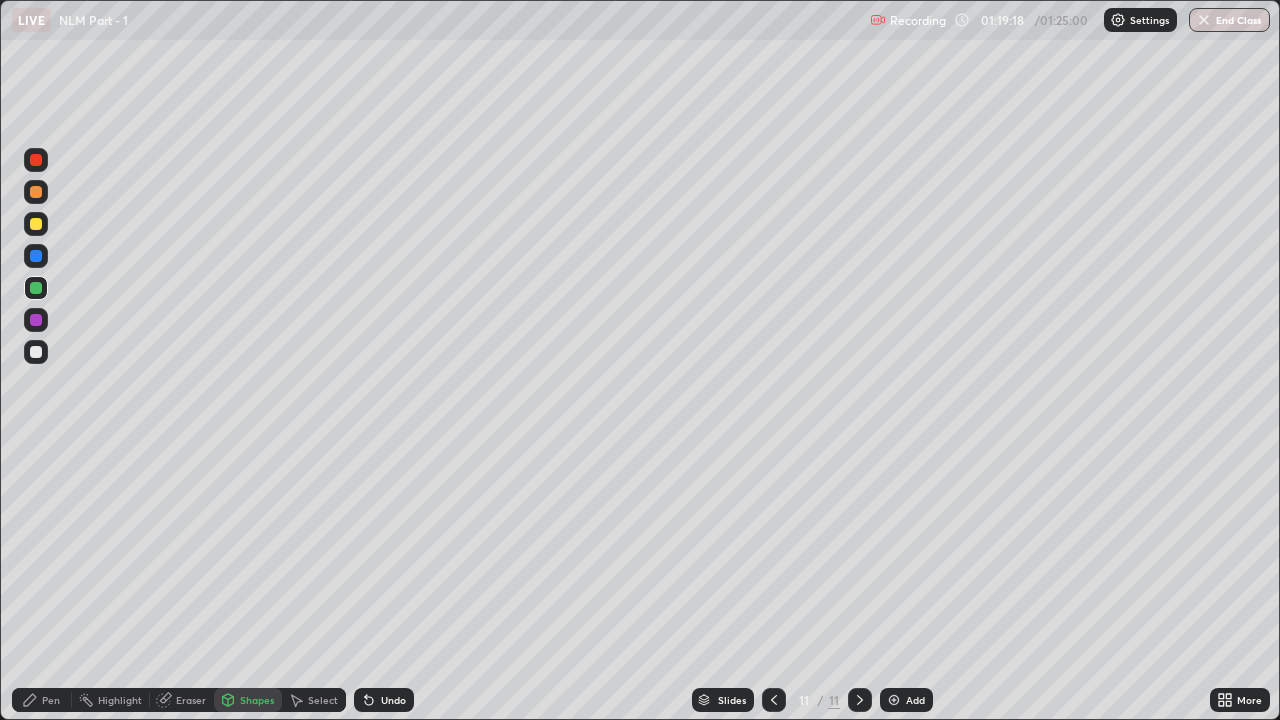 click on "Pen" at bounding box center (51, 700) 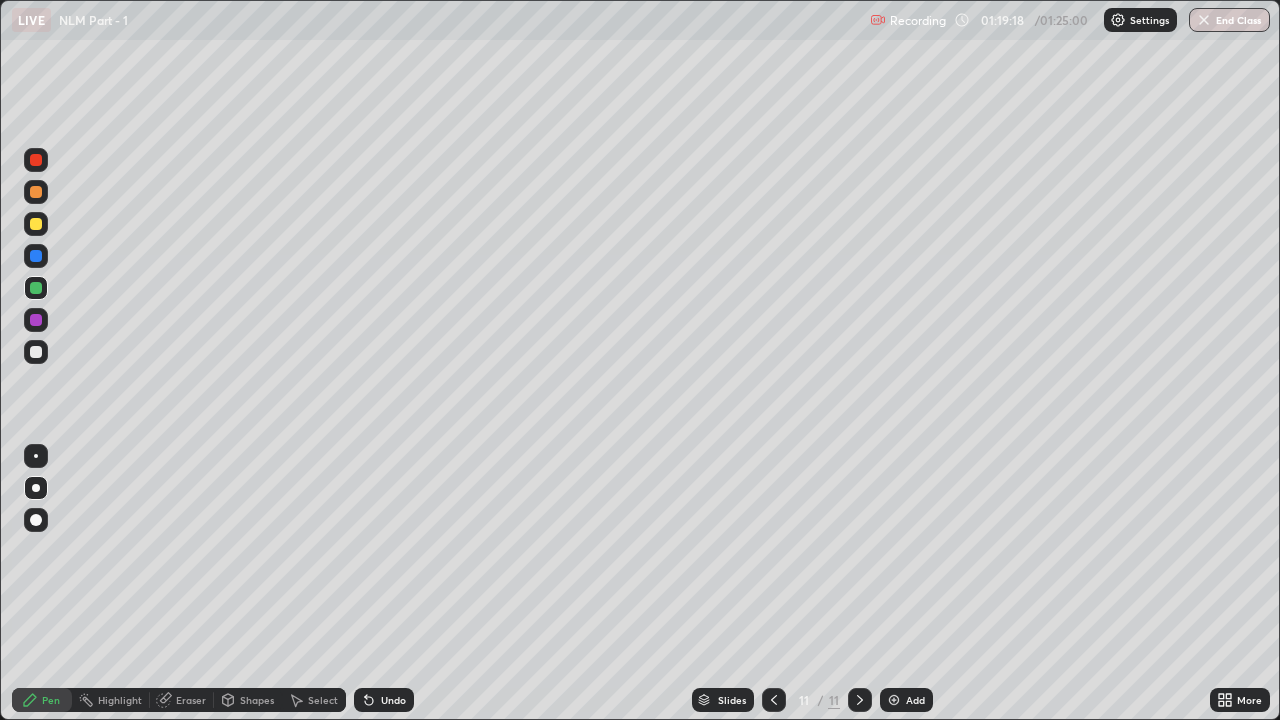 click at bounding box center [36, 352] 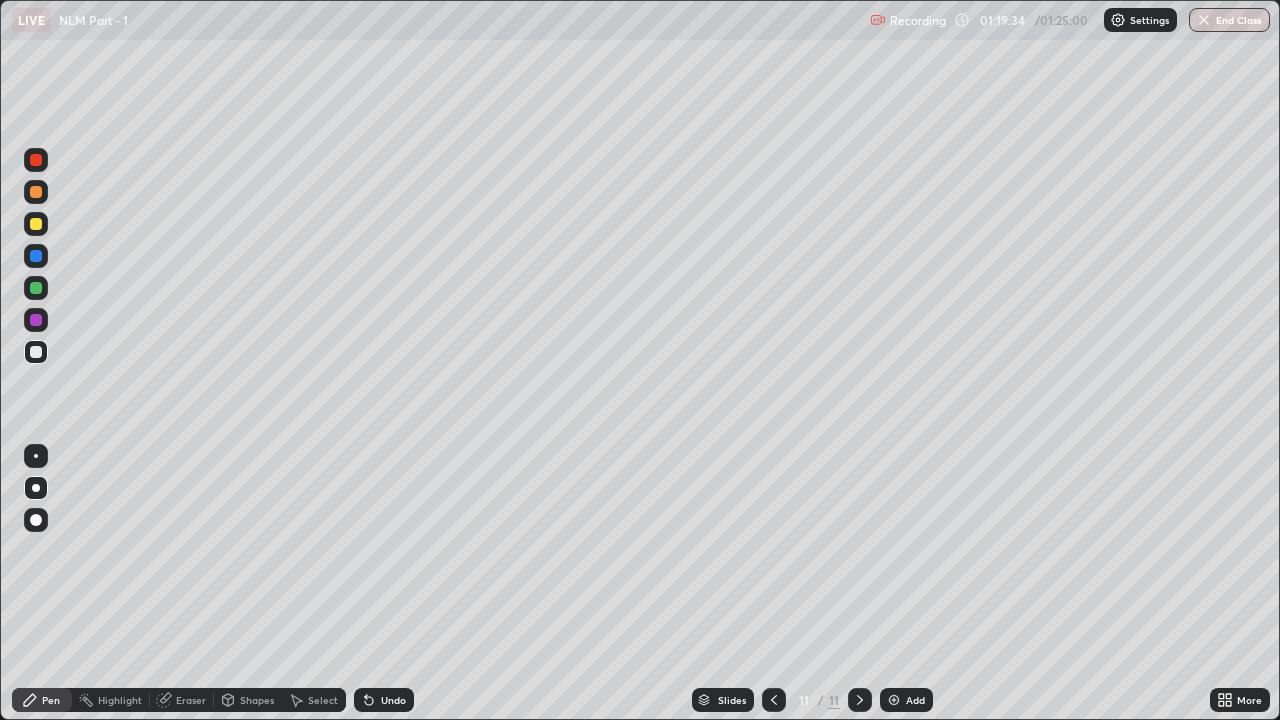 click at bounding box center [36, 224] 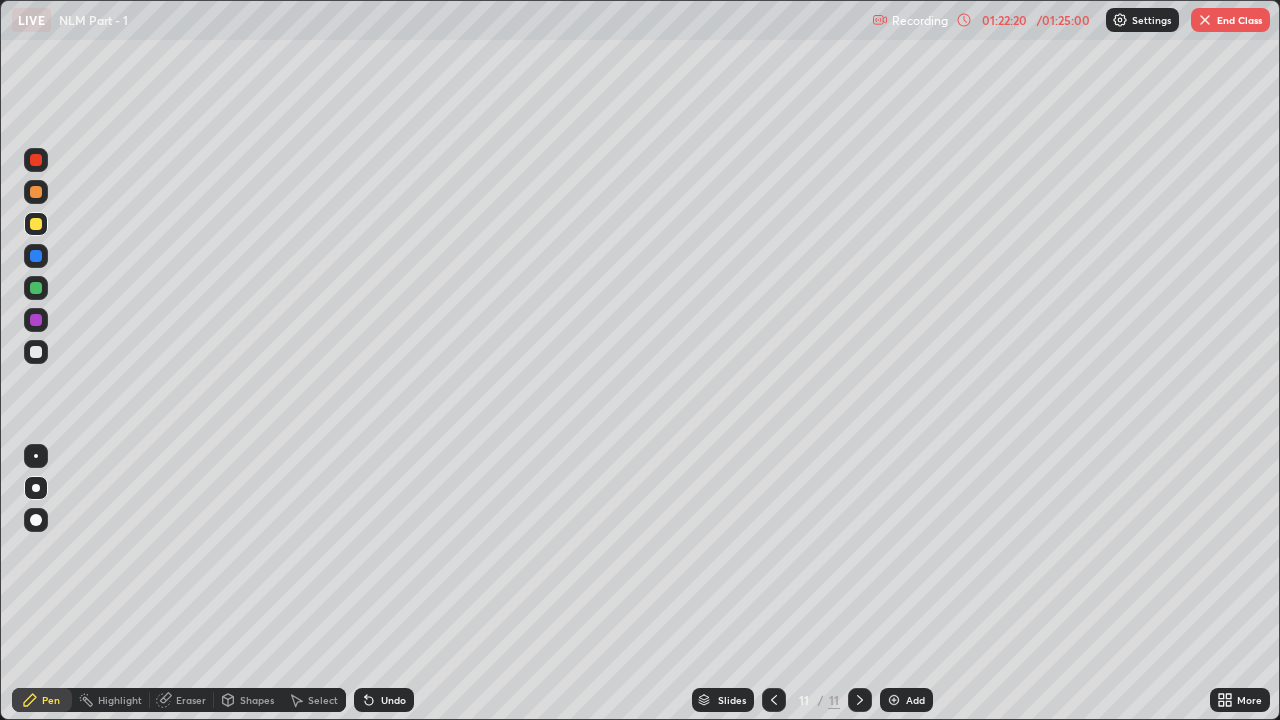 click on "Eraser" at bounding box center [182, 700] 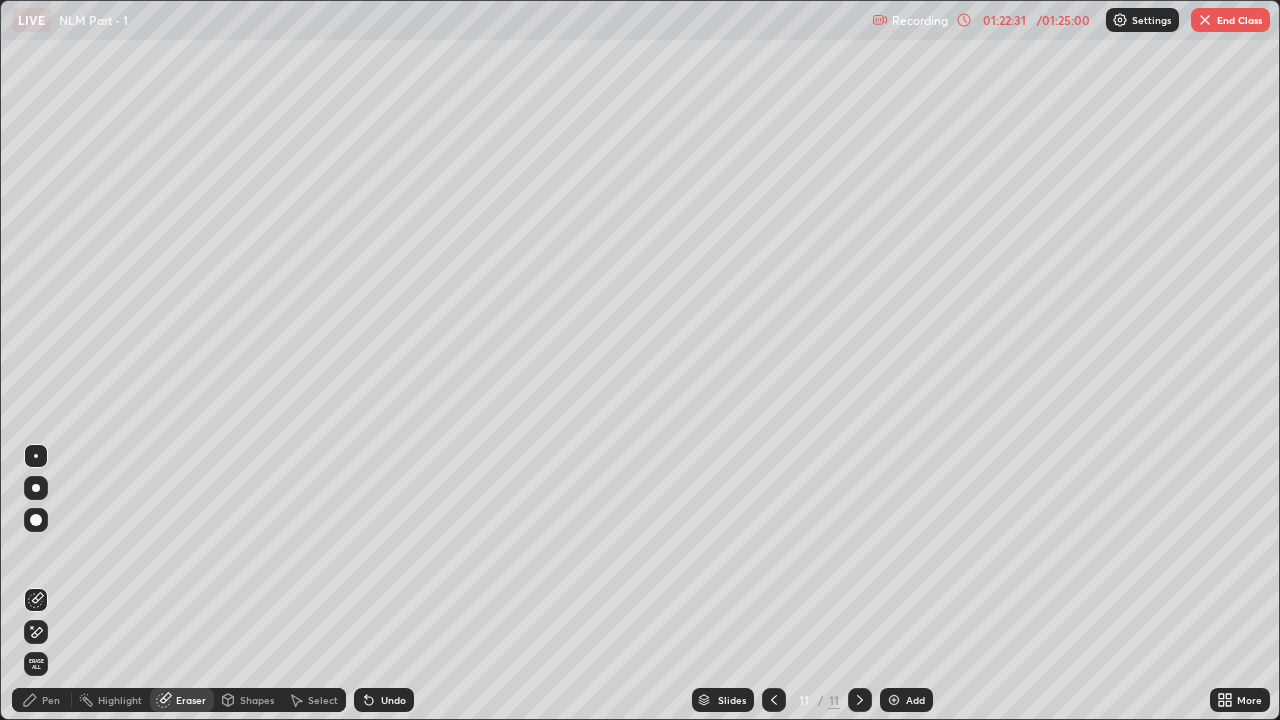click on "Pen" at bounding box center (51, 700) 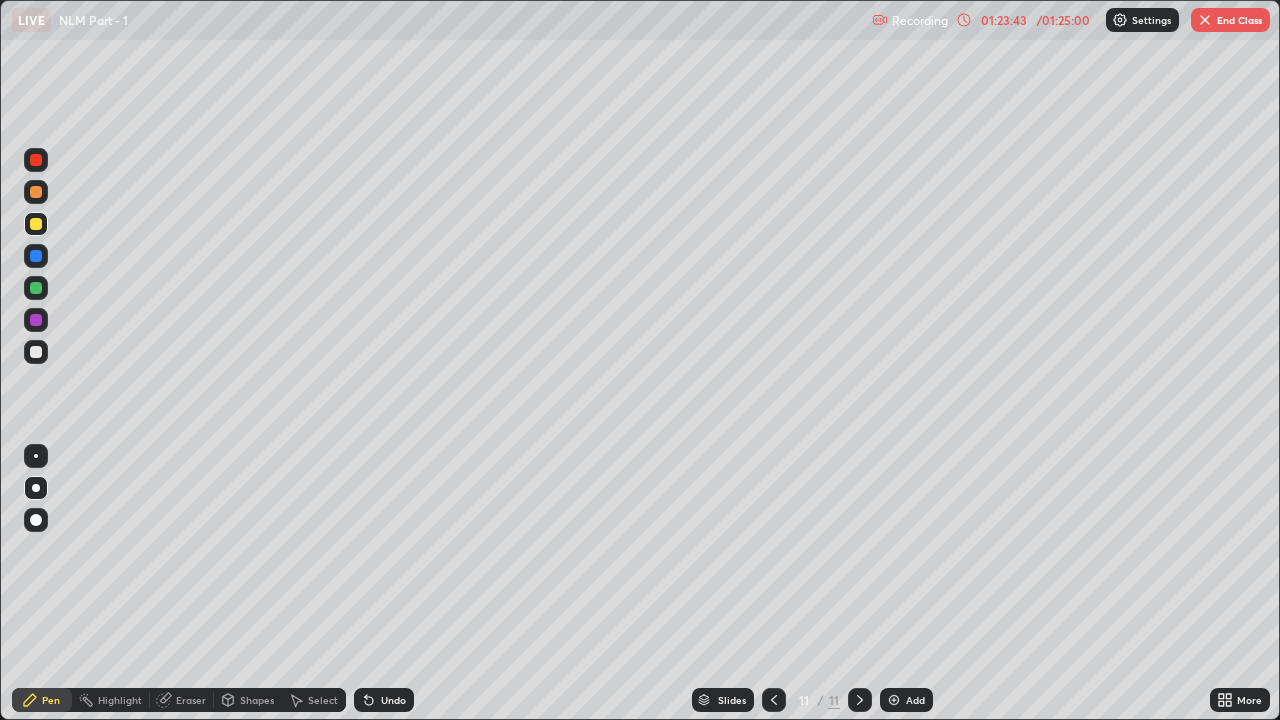 click at bounding box center [894, 700] 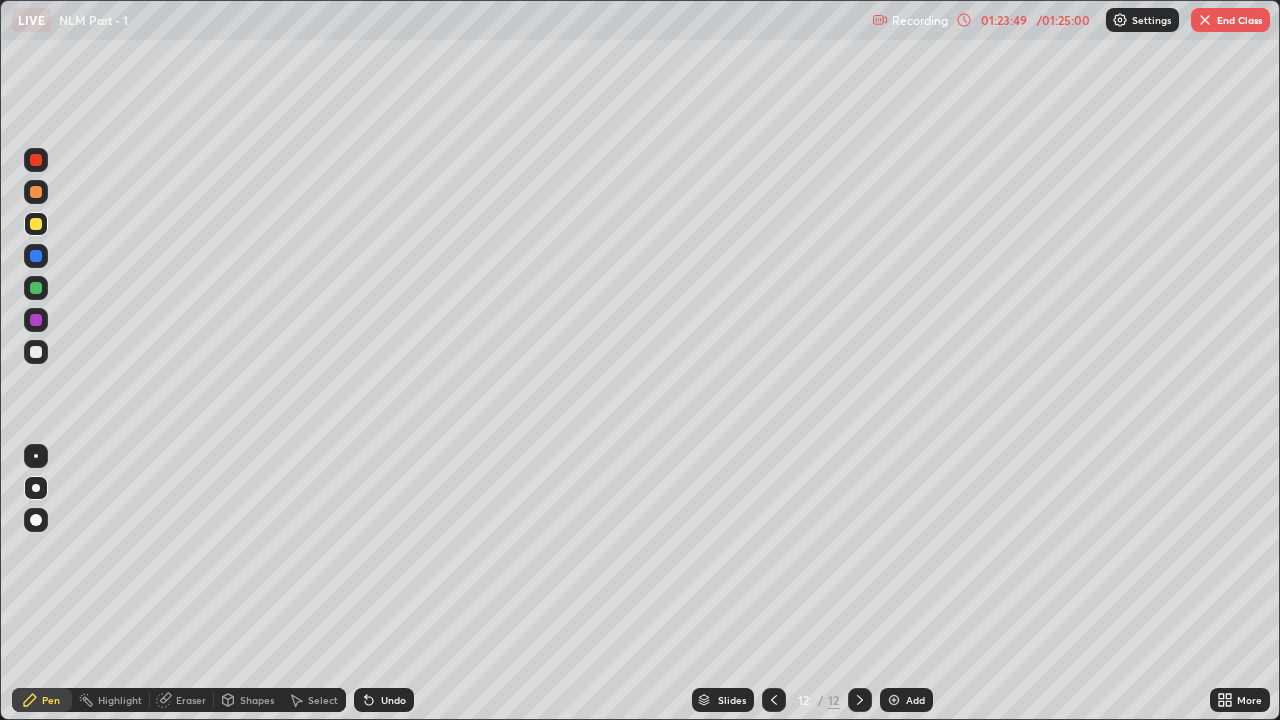 click at bounding box center (36, 256) 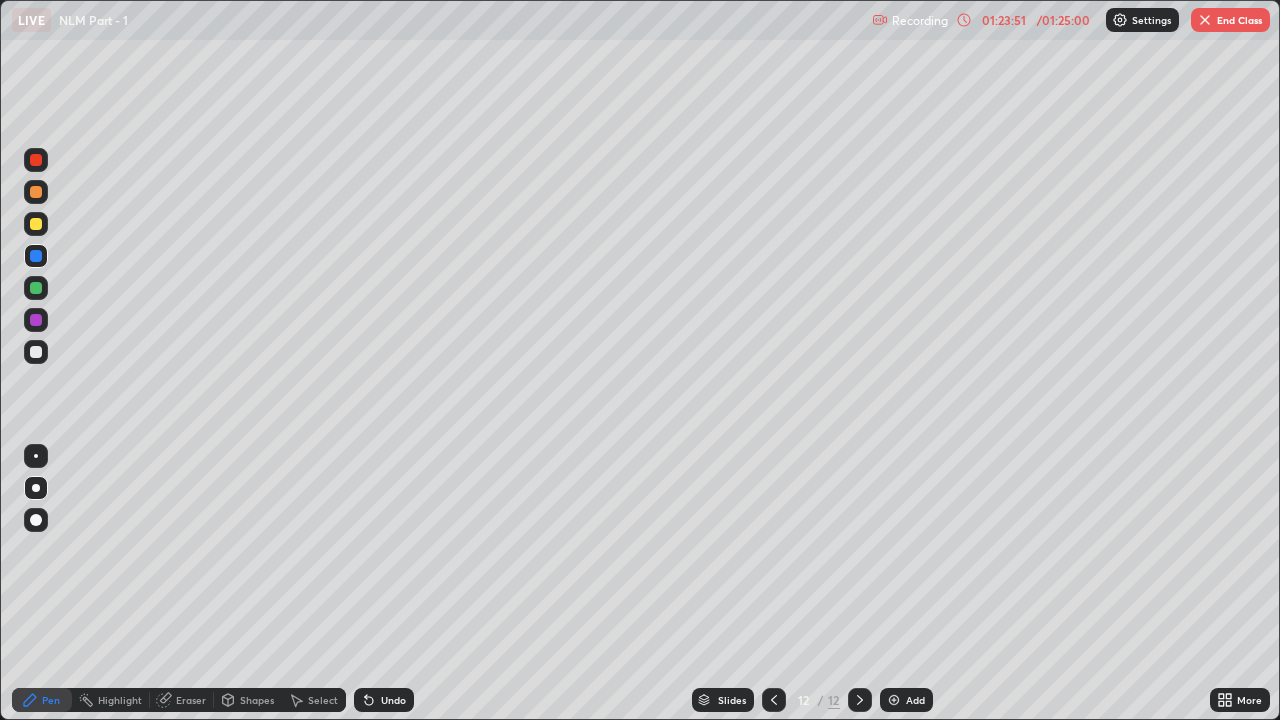 click at bounding box center (36, 288) 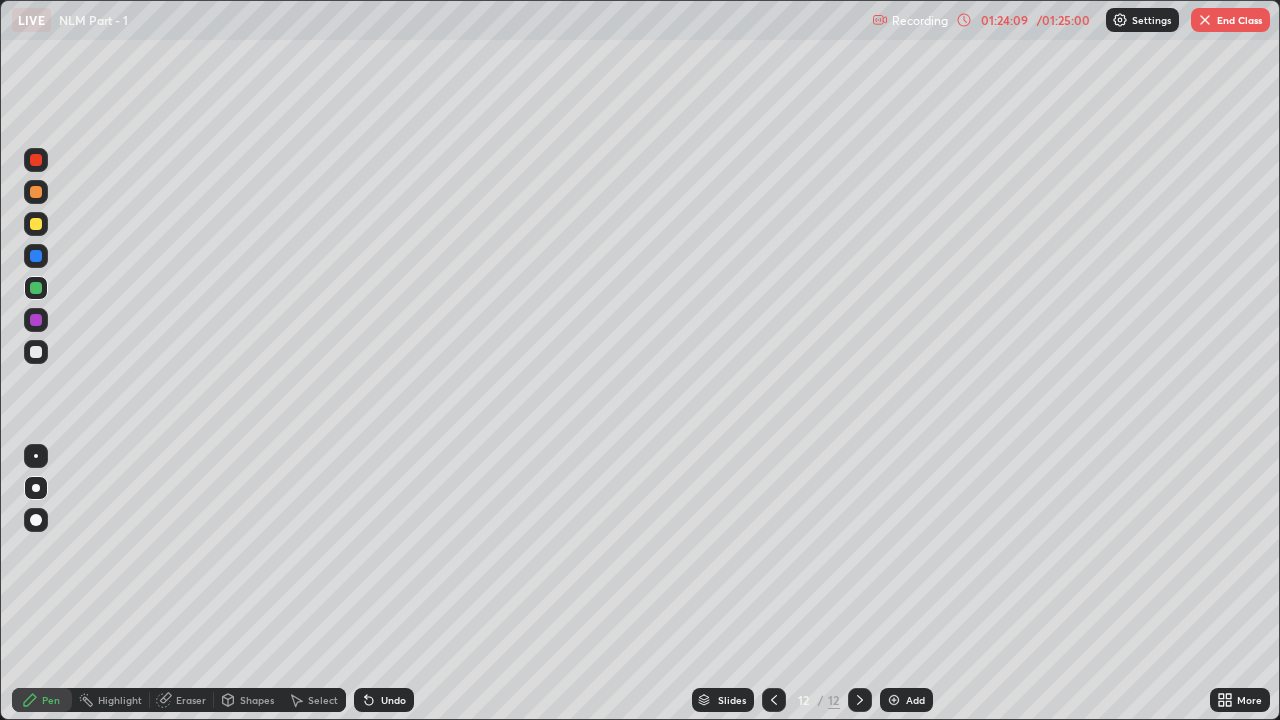 click at bounding box center (36, 352) 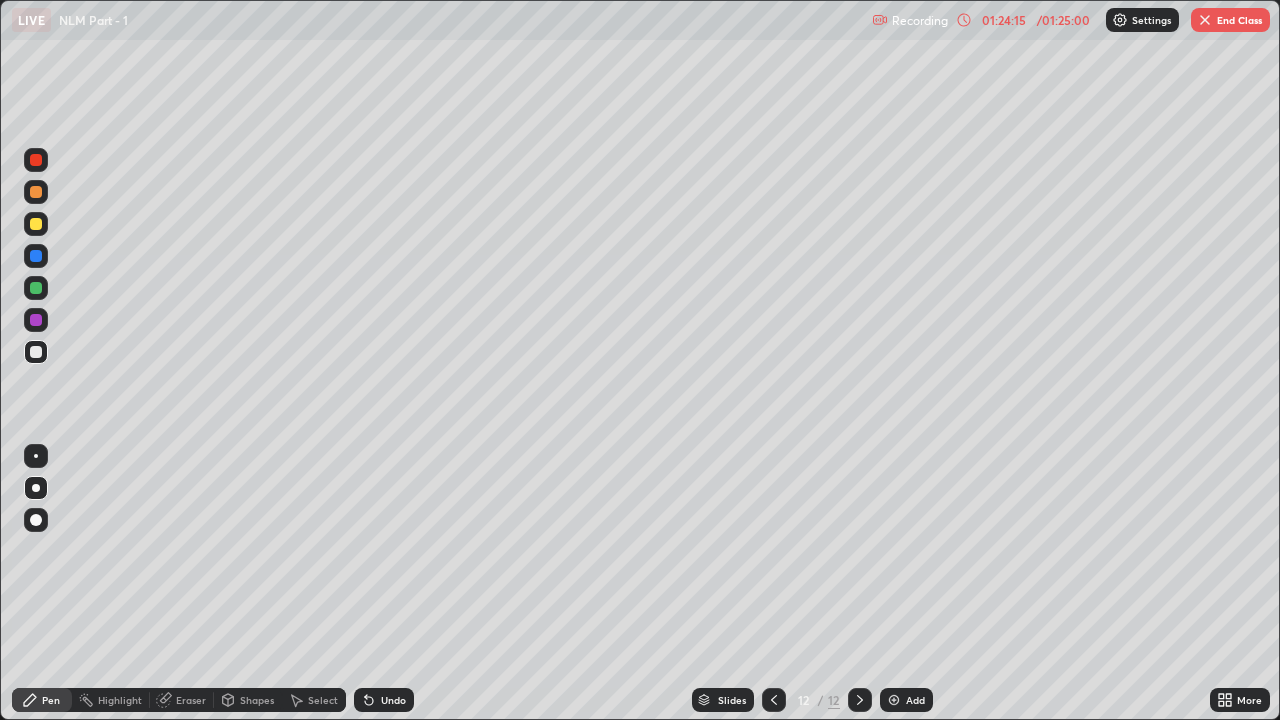 click at bounding box center [36, 320] 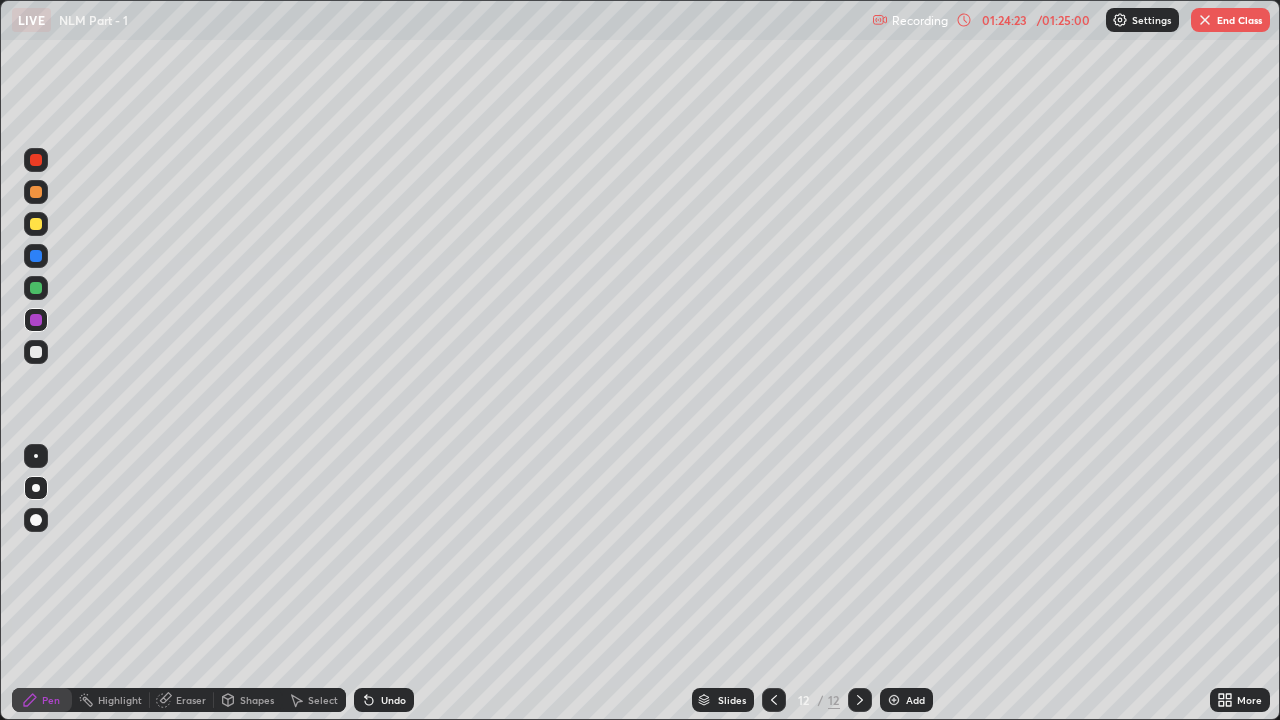 click at bounding box center [36, 288] 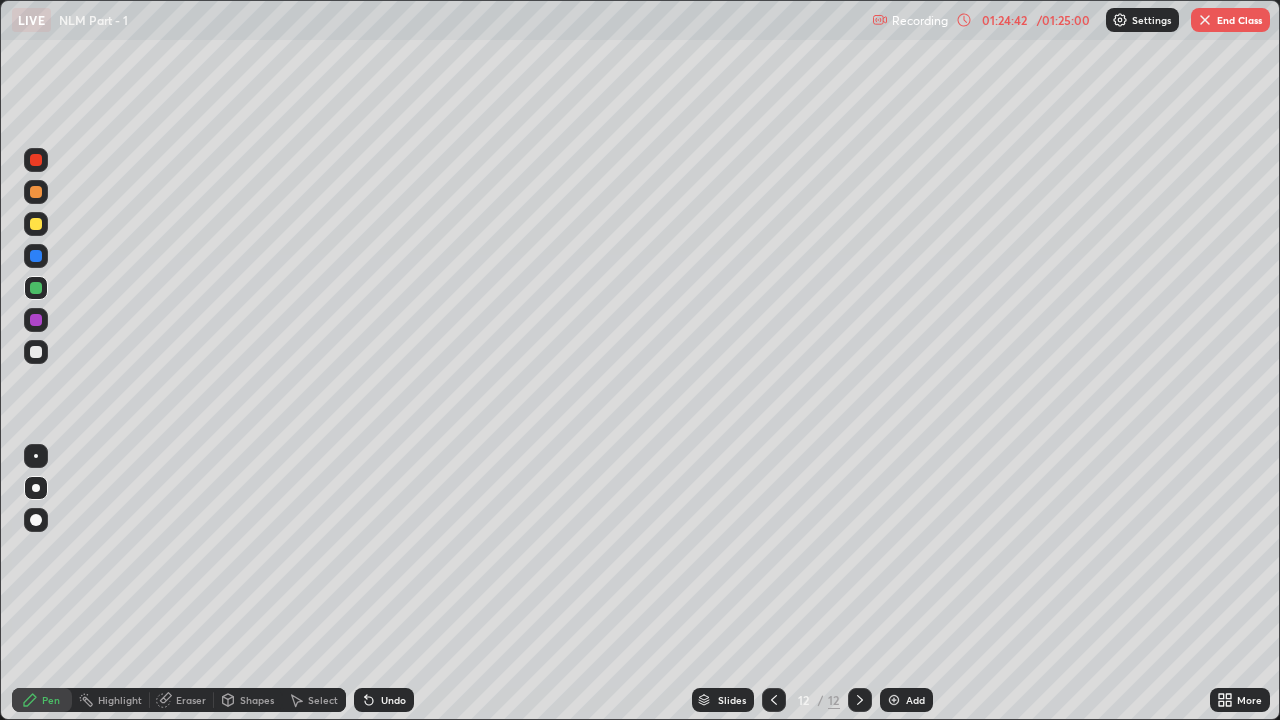 click at bounding box center (36, 224) 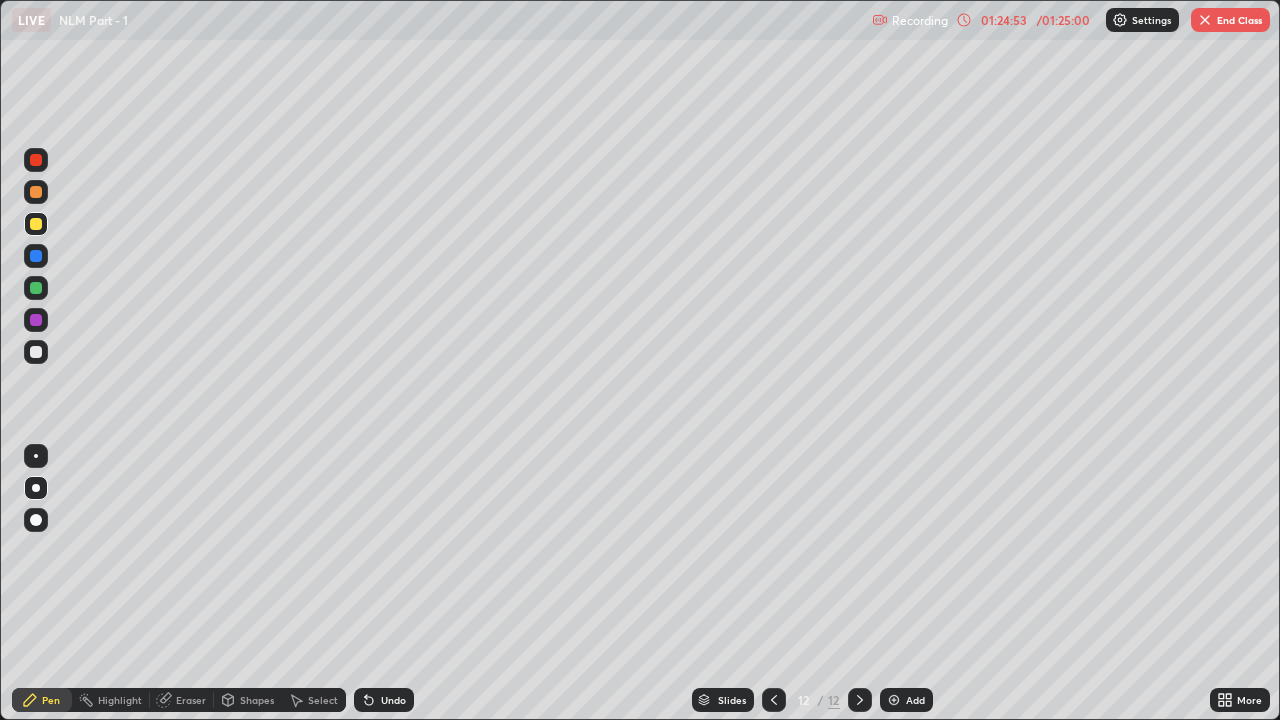 click at bounding box center (36, 288) 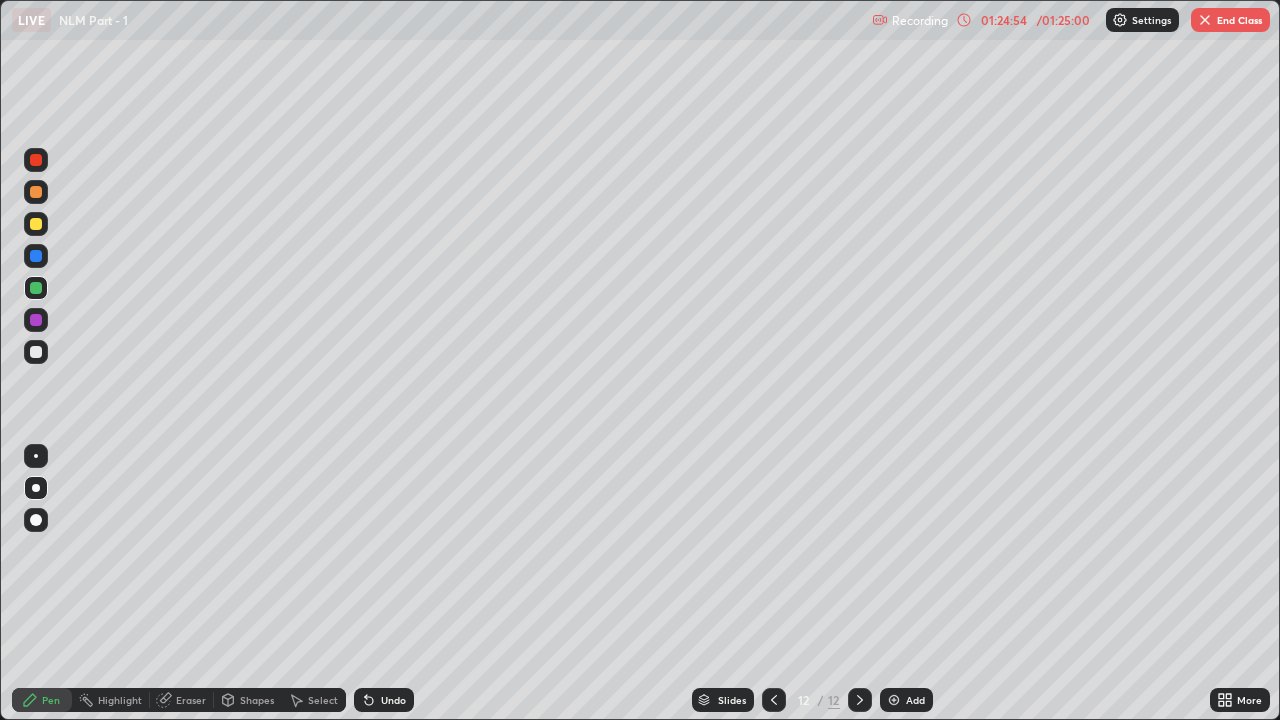 click at bounding box center (36, 352) 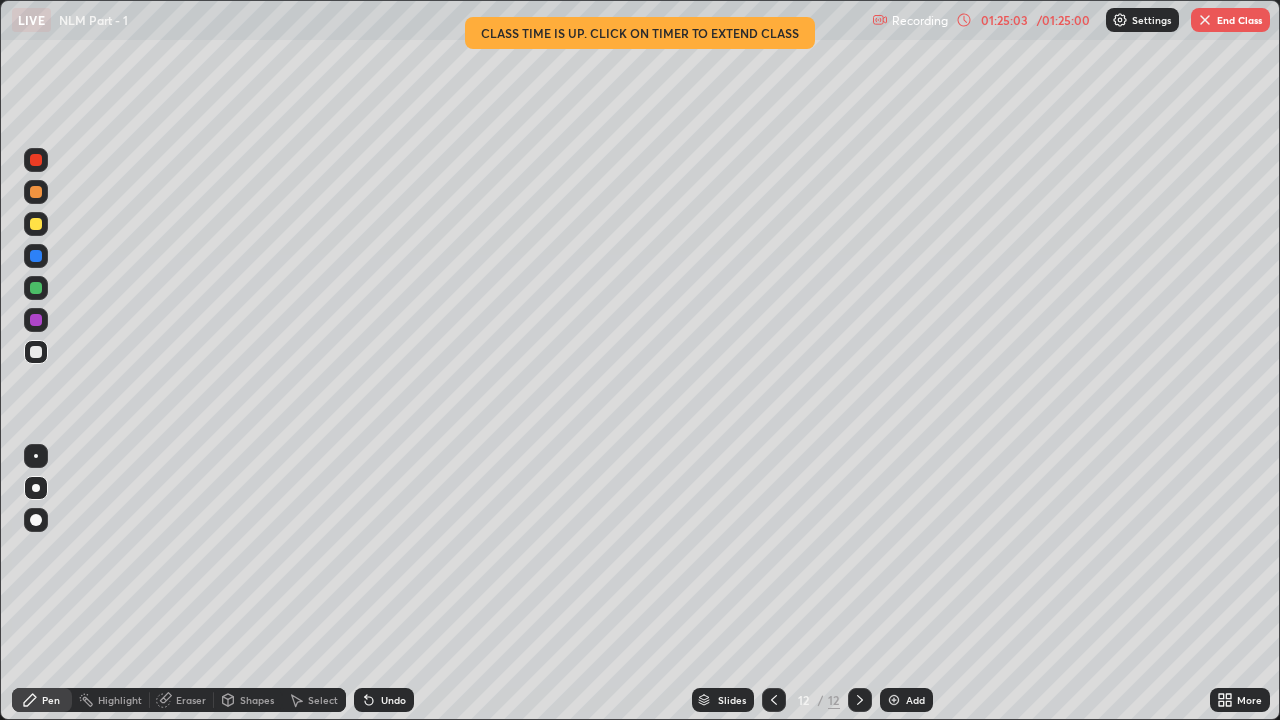 click at bounding box center [36, 192] 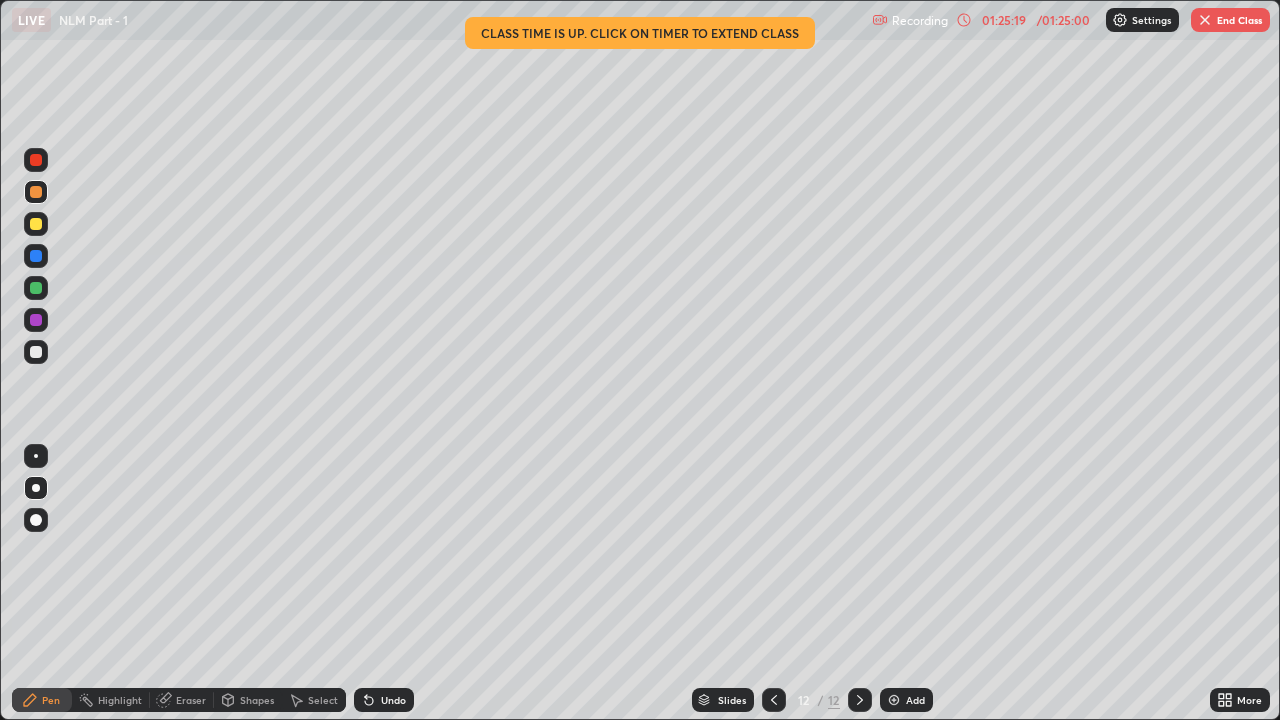 click on "Undo" at bounding box center (393, 700) 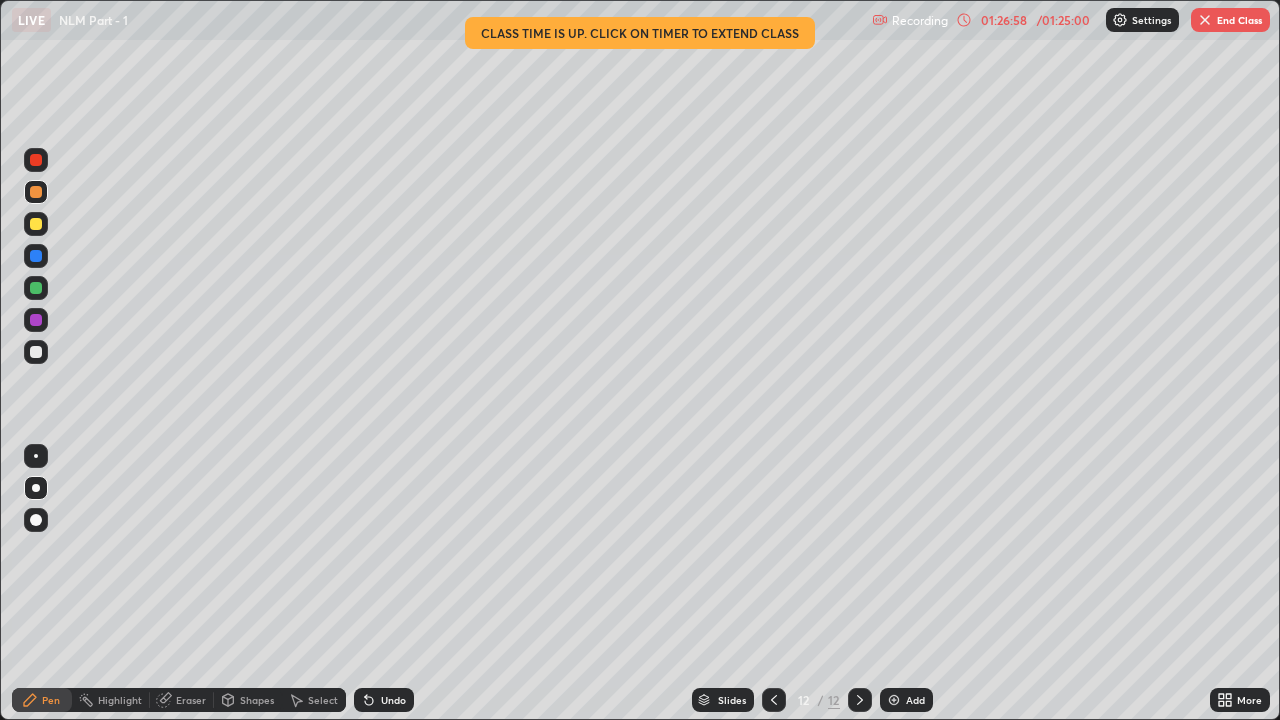 click on "End Class" at bounding box center (1230, 20) 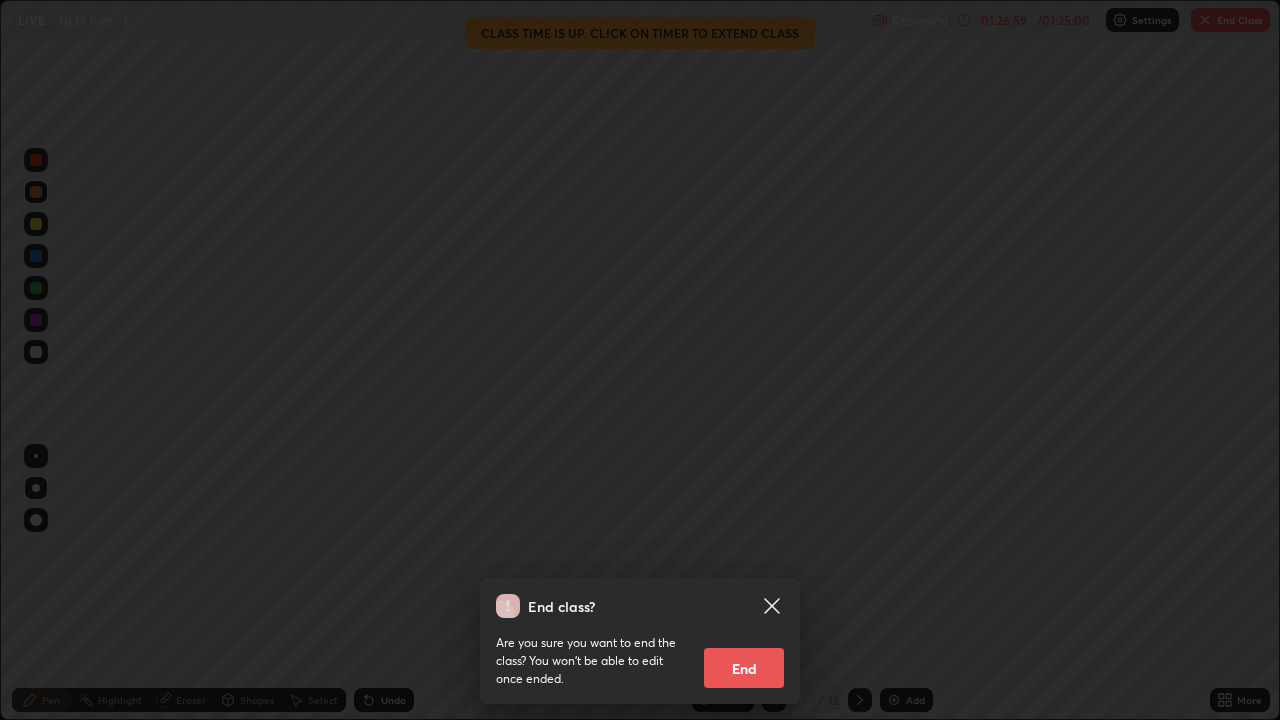 click on "End" at bounding box center (744, 668) 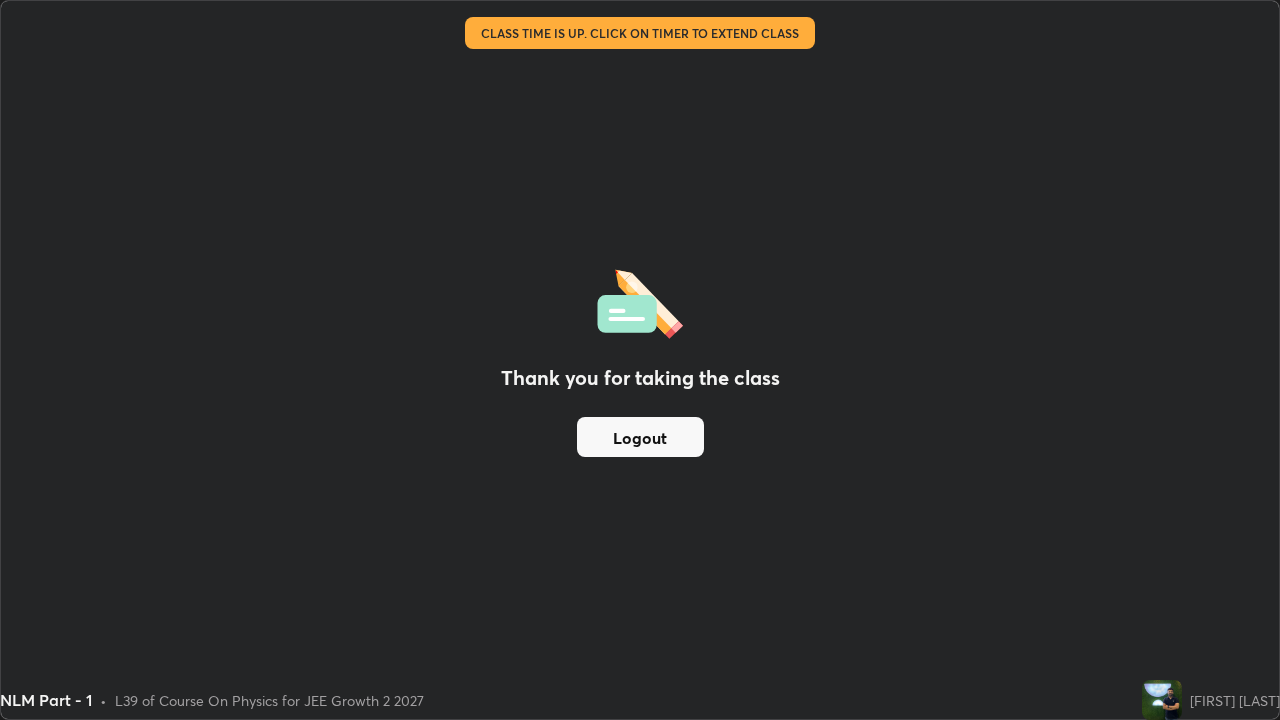 click on "Logout" at bounding box center (640, 437) 